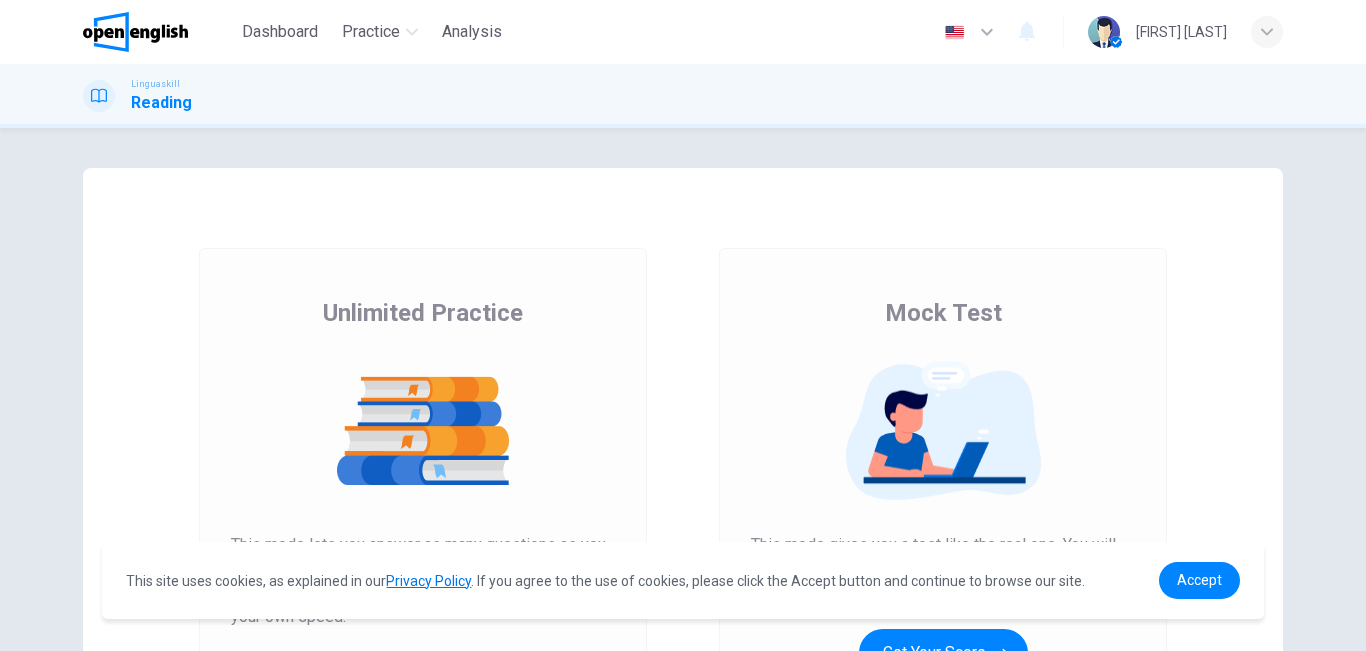 scroll, scrollTop: 0, scrollLeft: 0, axis: both 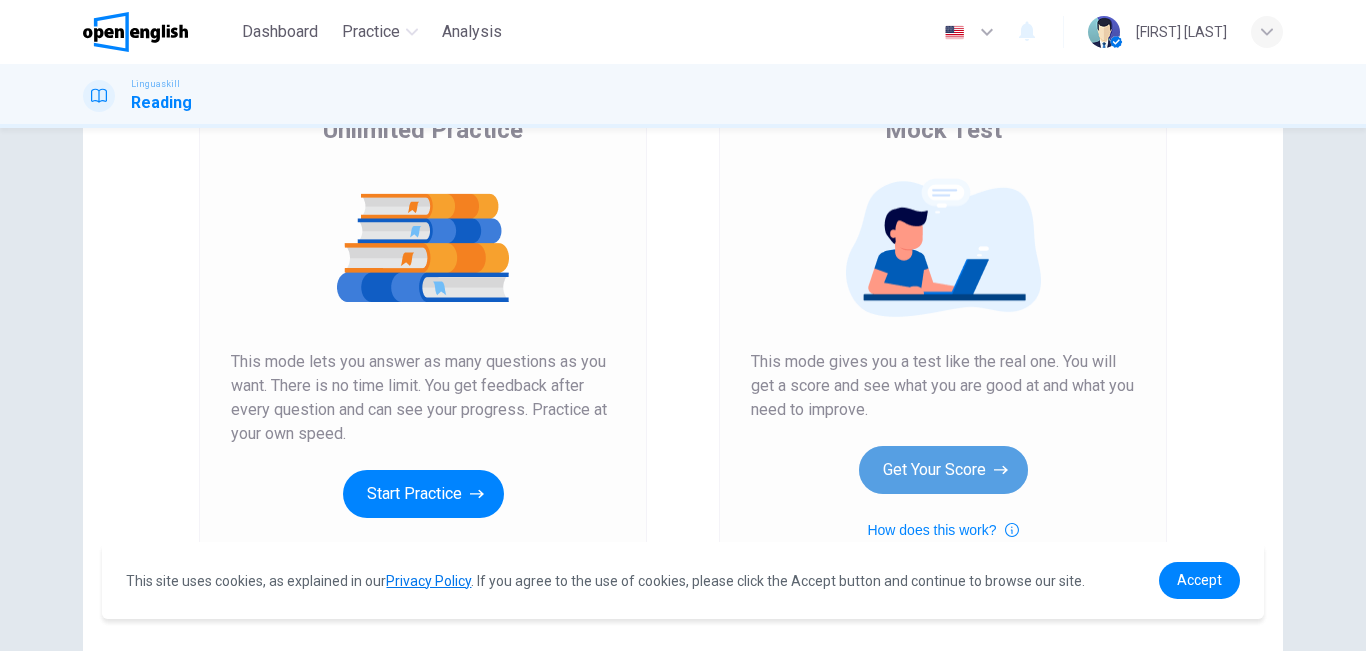 click on "Get Your Score" at bounding box center (943, 470) 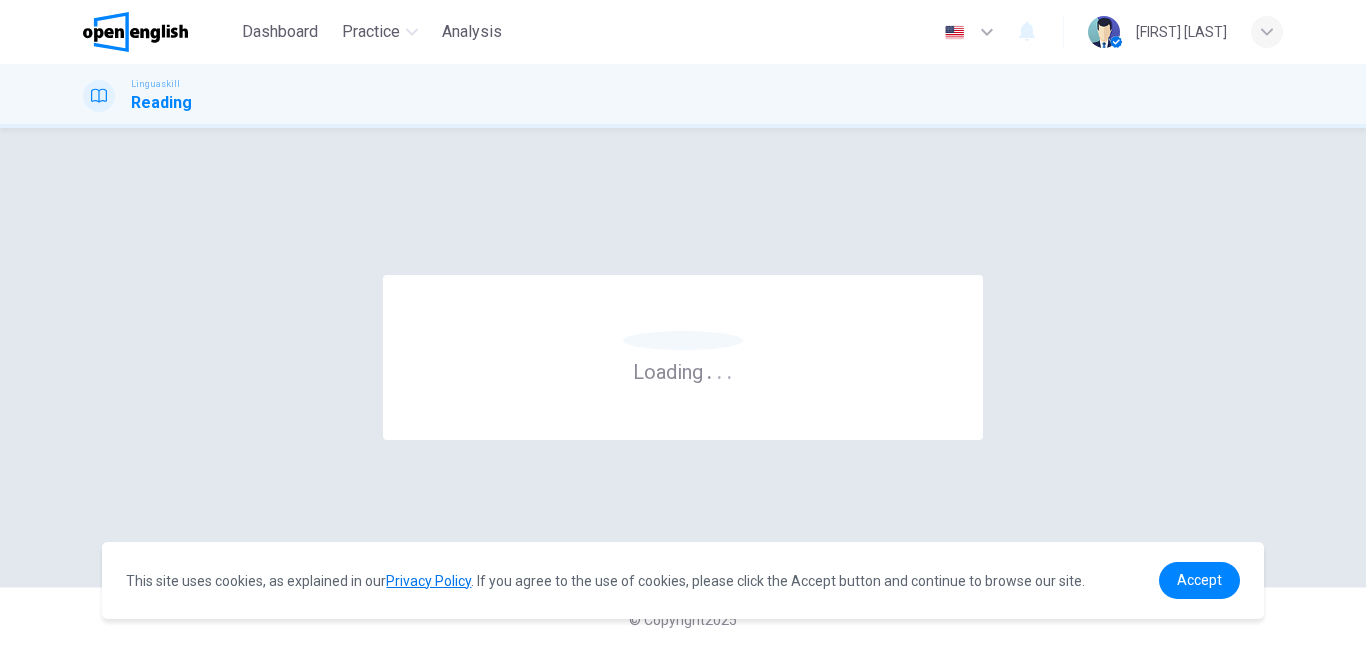 scroll, scrollTop: 0, scrollLeft: 0, axis: both 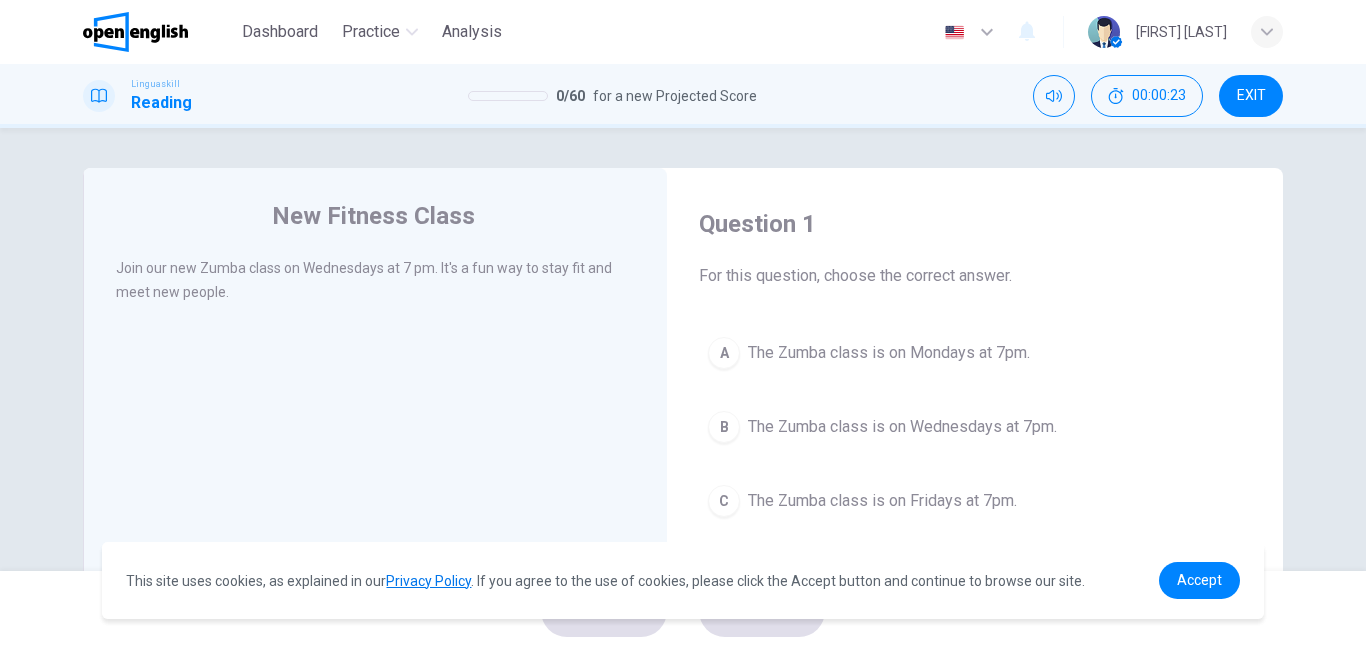 drag, startPoint x: 1355, startPoint y: 329, endPoint x: 1359, endPoint y: 351, distance: 22.36068 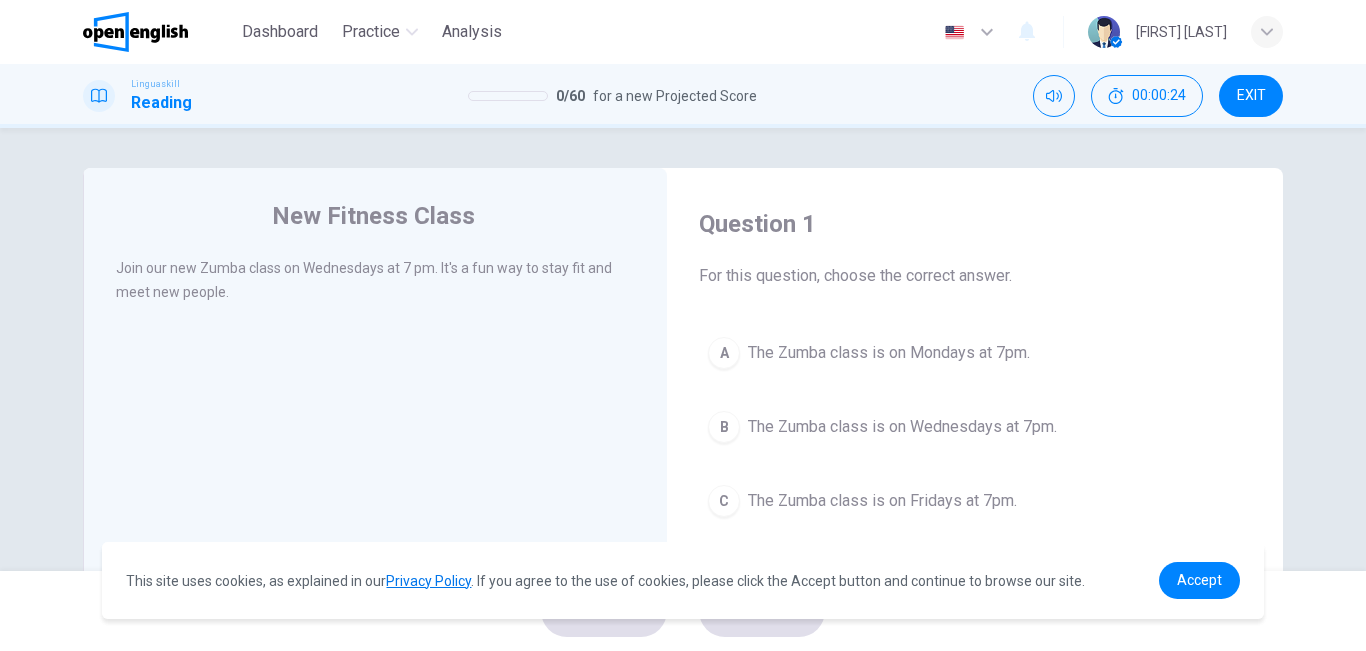 click on "New Fitness Class Join our new Zumba class on Wednesdays at 7 pm. It's a fun way to stay fit and meet new people. Question 1 For this question, choose the correct answer. A The Zumba class is on Mondays at 7pm. B The Zumba class is on Wednesdays at 7pm. C The Zumba class is on Fridays at 7pm." at bounding box center (683, 349) 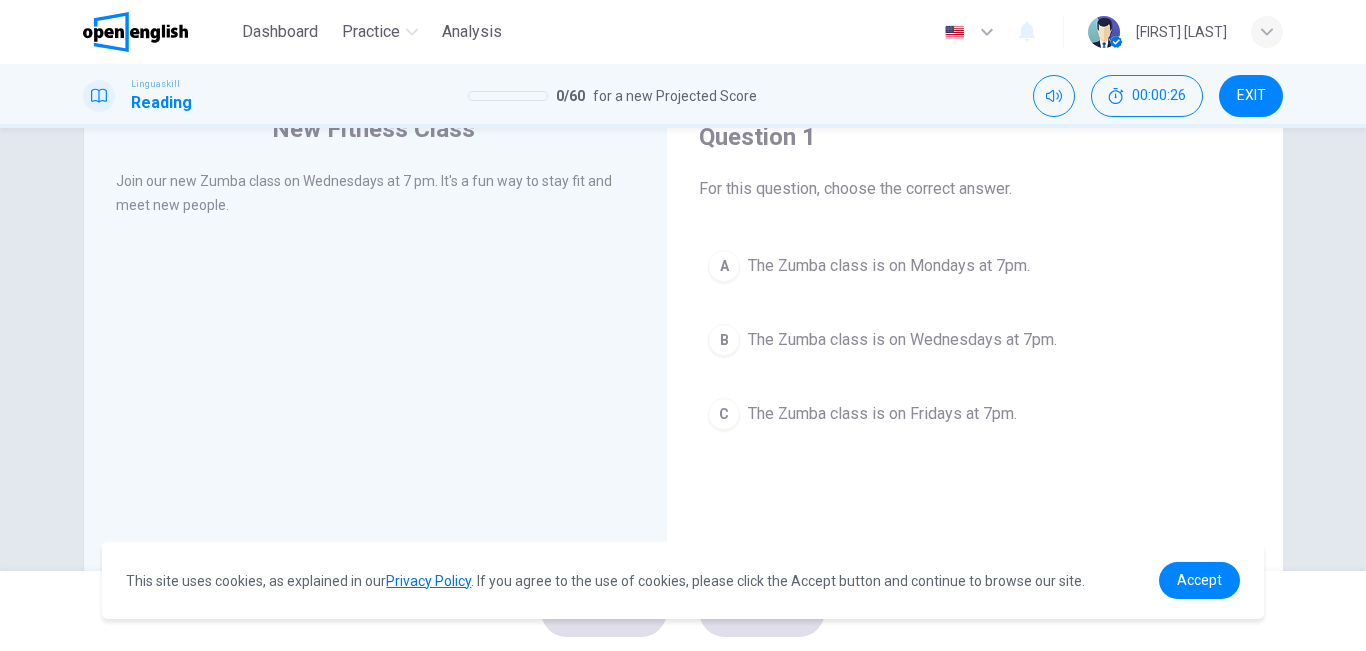 scroll, scrollTop: 91, scrollLeft: 0, axis: vertical 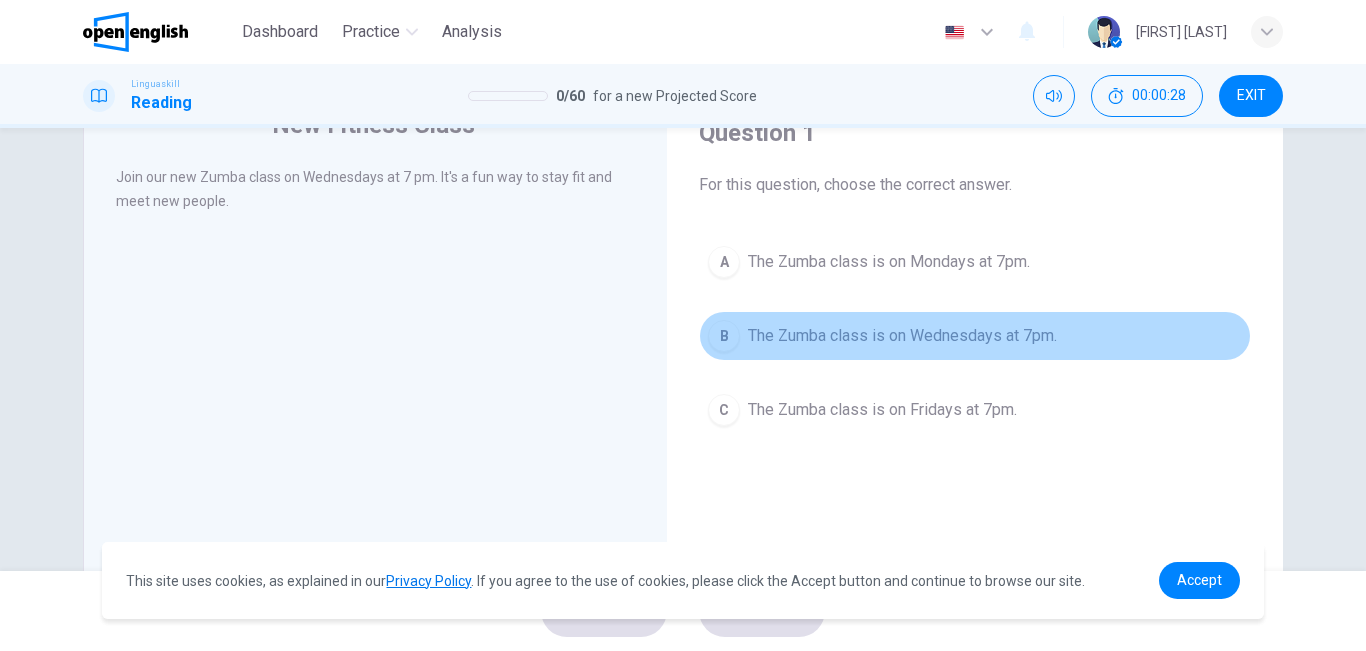 click on "The Zumba class is on Wednesdays at 7pm." at bounding box center (902, 336) 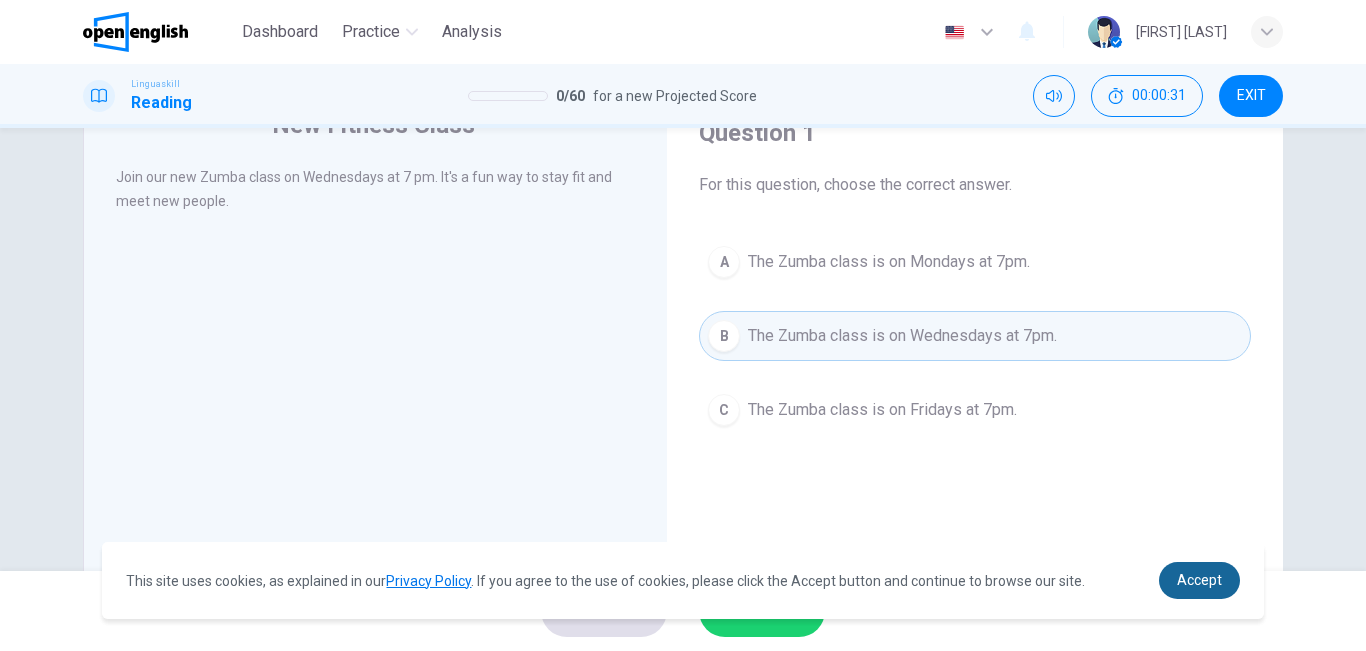 click on "Accept" at bounding box center (1199, 580) 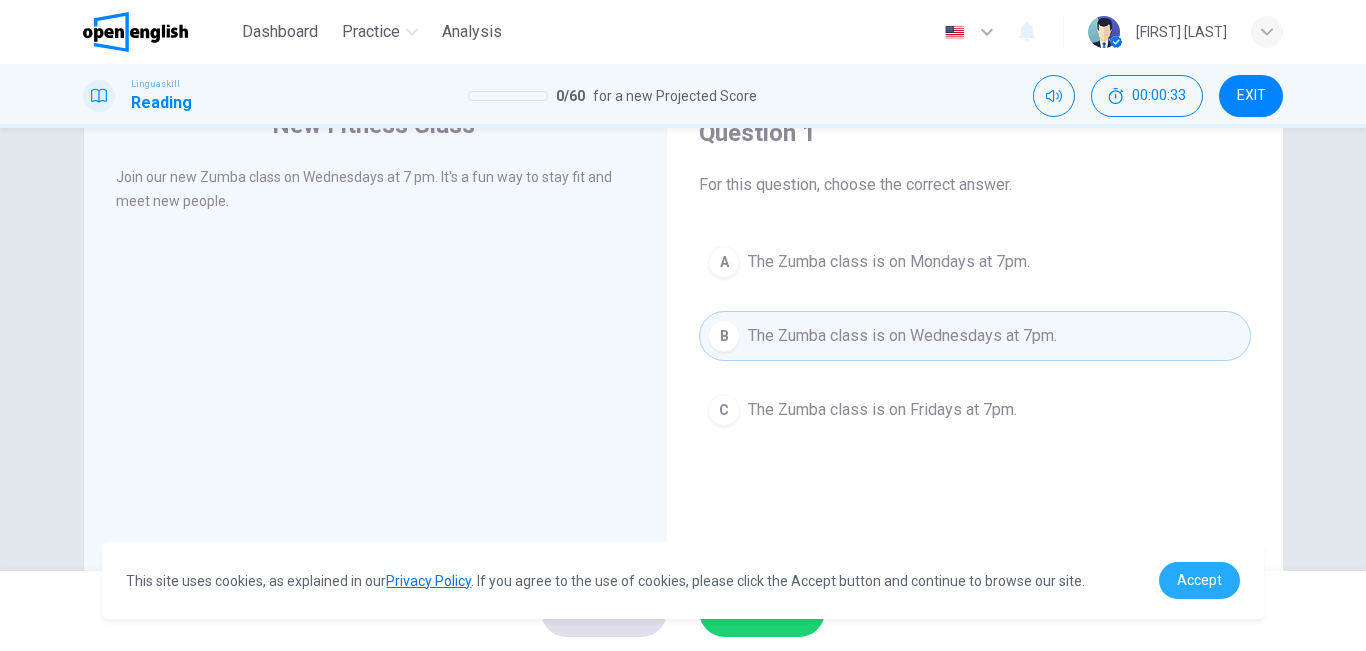 click on "Accept" at bounding box center [1199, 580] 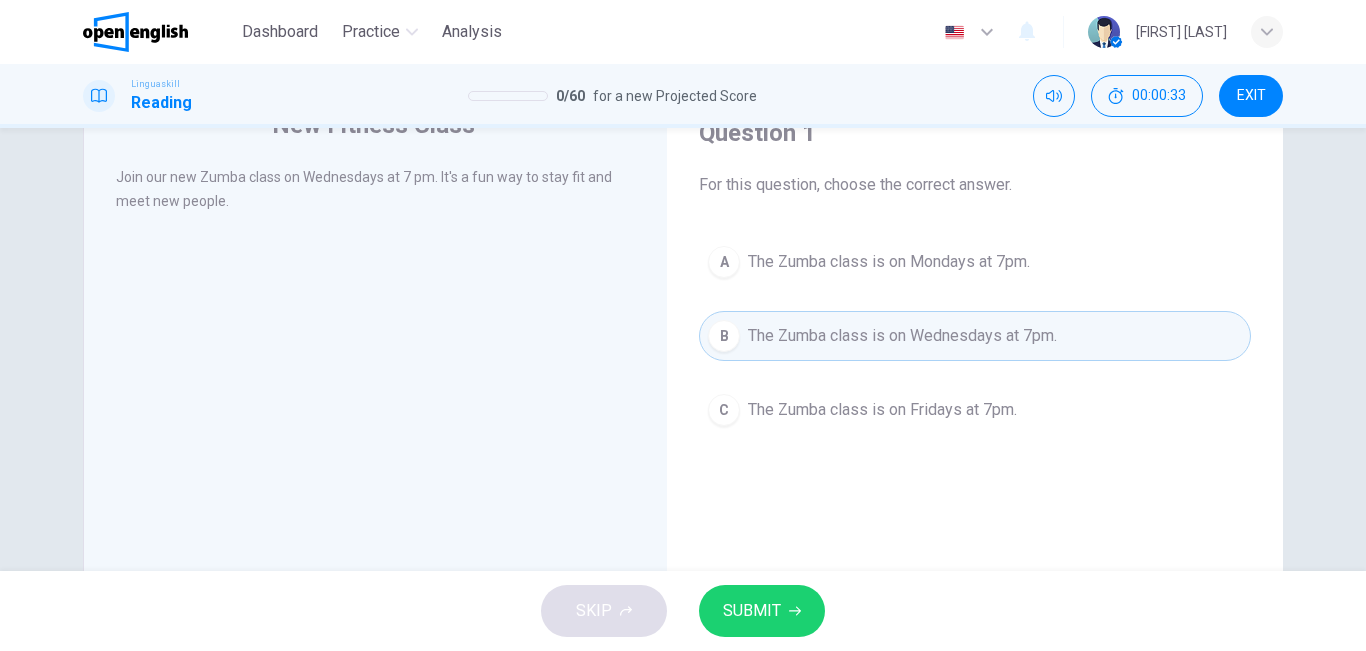 click on "SKIP SUBMIT" at bounding box center [683, 611] 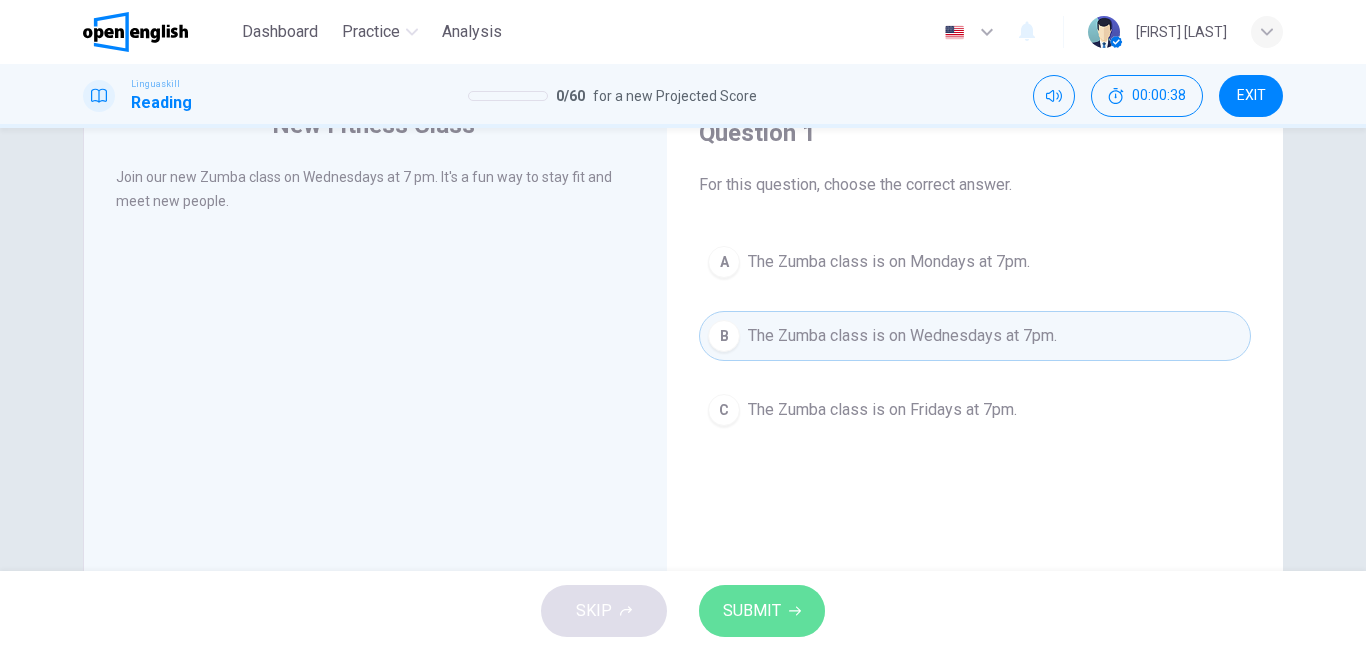 click on "SUBMIT" at bounding box center (752, 611) 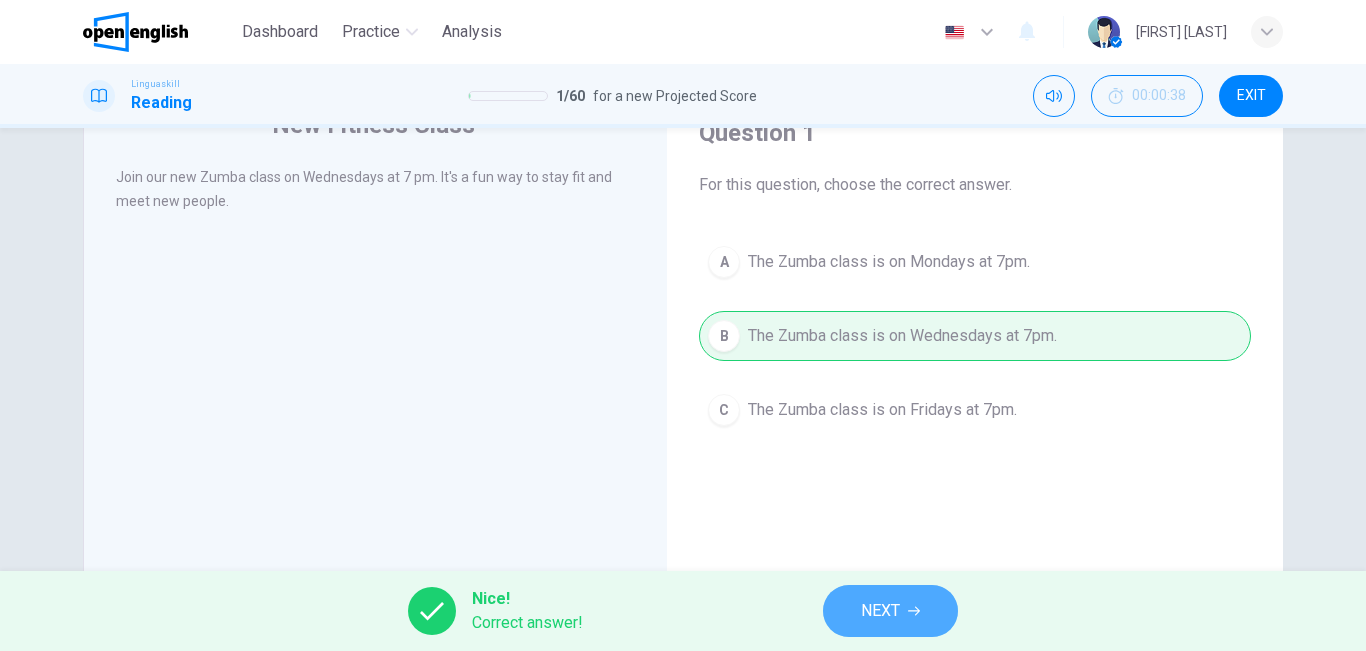 click on "NEXT" at bounding box center (880, 611) 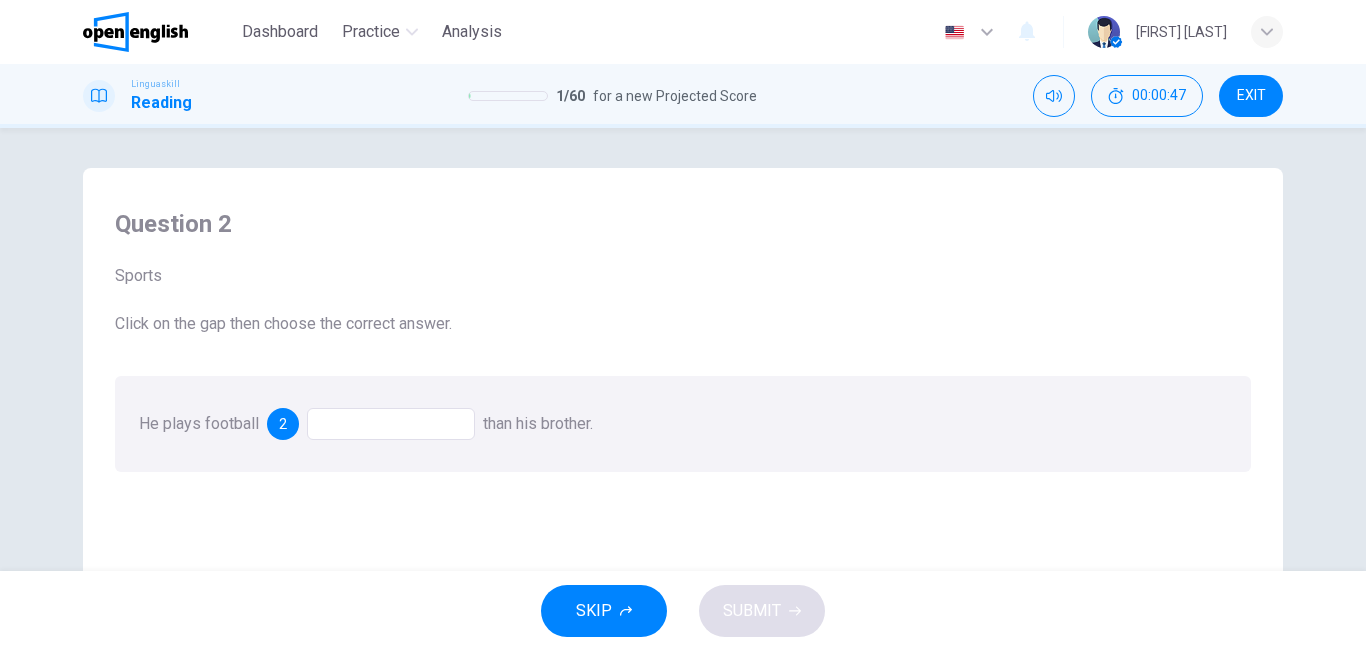 click at bounding box center (391, 424) 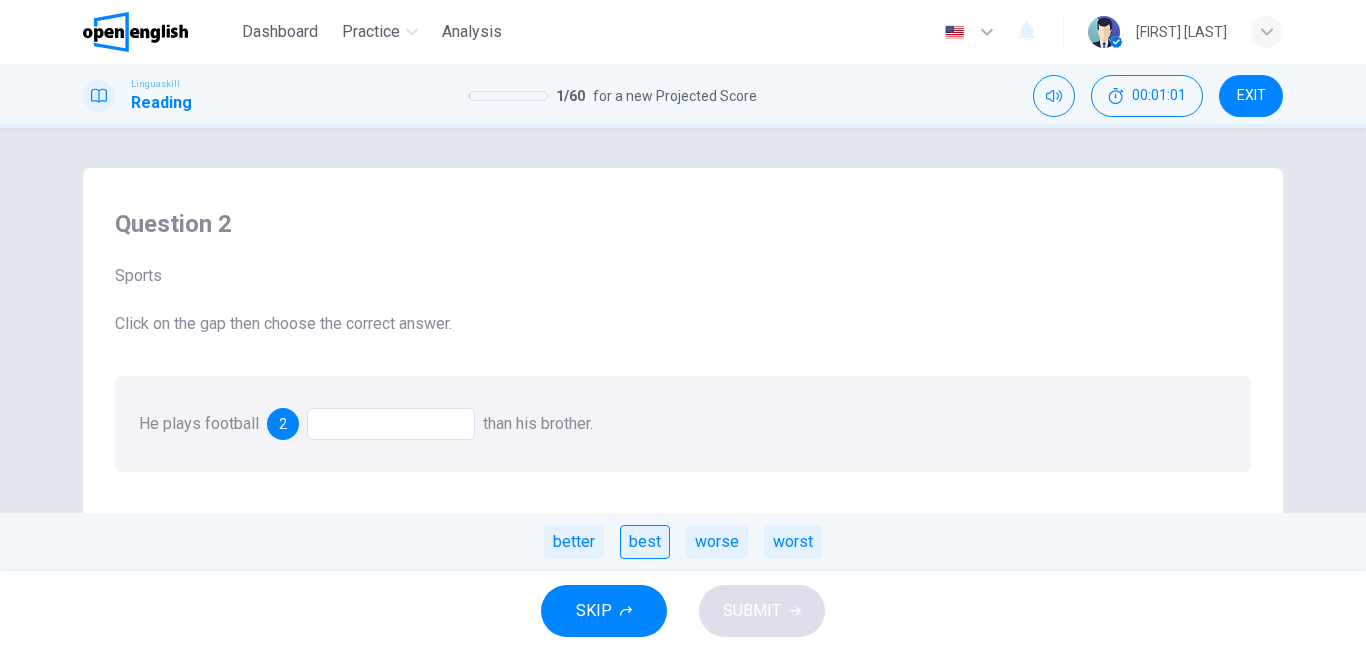 click on "best" at bounding box center (645, 542) 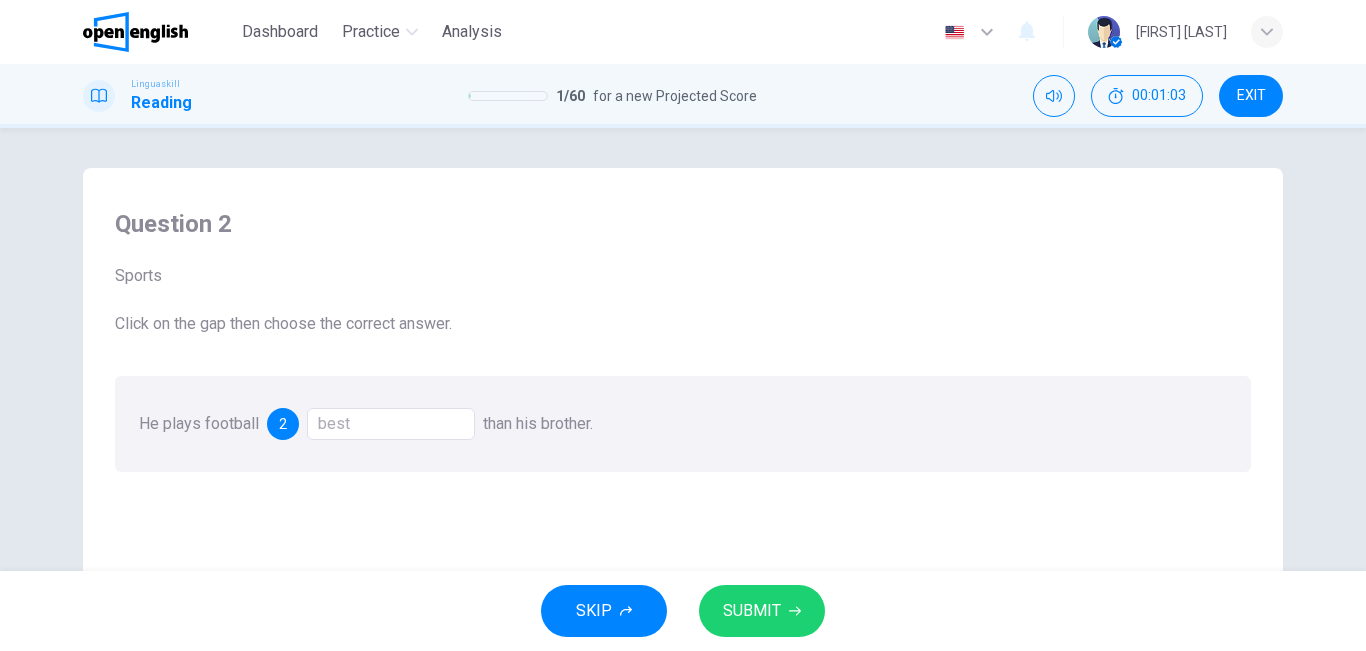 click on "SUBMIT" at bounding box center (762, 611) 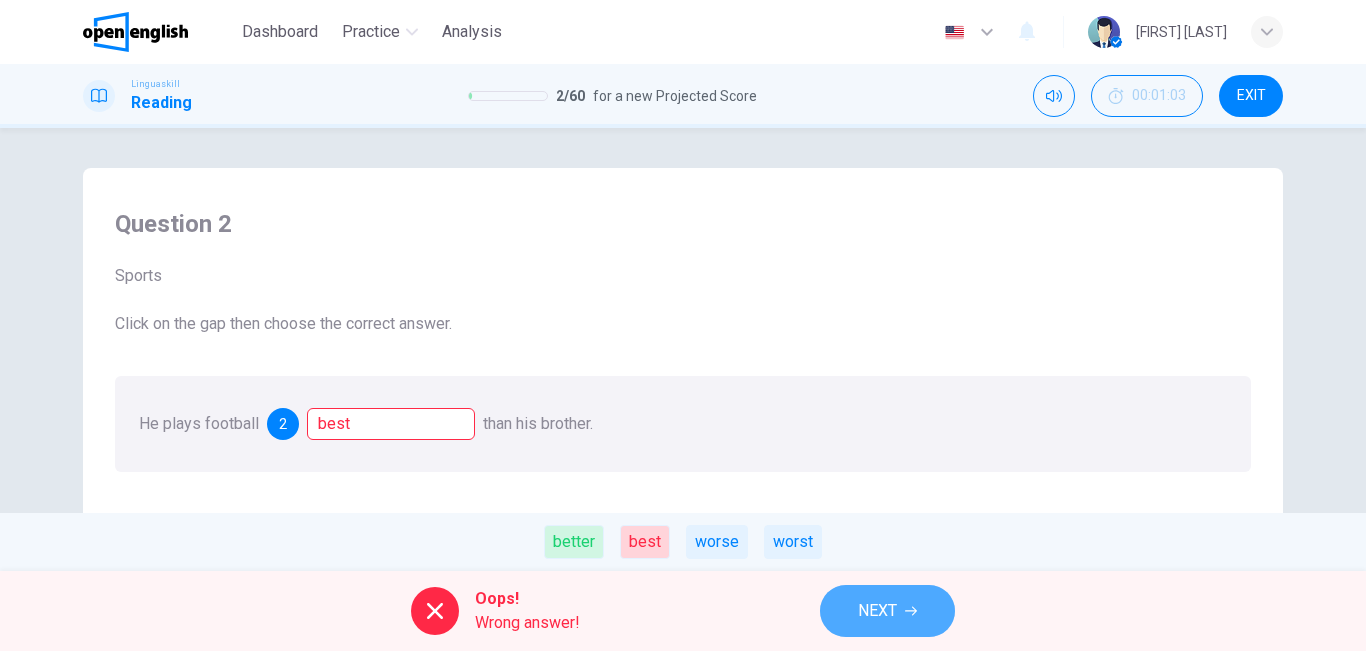 click on "NEXT" at bounding box center [887, 611] 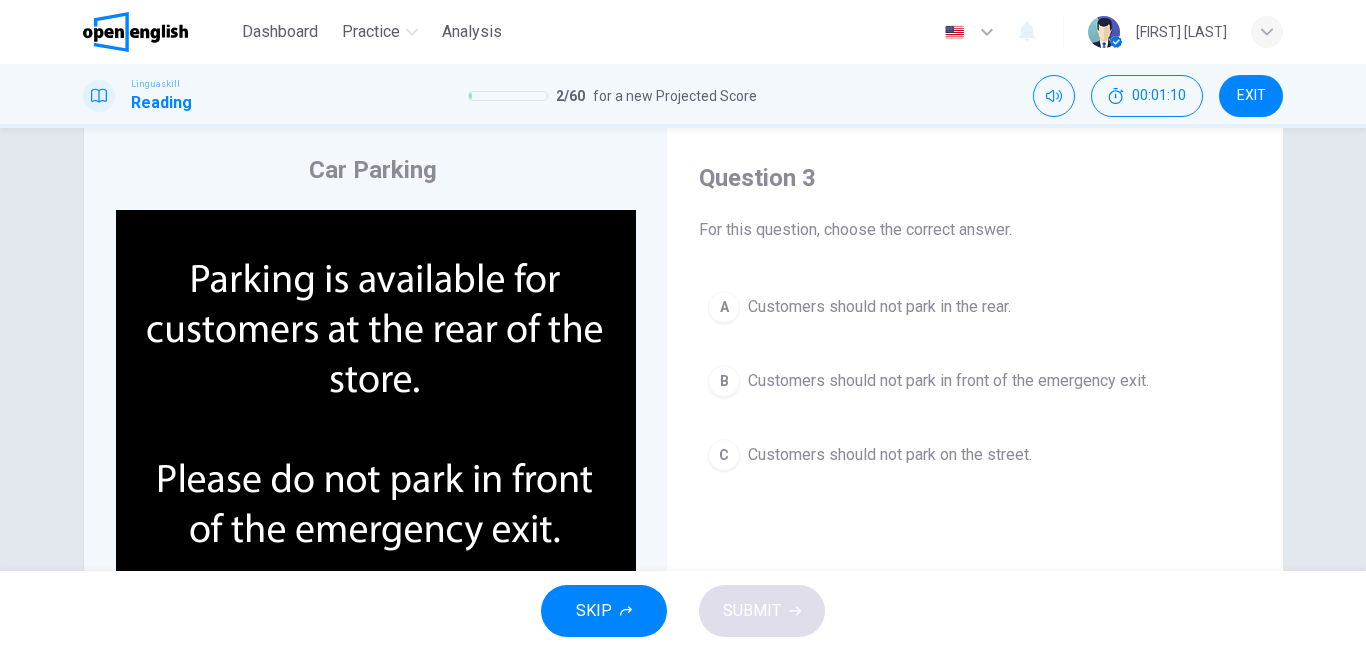 scroll, scrollTop: 59, scrollLeft: 0, axis: vertical 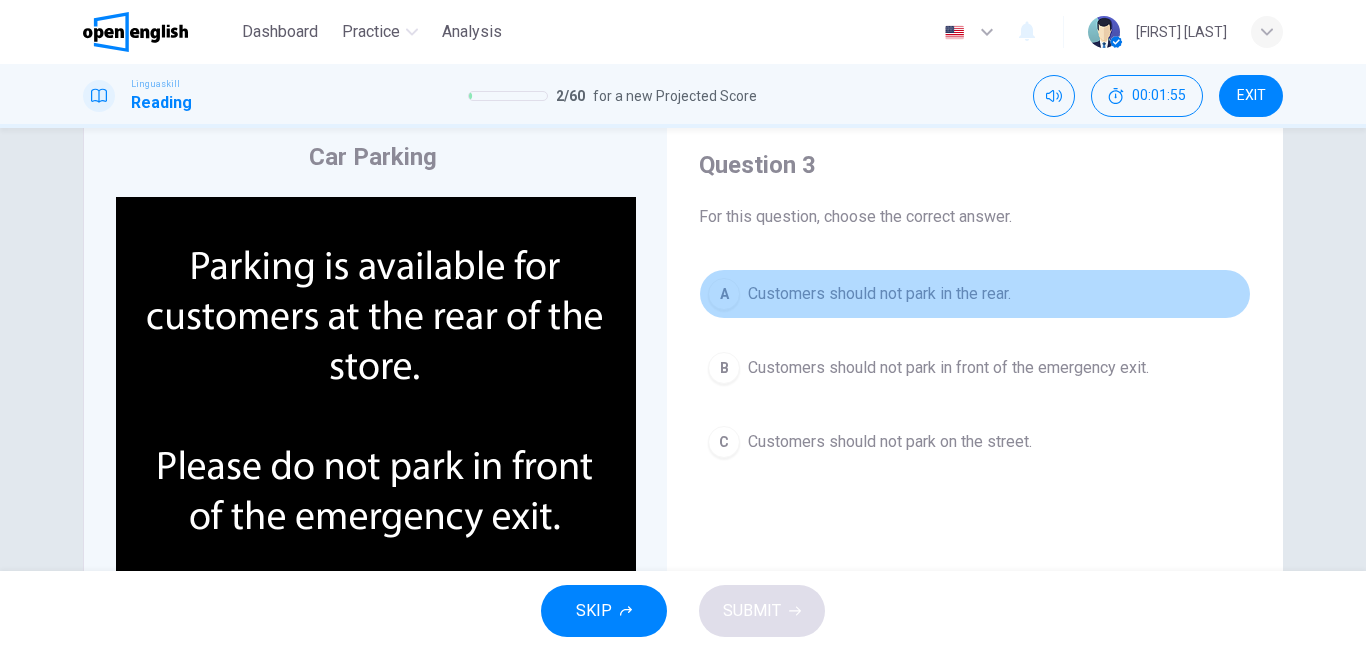 click on "Customers should not park in the rear." at bounding box center [879, 294] 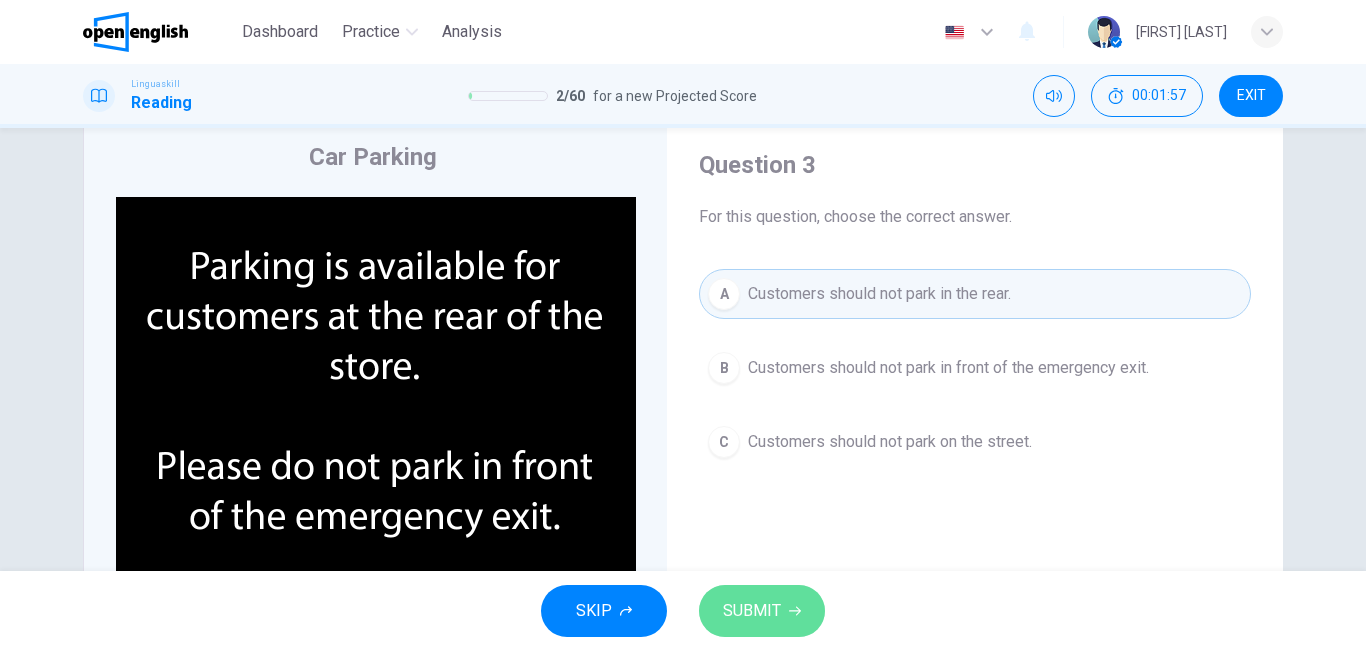 click on "SUBMIT" at bounding box center [752, 611] 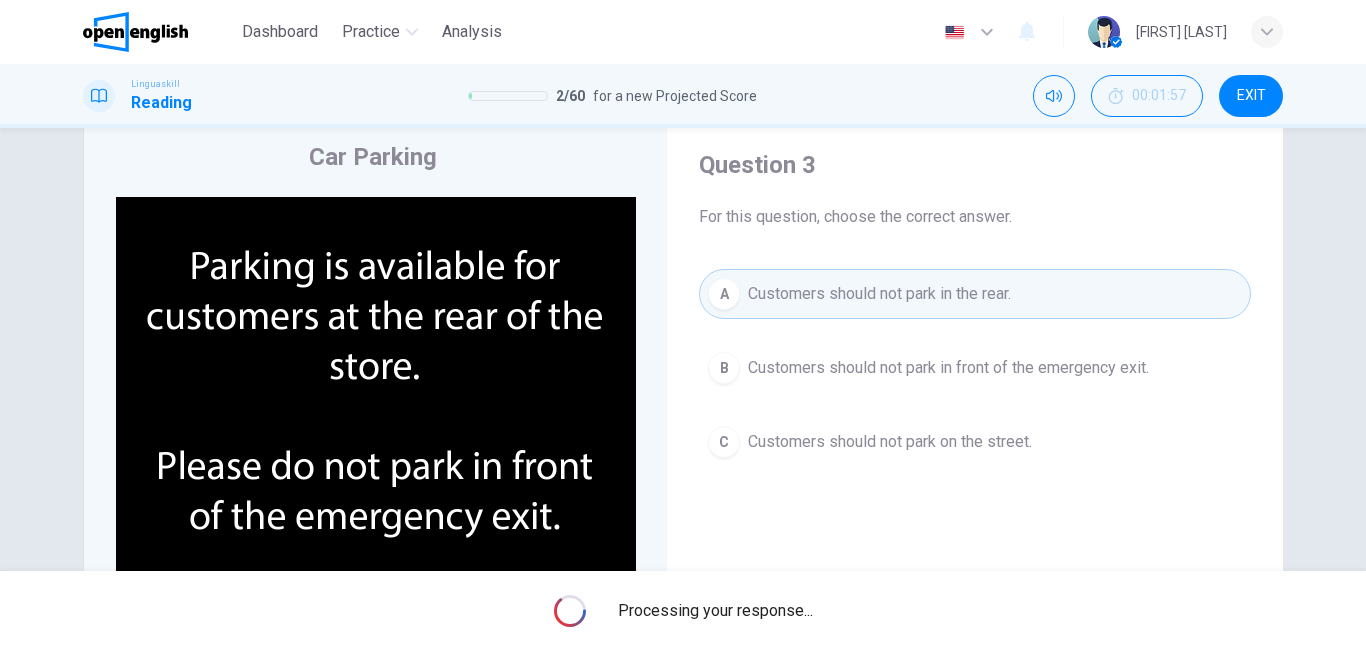 click on "Processing your response..." at bounding box center [683, 611] 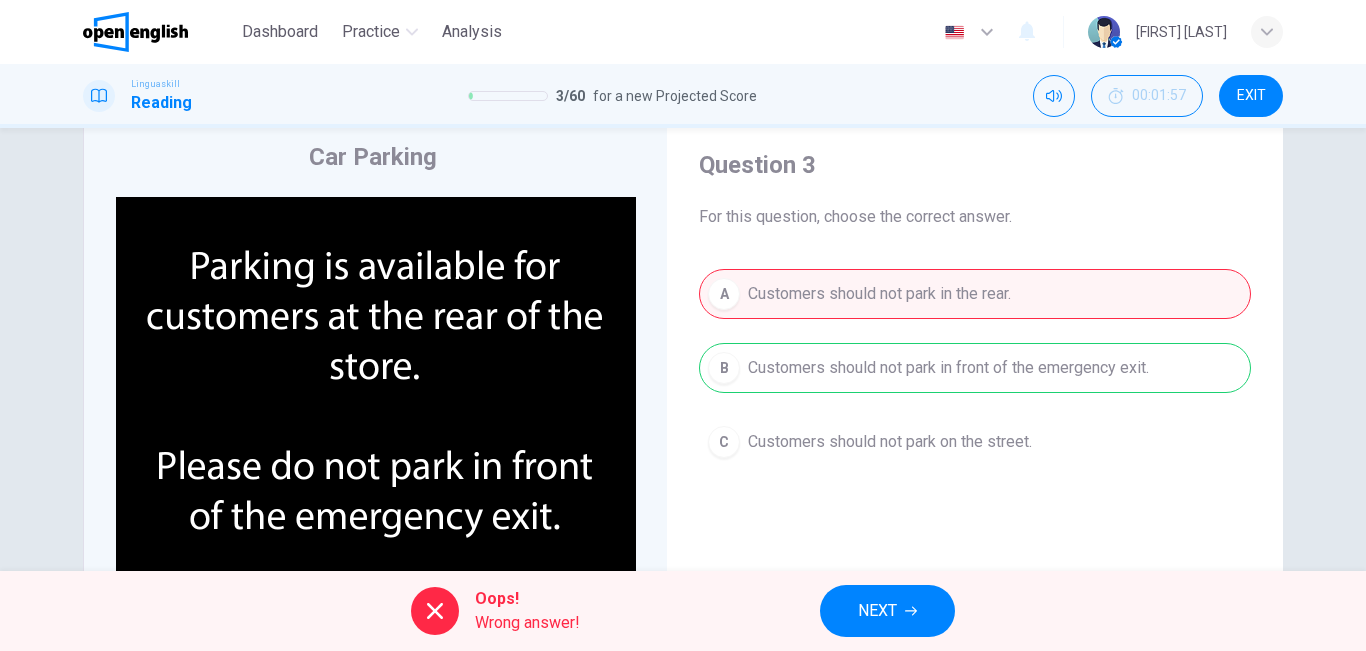 click on "A Customers should not park in the rear.  B Customers should not park in front of the emergency exit. C Customers should not park on the street." at bounding box center [975, 368] 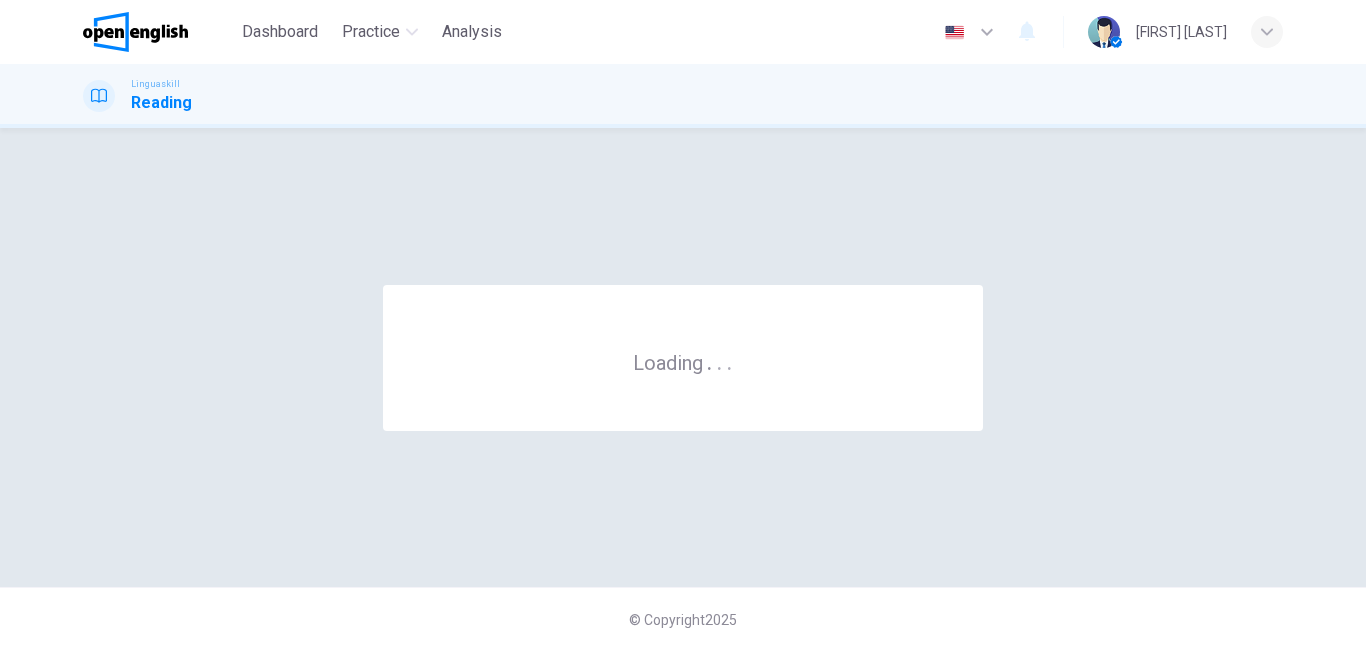 scroll, scrollTop: 0, scrollLeft: 0, axis: both 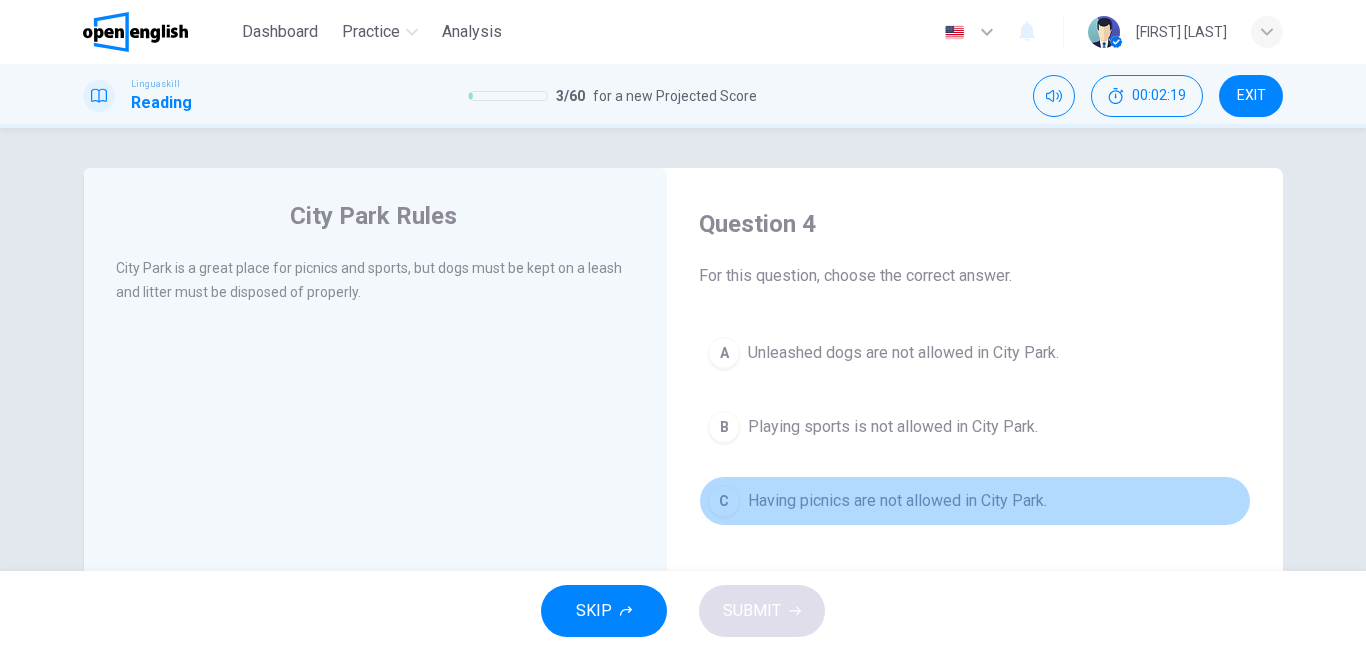 click on "Having picnics are not allowed in City Park." at bounding box center [897, 501] 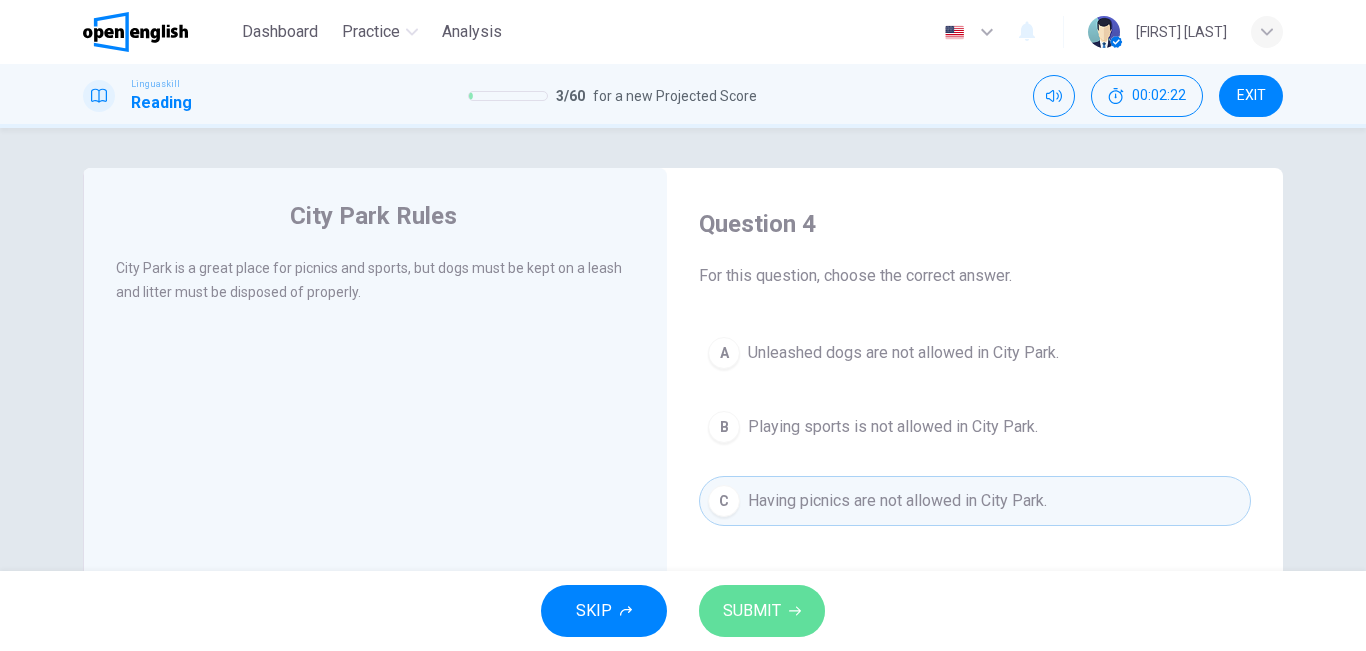 click on "SUBMIT" at bounding box center (762, 611) 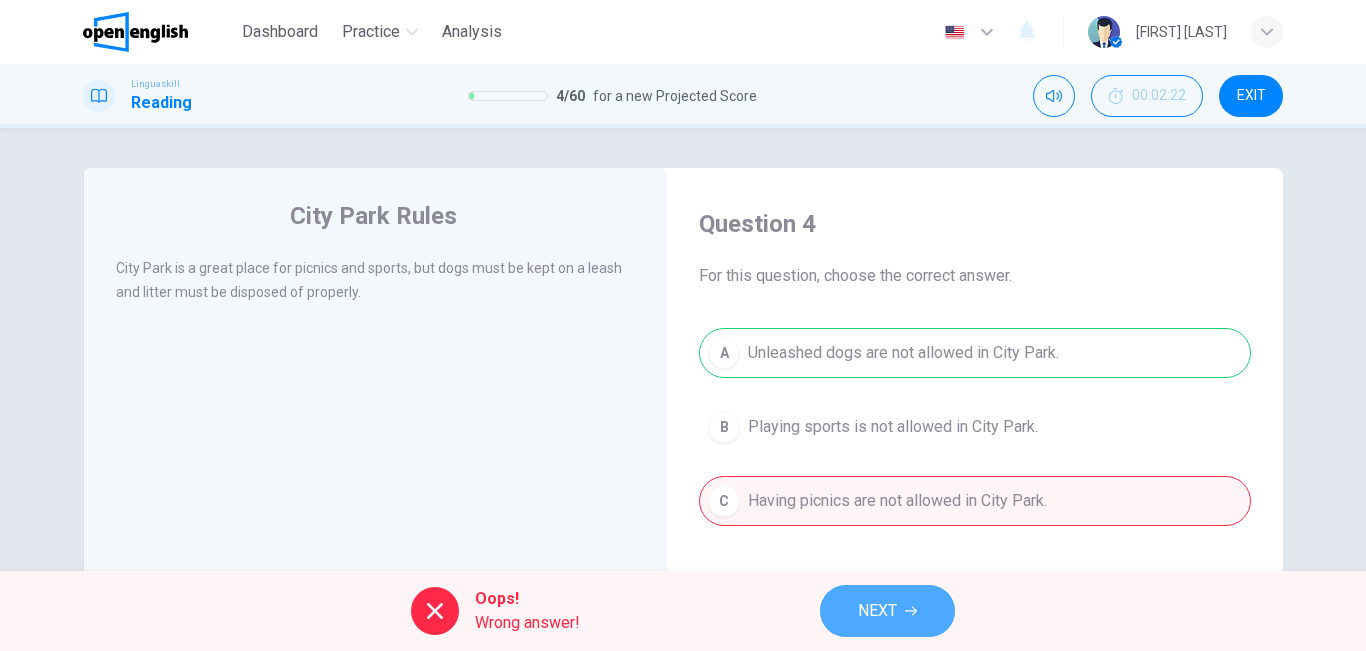 click on "NEXT" at bounding box center (877, 611) 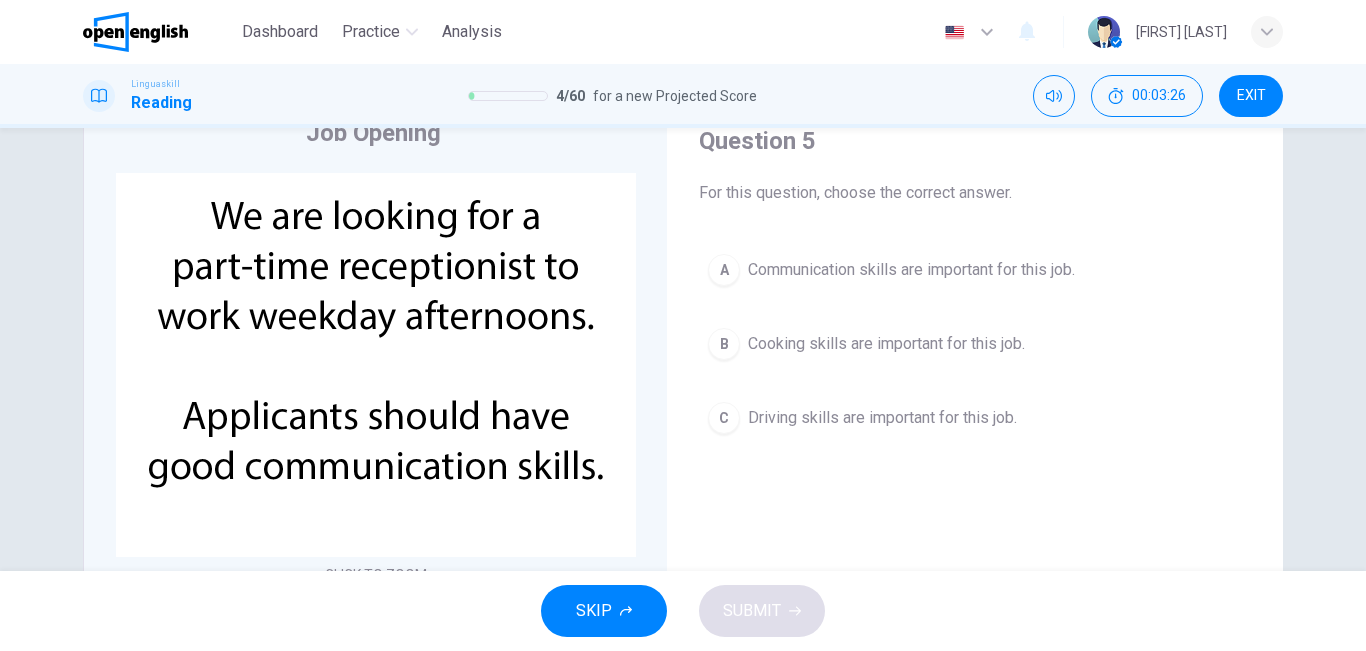 scroll, scrollTop: 59, scrollLeft: 0, axis: vertical 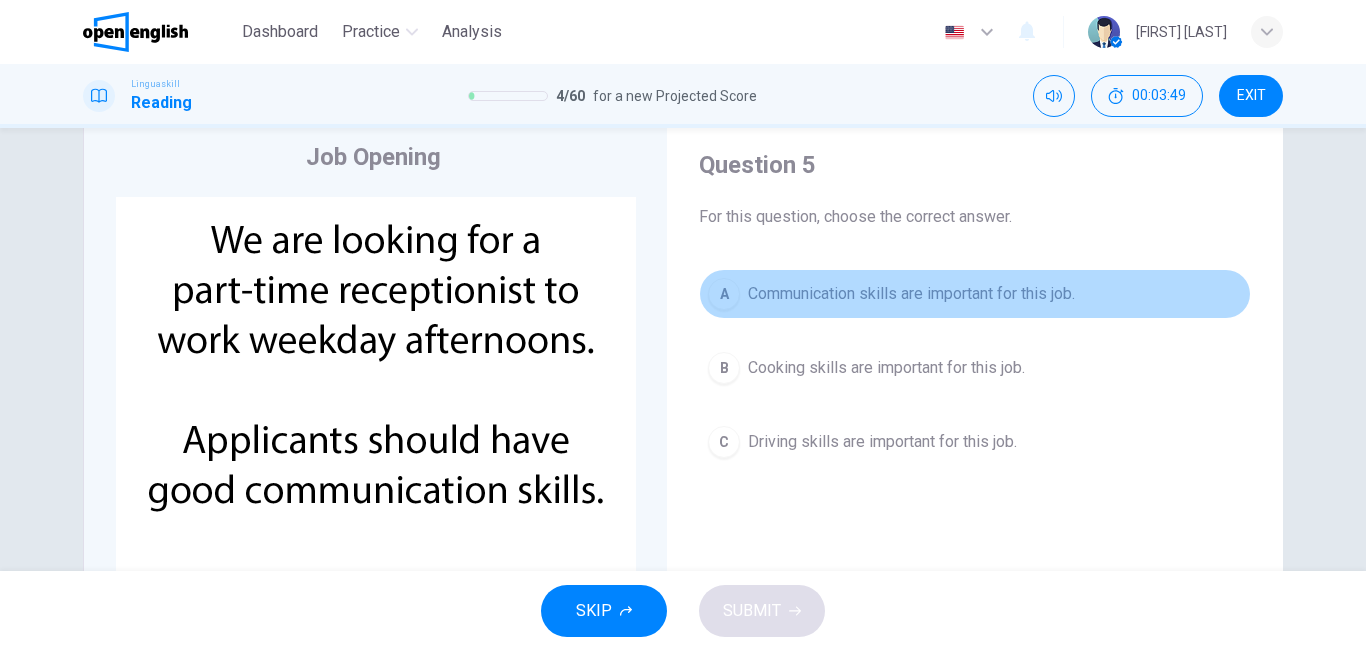 click on "Communication skills are important for this job." at bounding box center [911, 294] 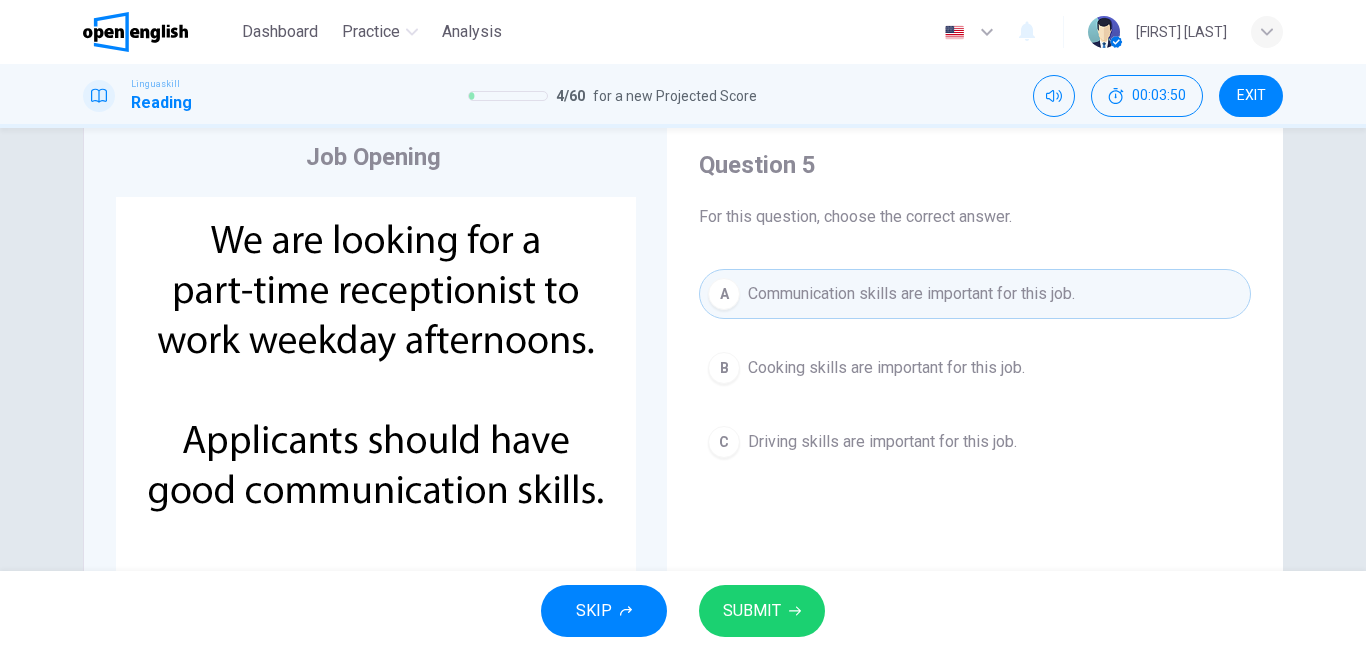 click on "SUBMIT" at bounding box center [762, 611] 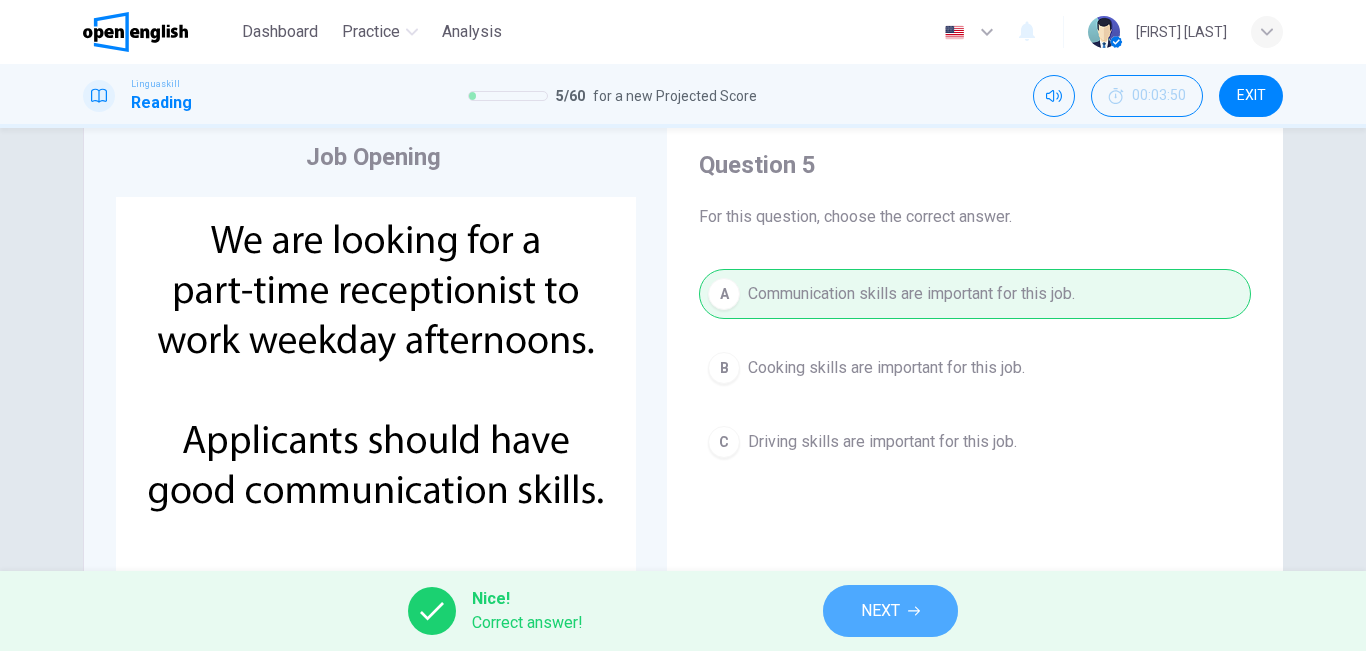 click on "NEXT" at bounding box center (880, 611) 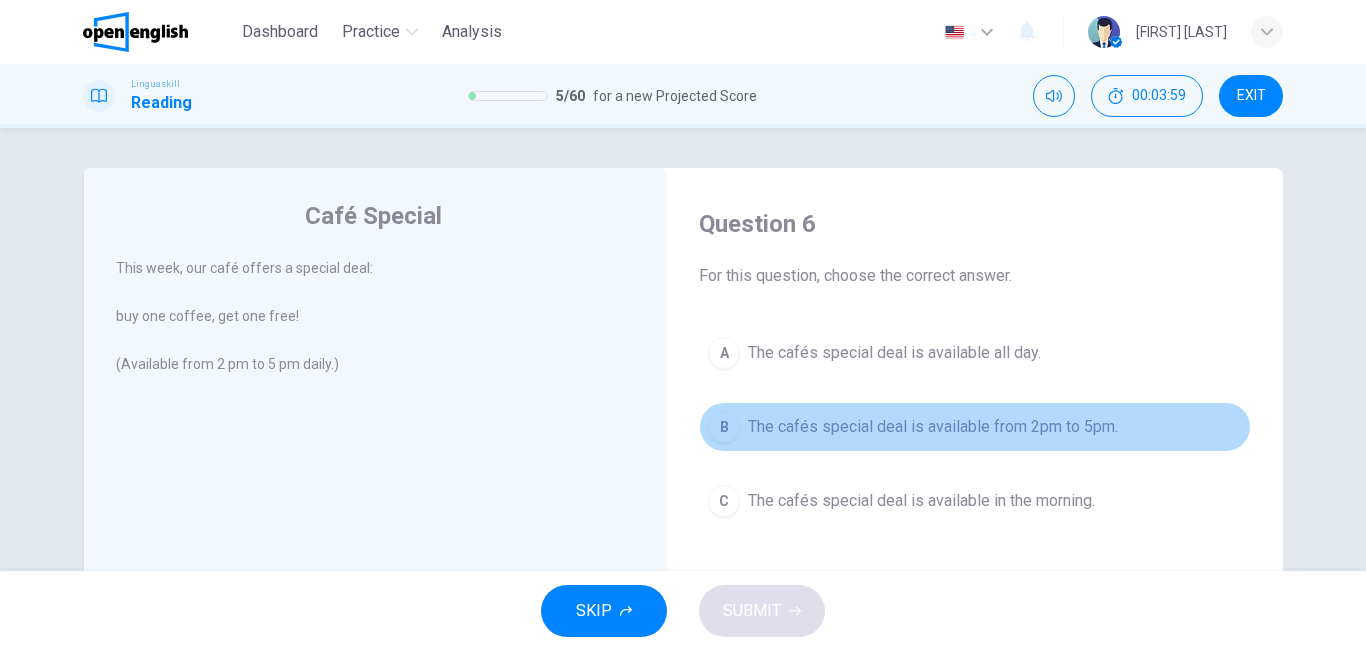click on "The cafés special deal is available from 2pm to 5pm." at bounding box center (933, 427) 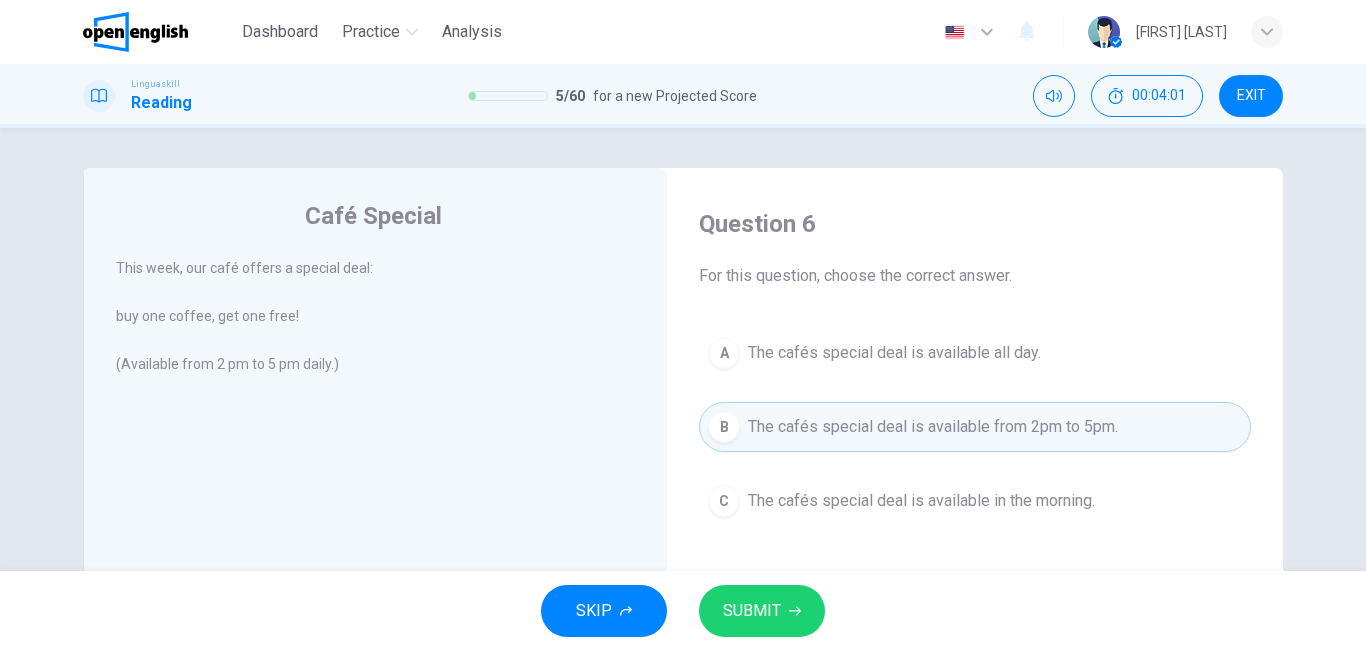 click on "SKIP SUBMIT" at bounding box center (683, 611) 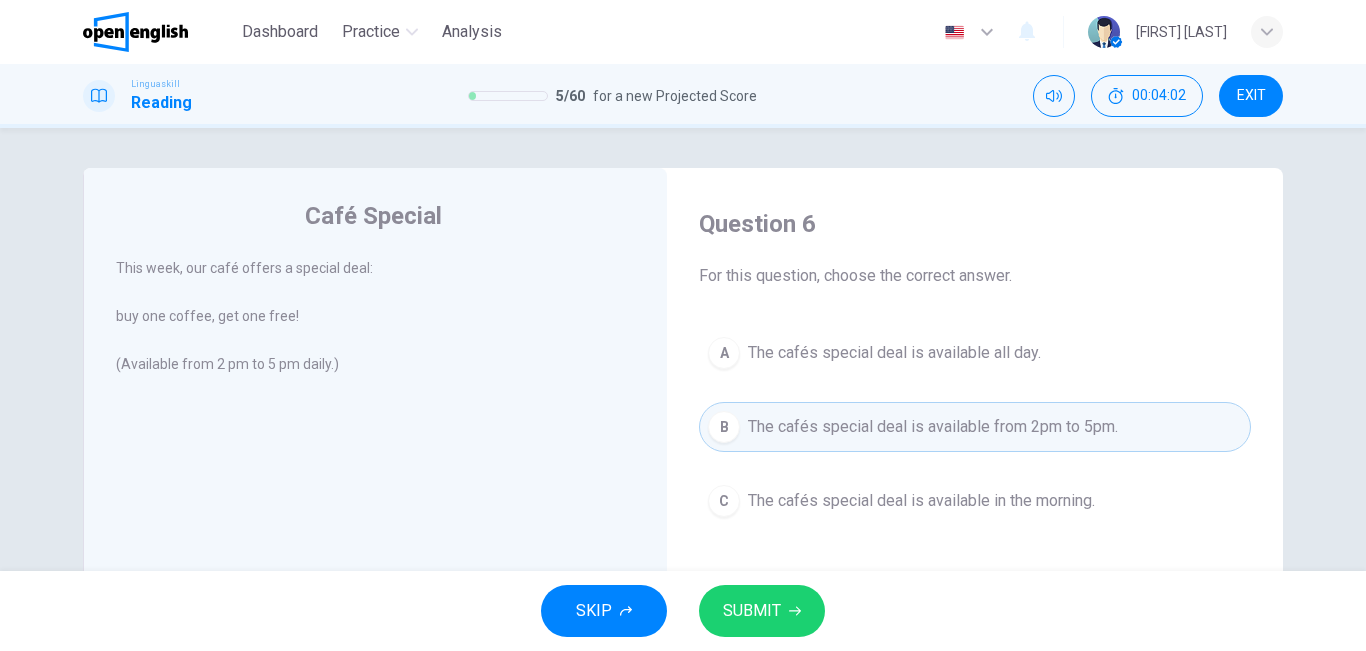 click on "SUBMIT" at bounding box center [752, 611] 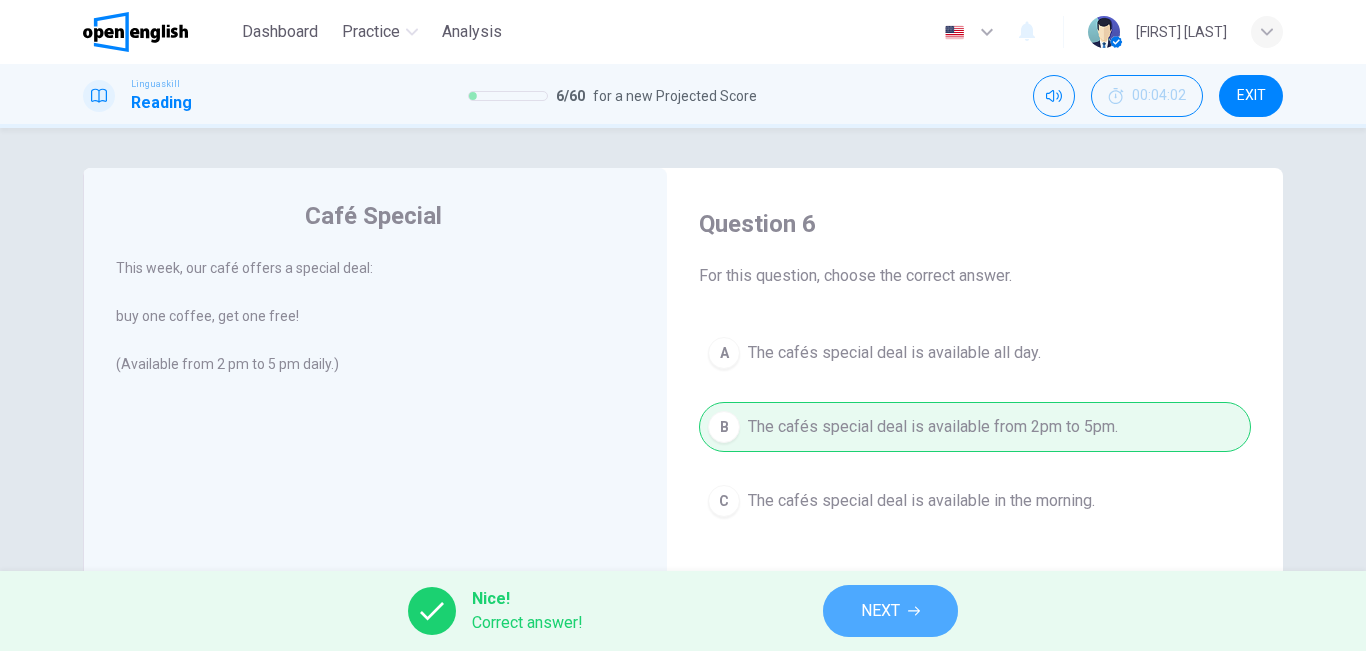 click on "NEXT" at bounding box center [890, 611] 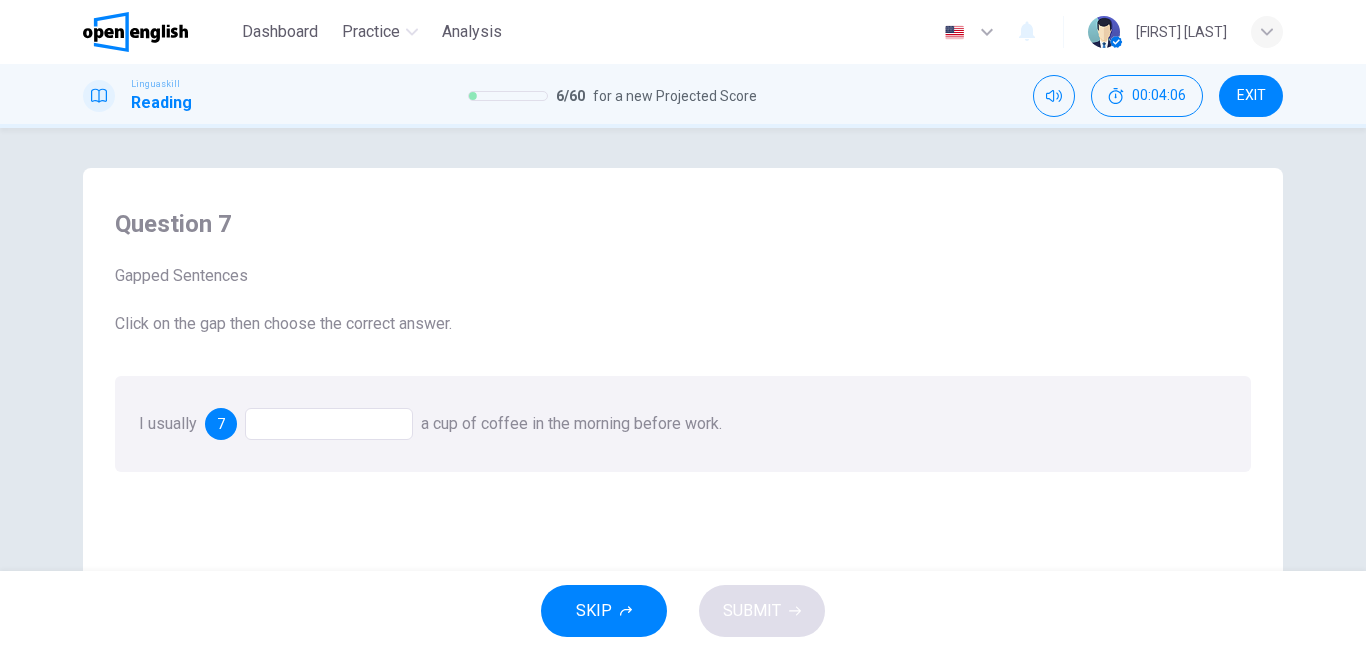 click on "I usually  7  a cup of coffee in the morning before work." at bounding box center [683, 424] 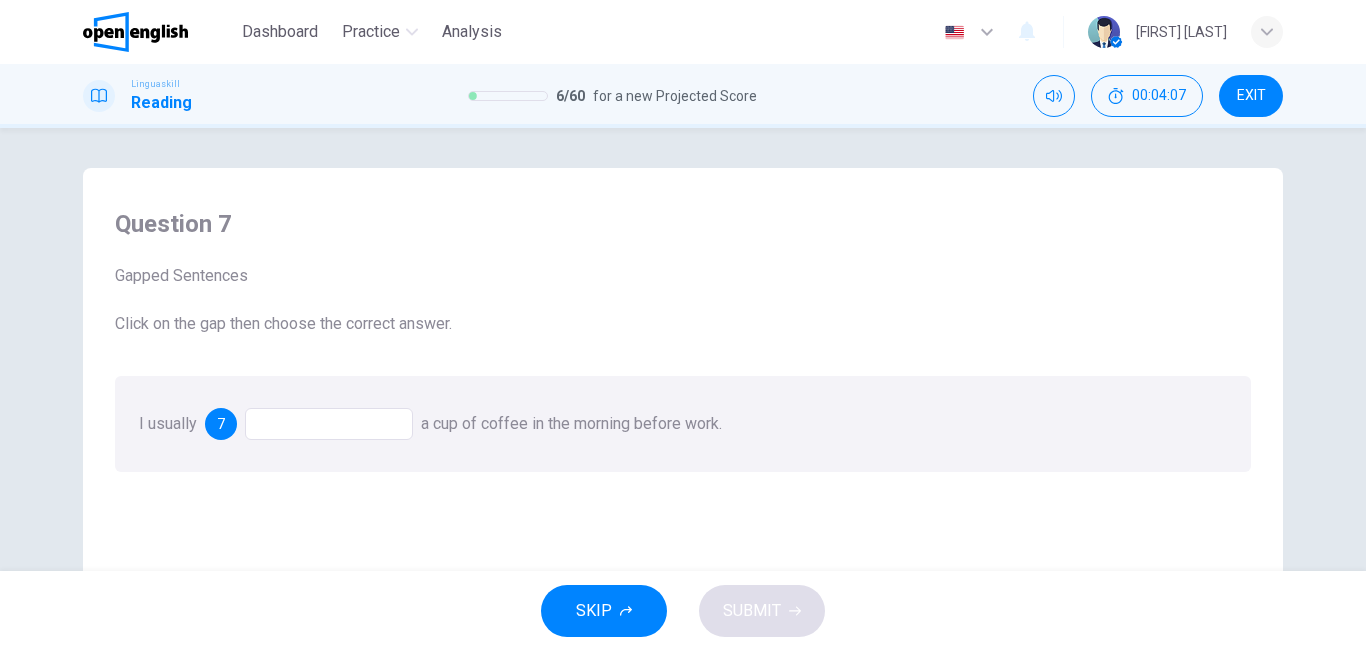 click at bounding box center (329, 424) 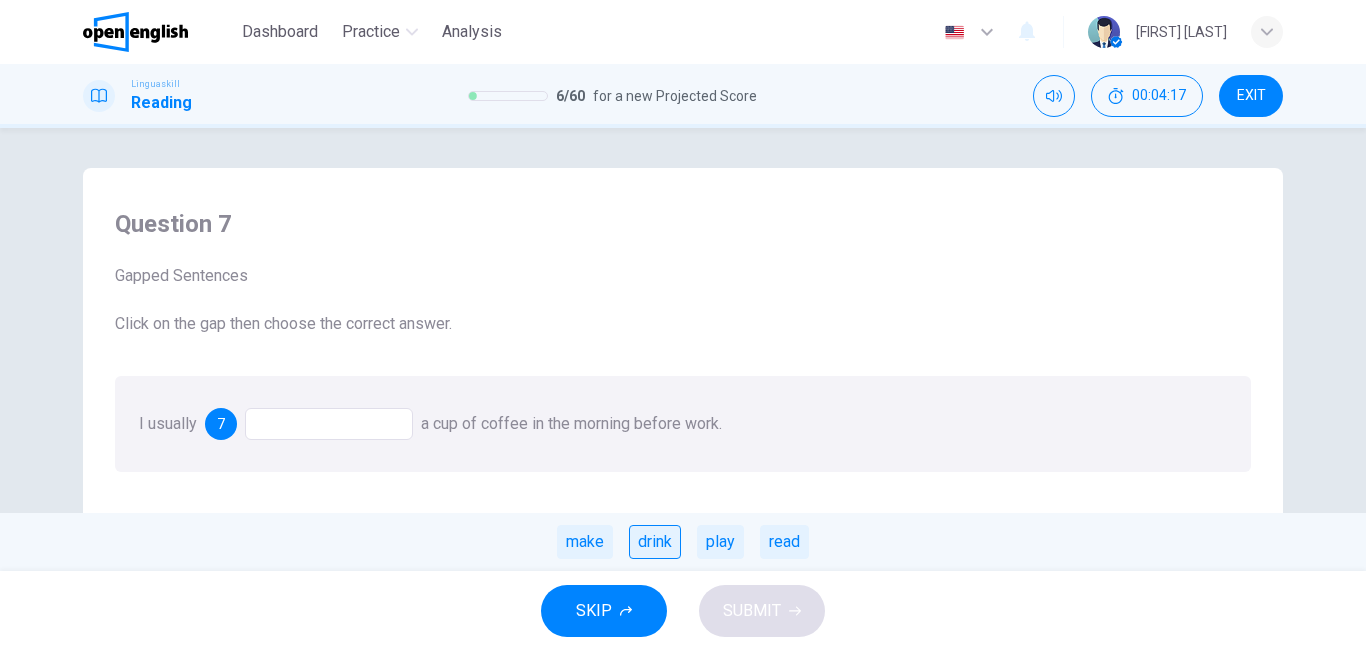 click on "drink" at bounding box center [655, 542] 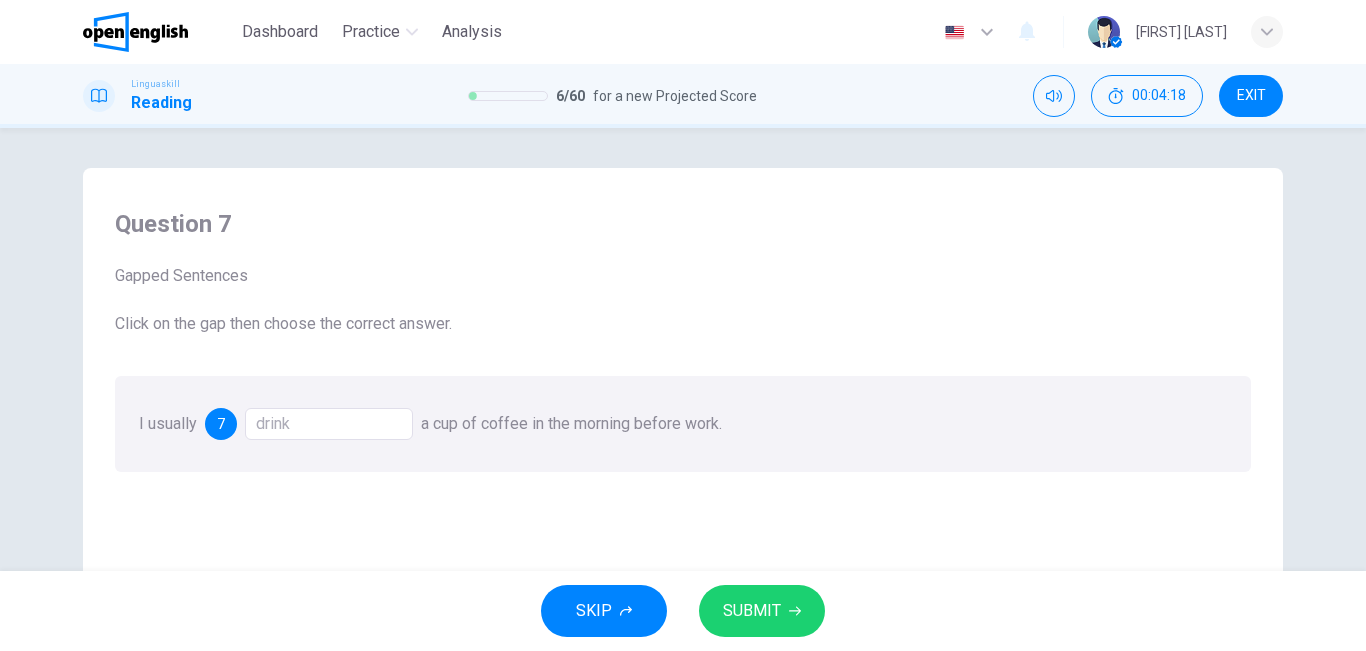 click on "SUBMIT" at bounding box center [752, 611] 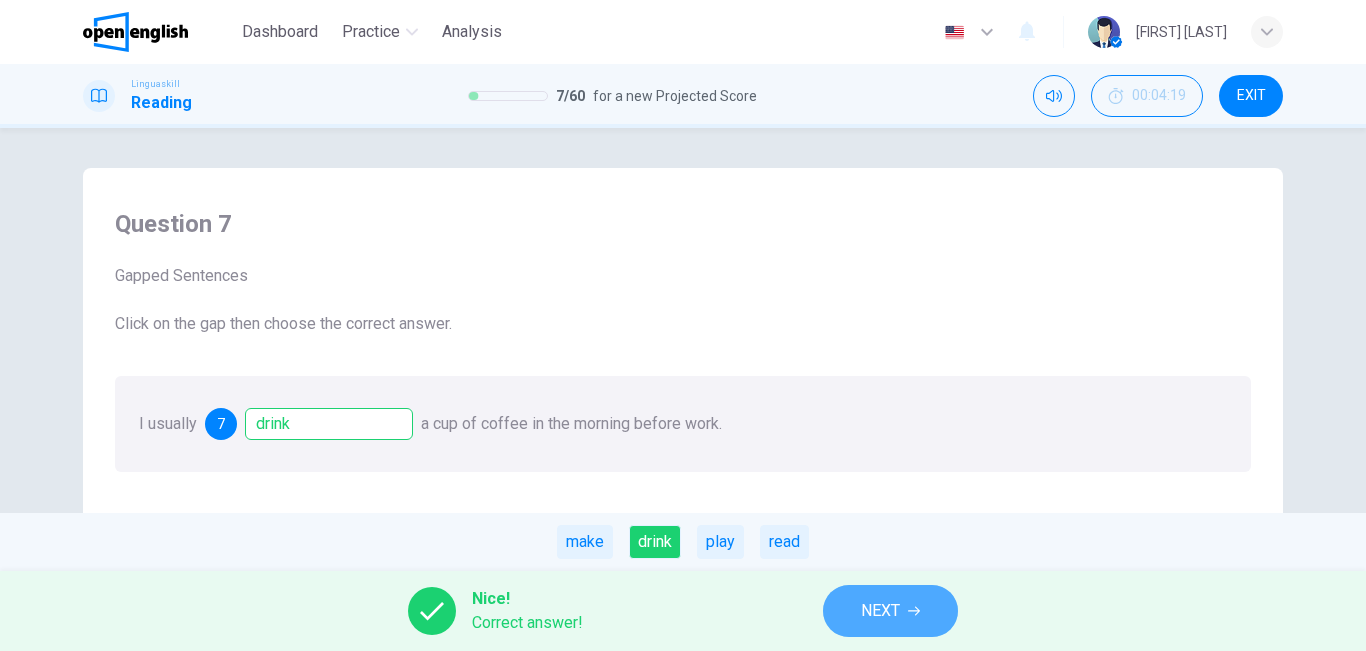 click on "NEXT" at bounding box center [880, 611] 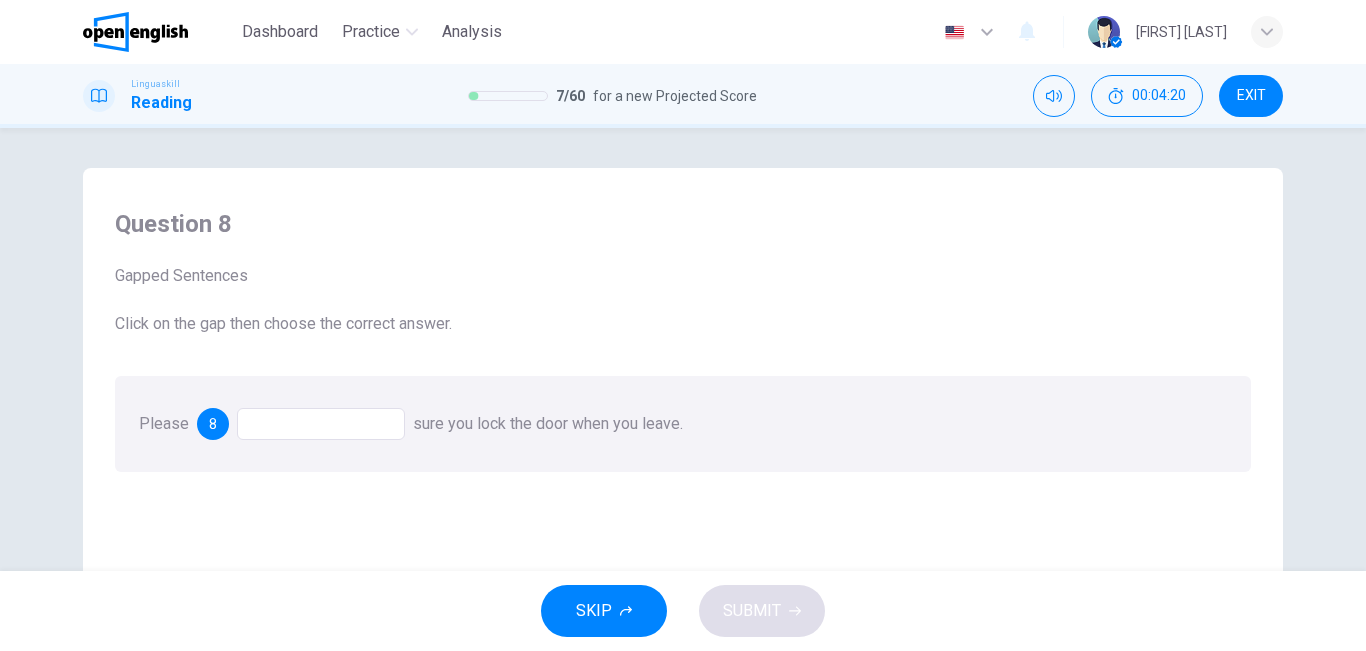 click at bounding box center [321, 424] 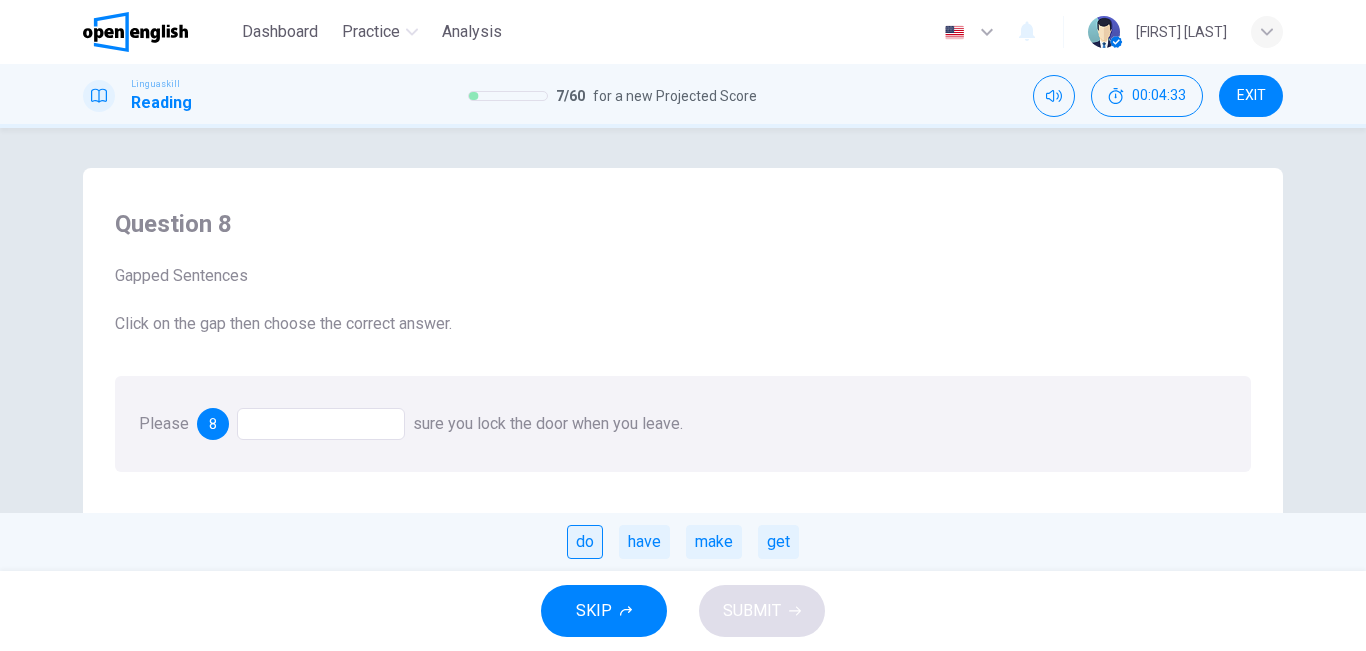 click on "do" at bounding box center [585, 542] 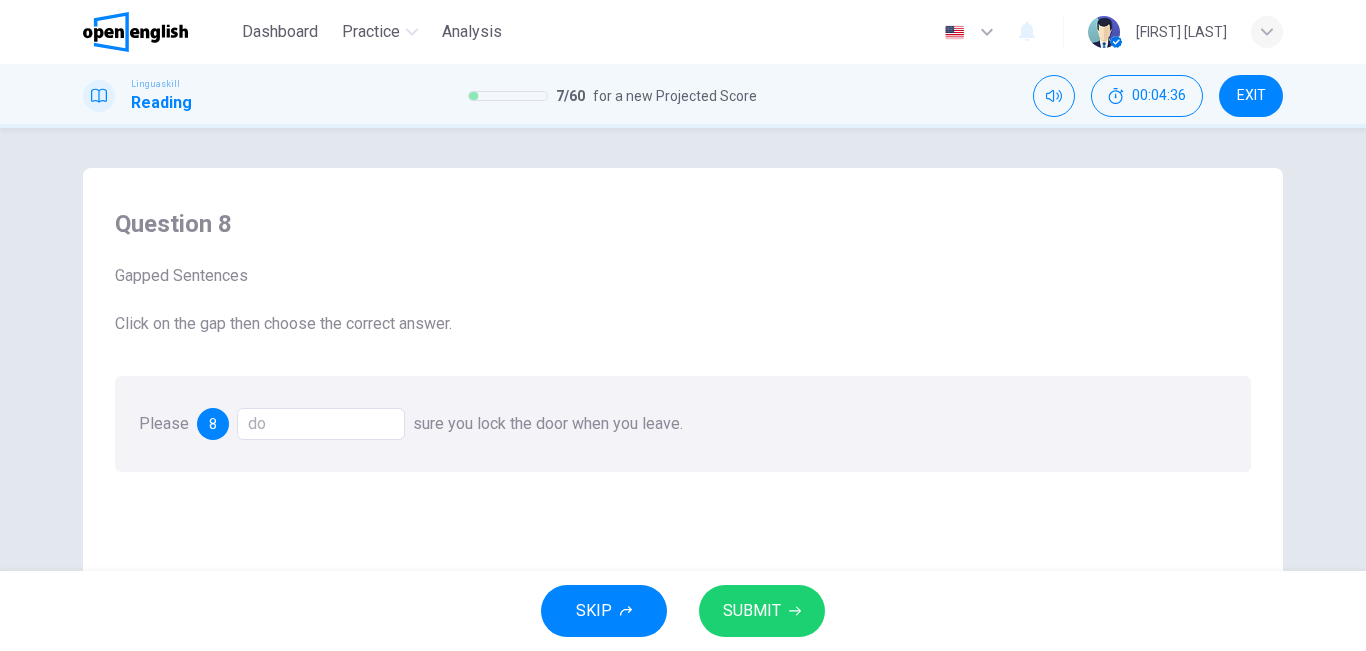 click on "do" at bounding box center (321, 424) 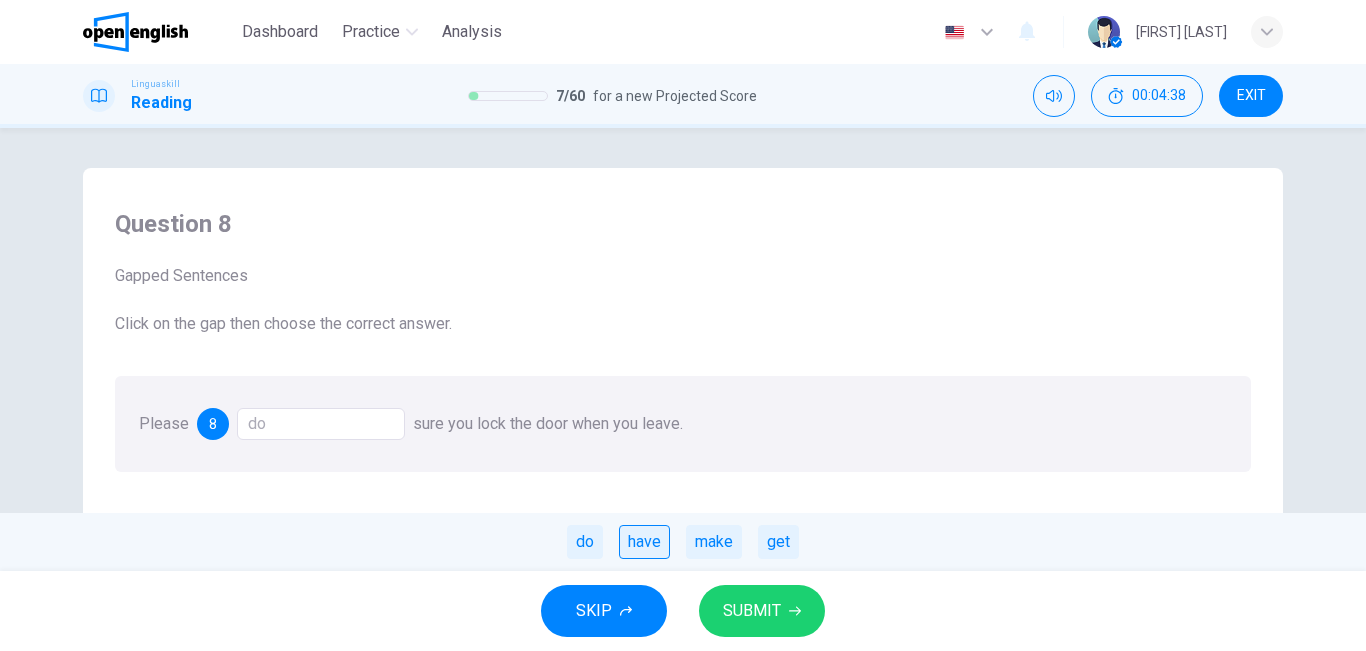 click on "have" at bounding box center [644, 542] 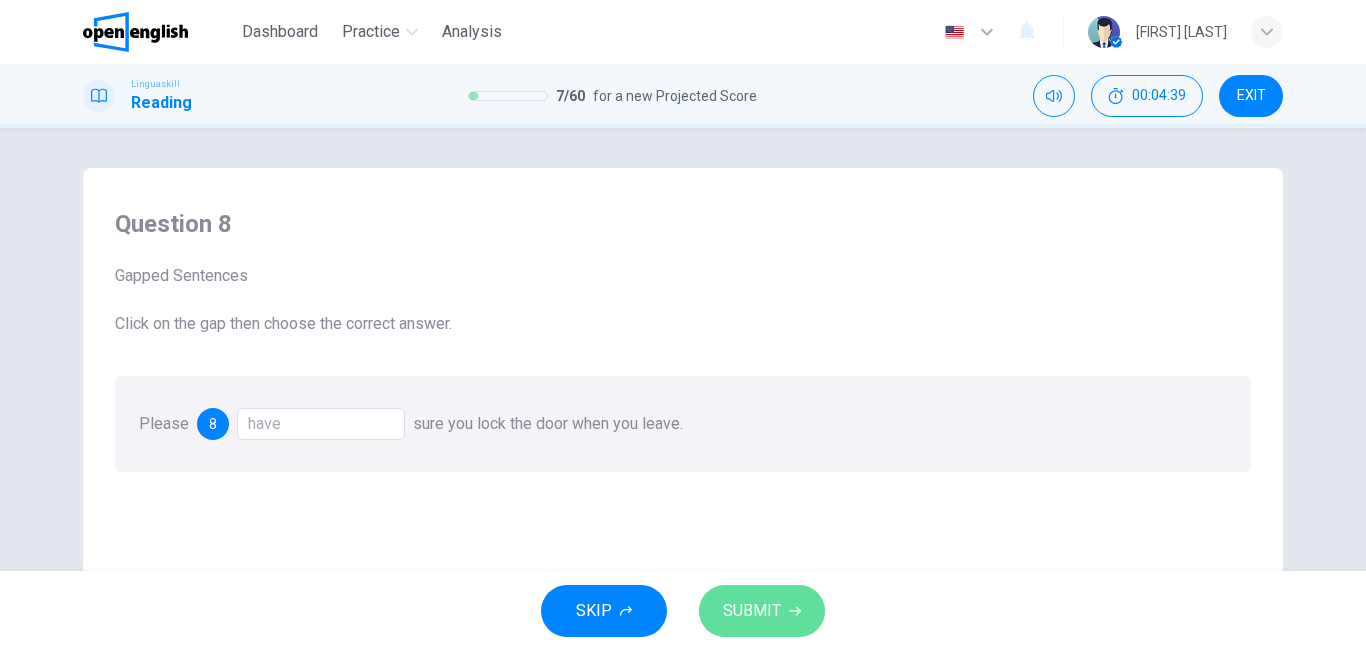 click on "SUBMIT" at bounding box center (752, 611) 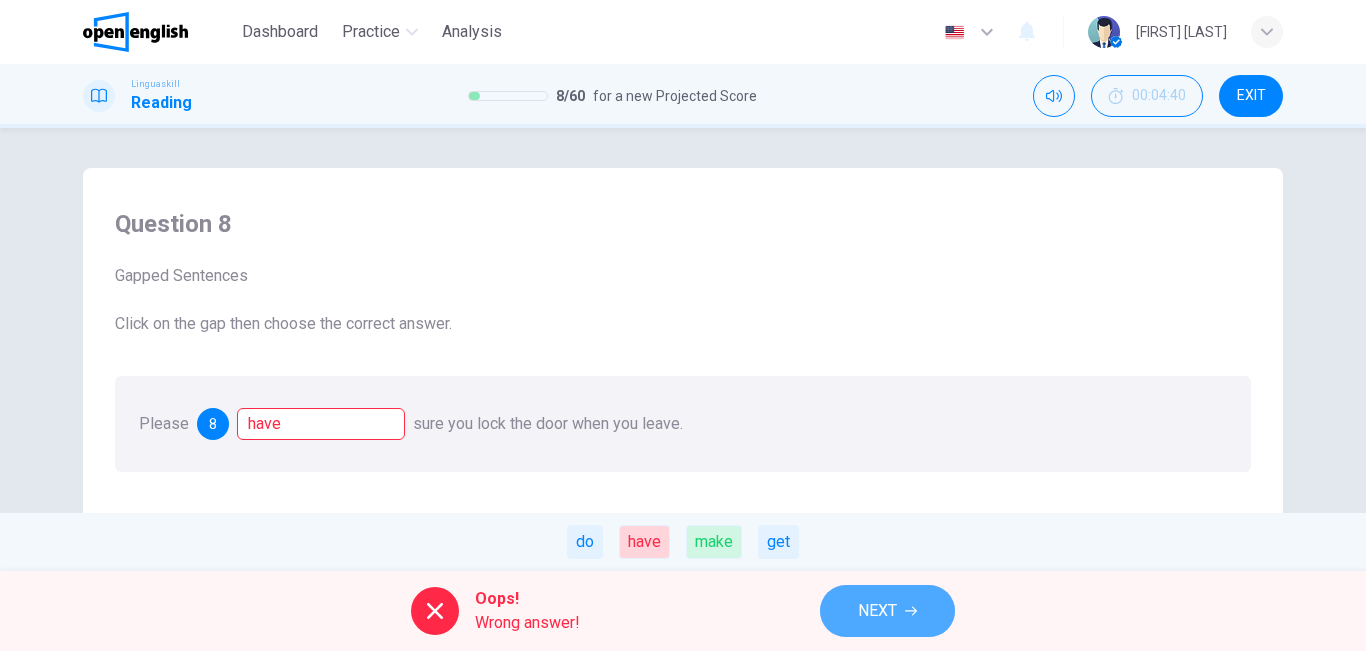 click on "NEXT" at bounding box center [887, 611] 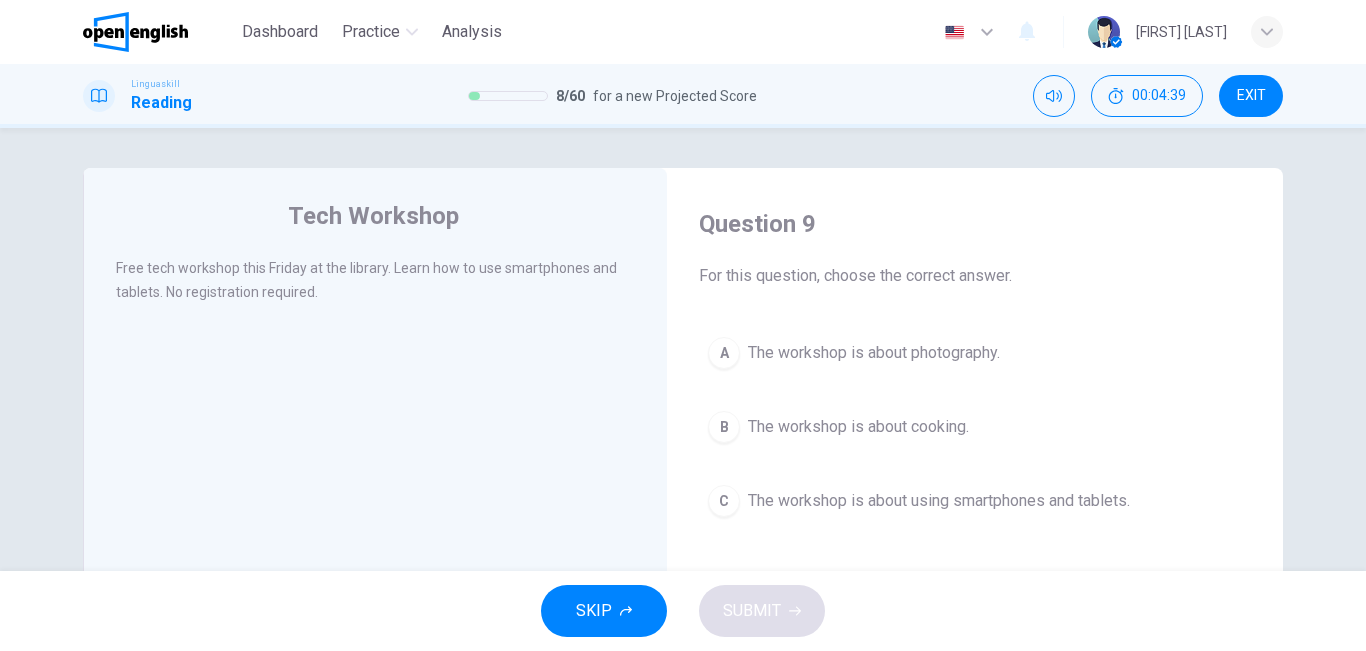 click on "SKIP SUBMIT" at bounding box center (683, 611) 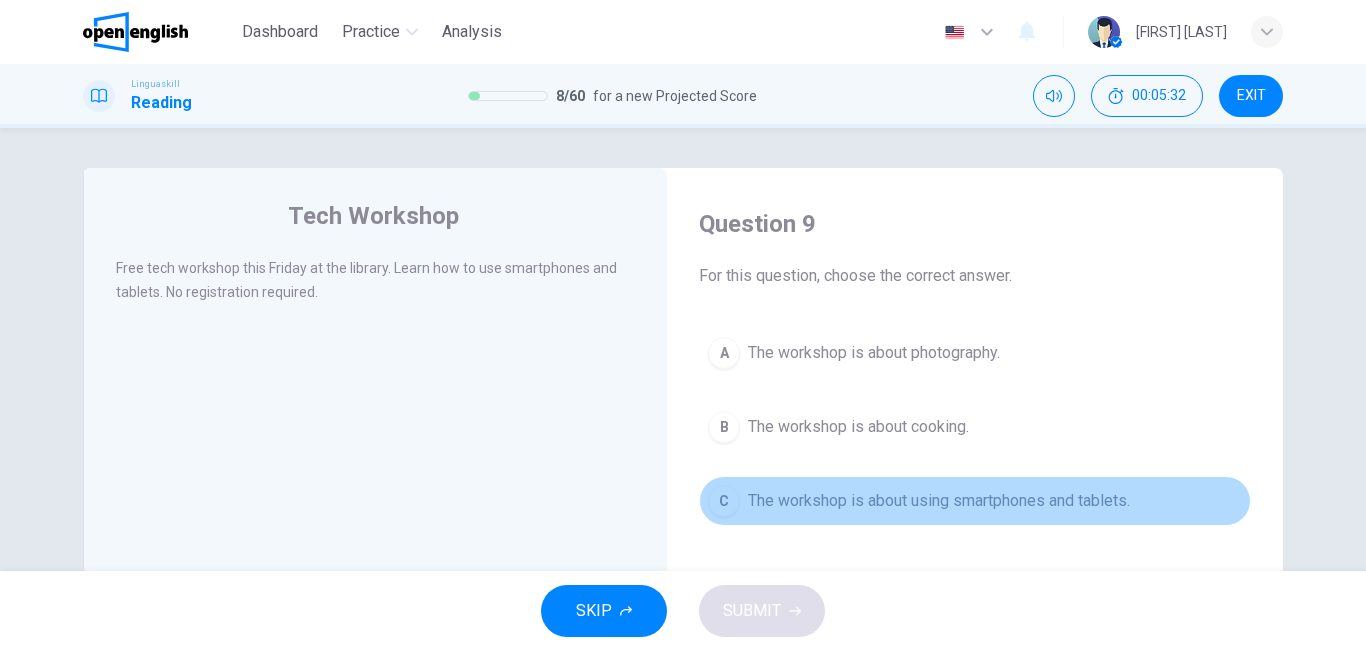 click on "The workshop is about using smartphones and tablets." at bounding box center [939, 501] 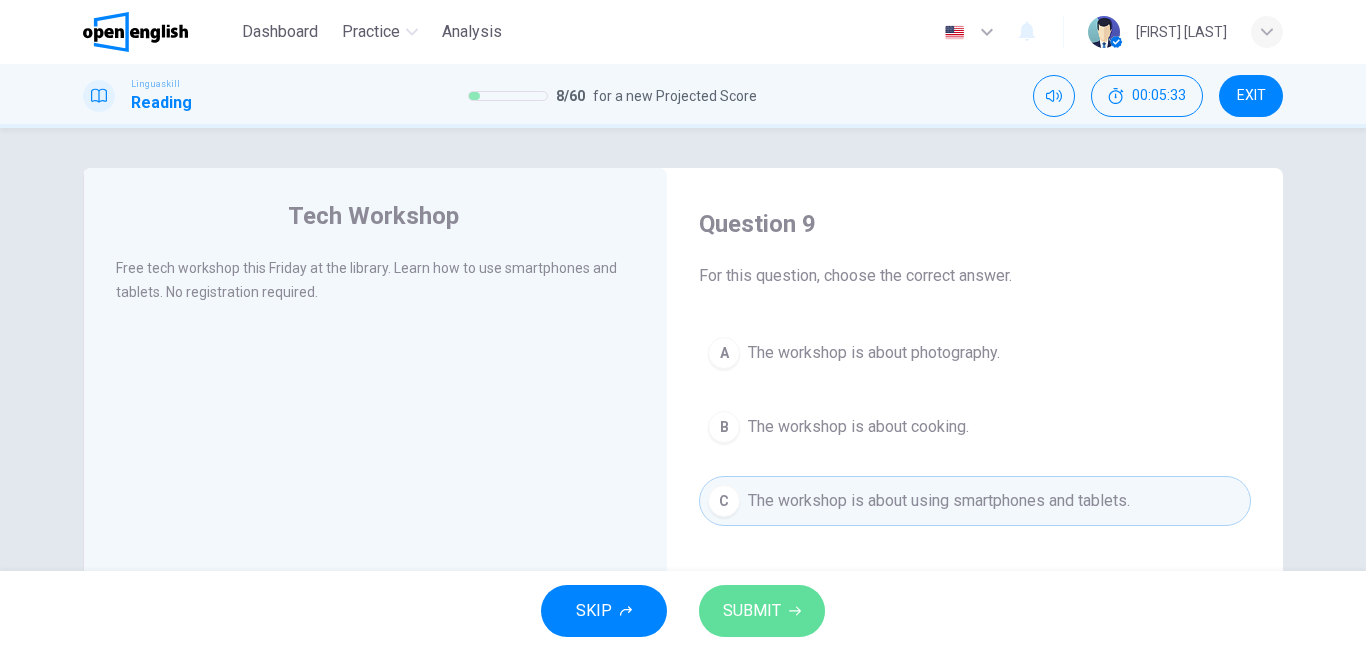 click on "SUBMIT" at bounding box center [752, 611] 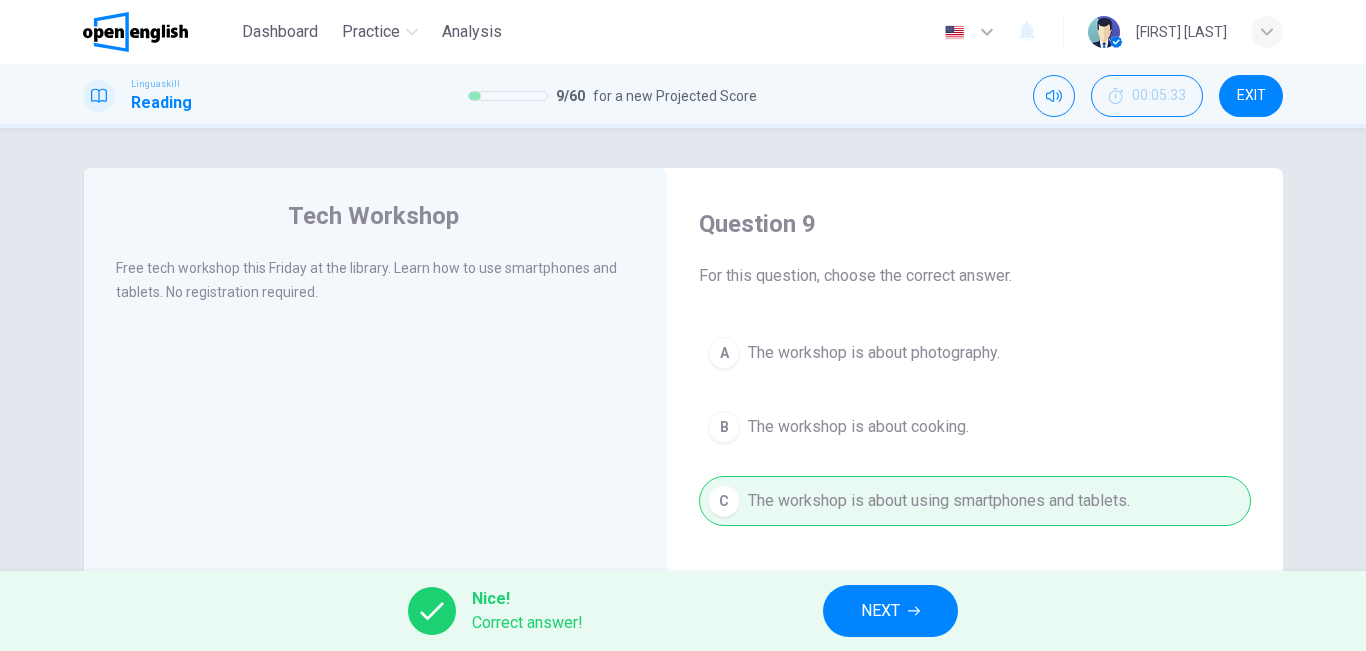 click on "NEXT" at bounding box center [890, 611] 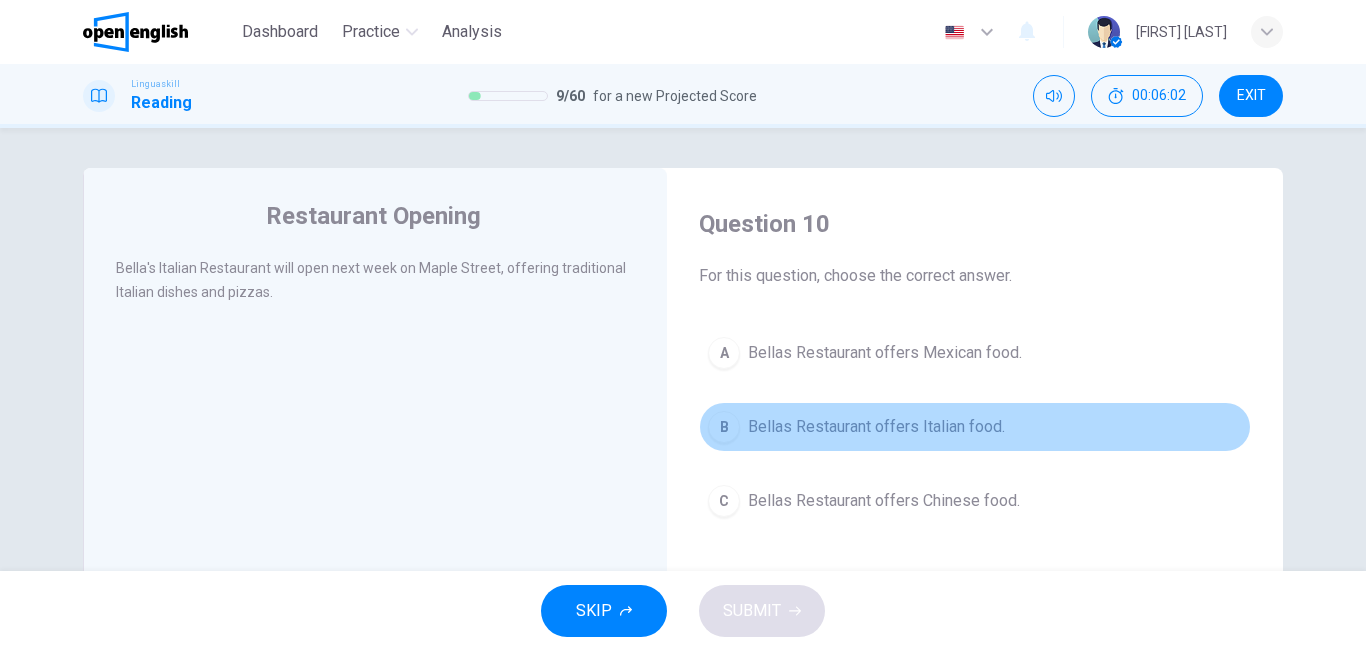 click on "B Bellas Restaurant offers Italian food." at bounding box center [975, 427] 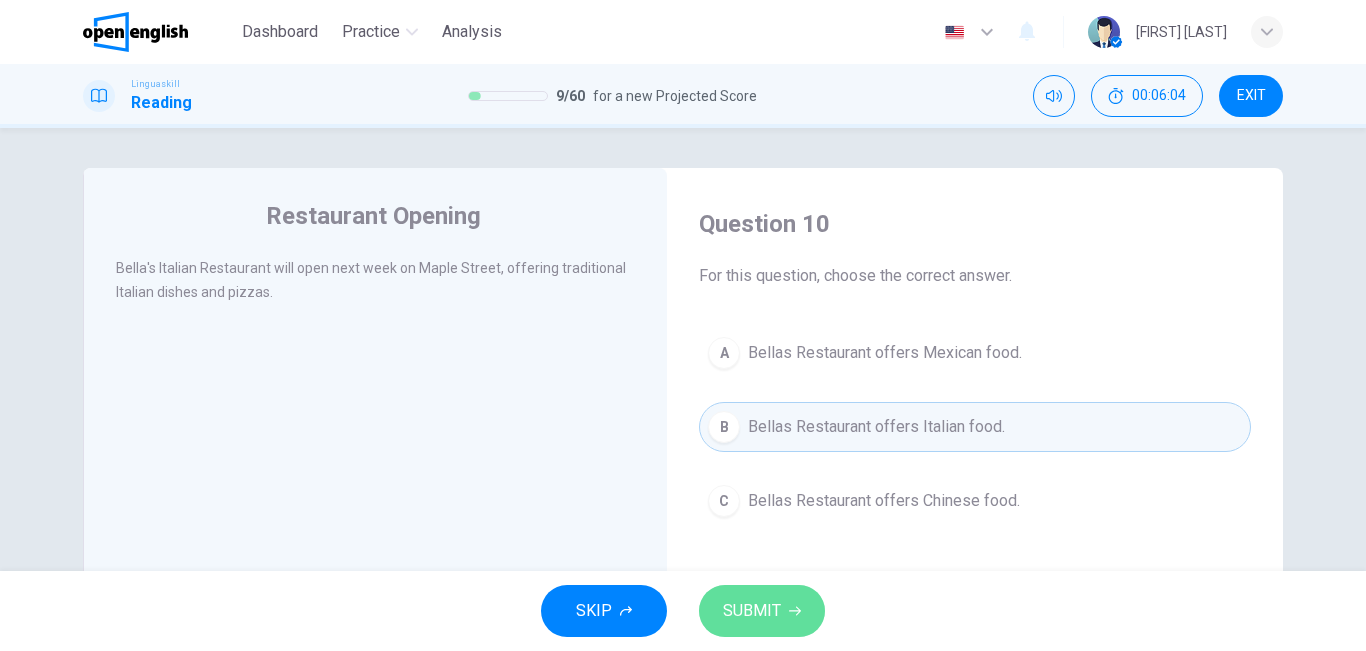 click on "SUBMIT" at bounding box center [752, 611] 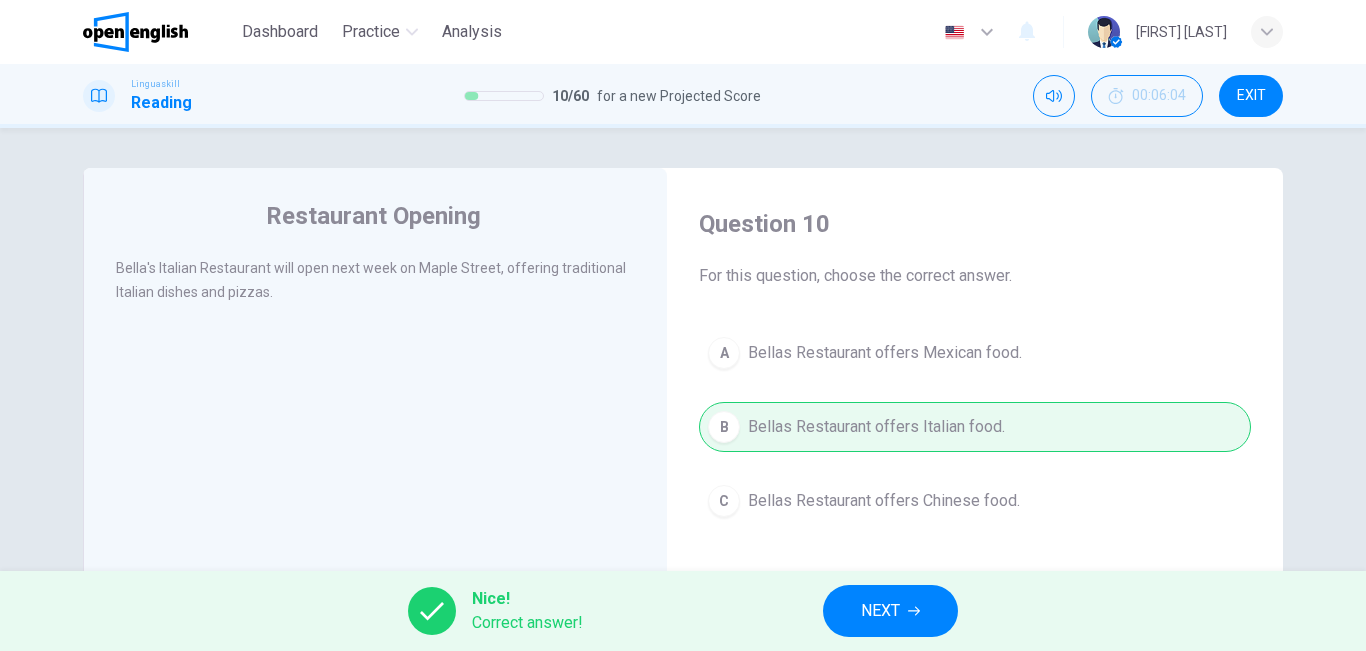 click on "NEXT" at bounding box center [890, 611] 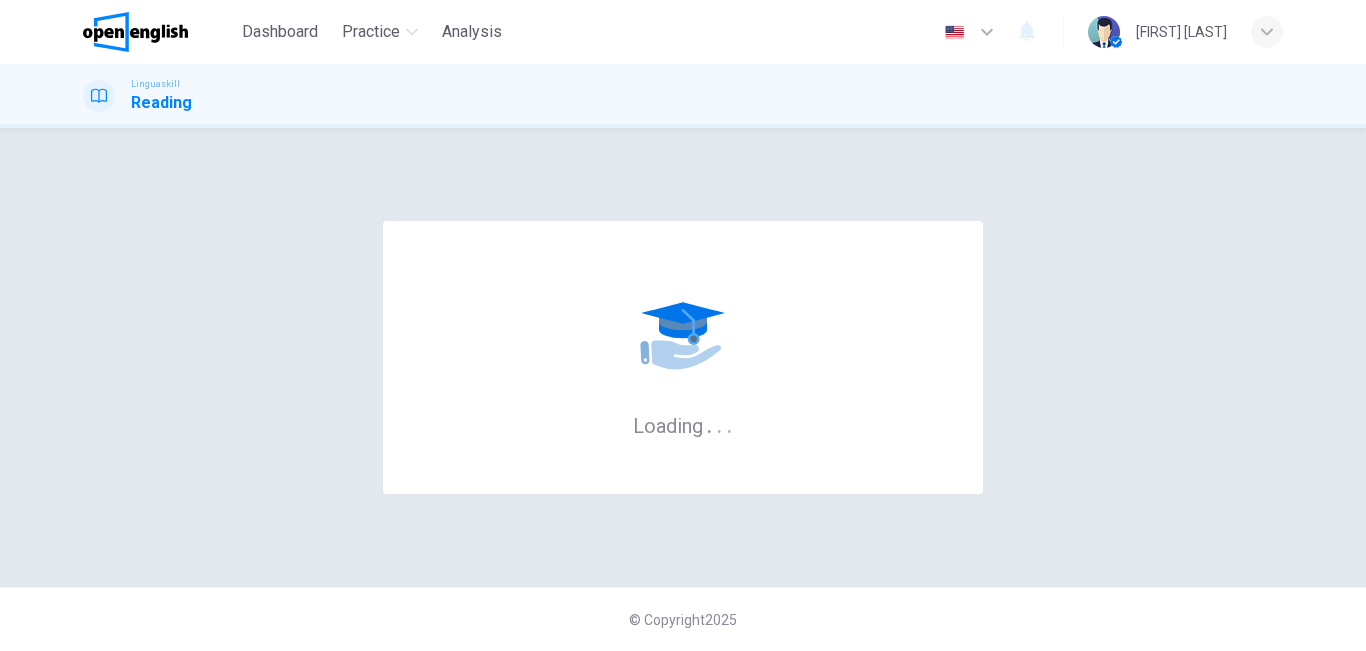 click on "© Copyright  2025" at bounding box center [683, 619] 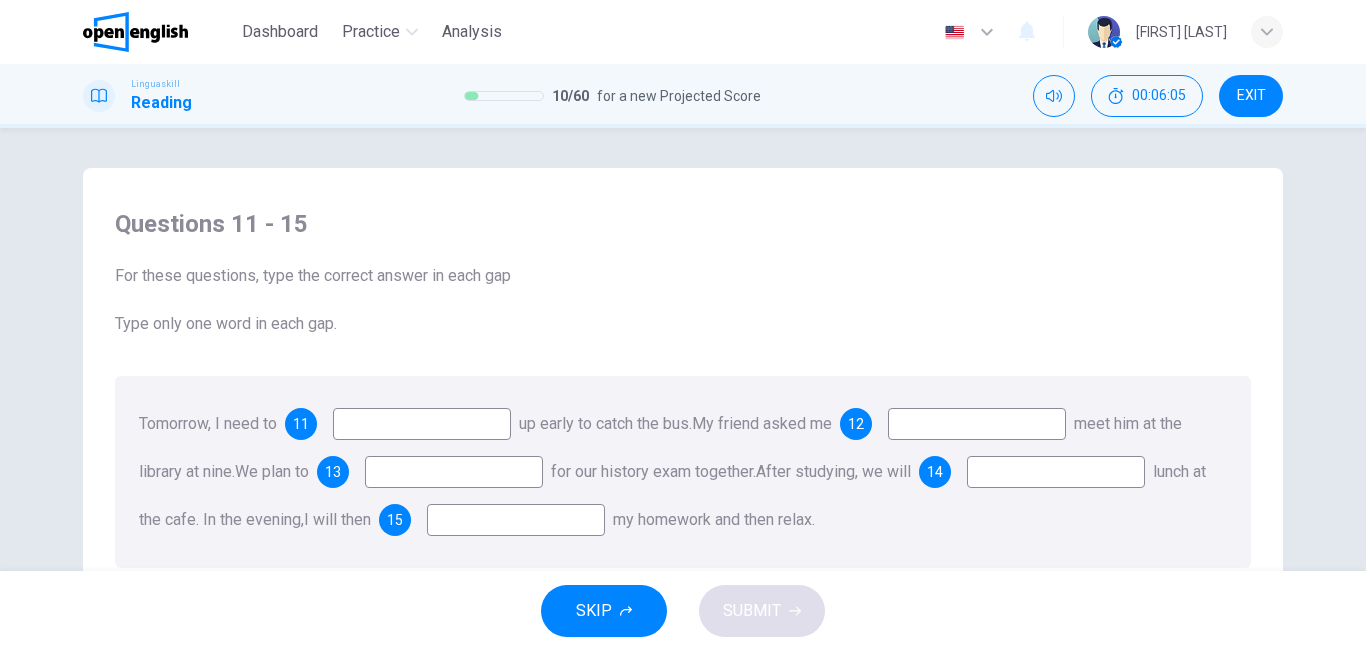 click on "SKIP SUBMIT" at bounding box center (683, 611) 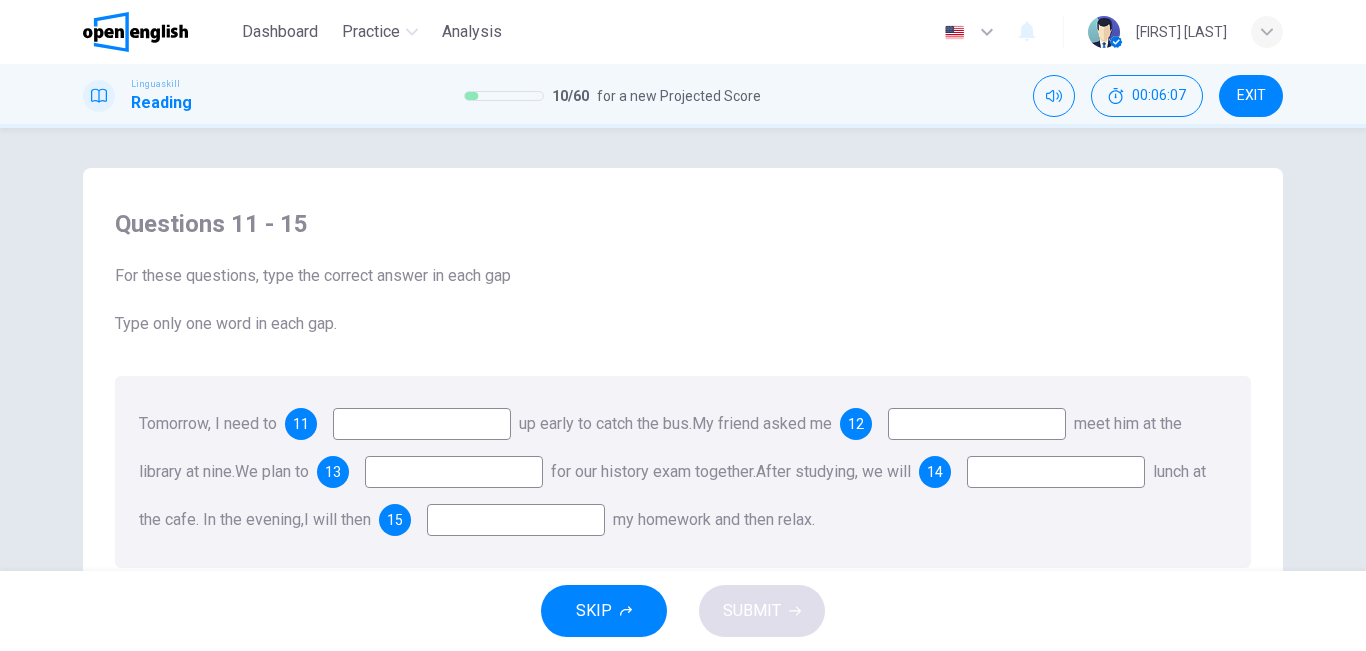click at bounding box center [422, 424] 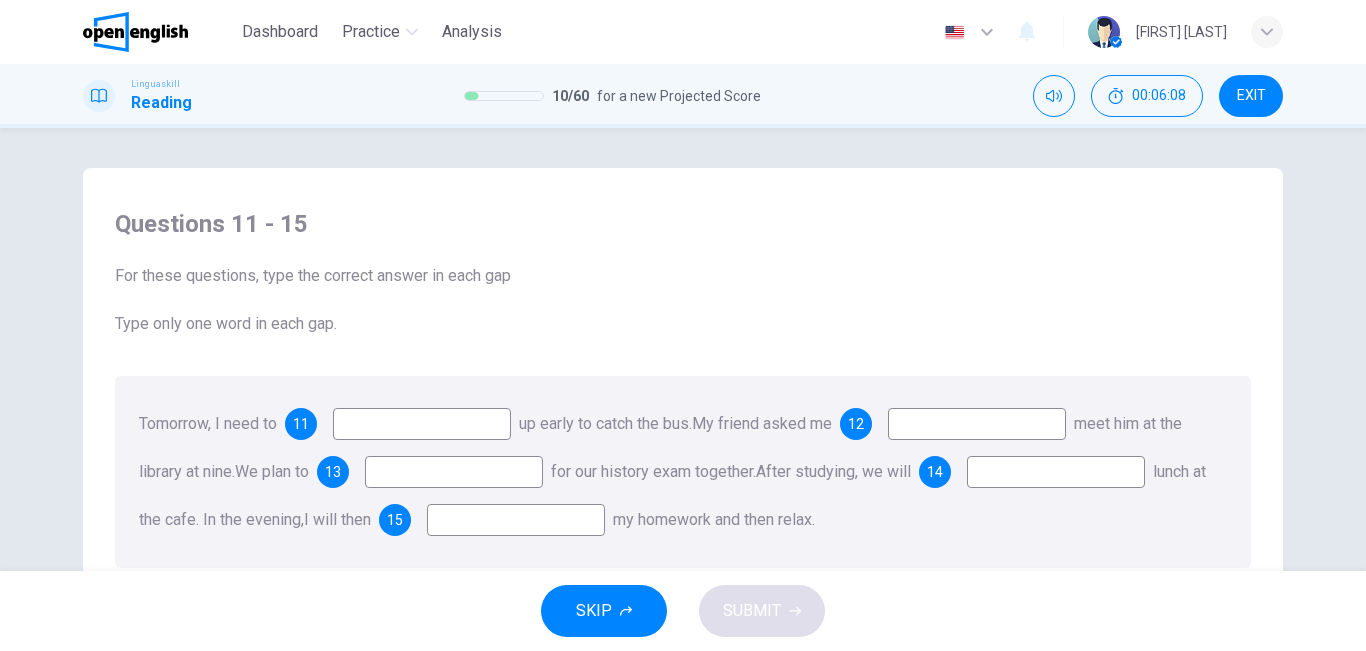 click at bounding box center [422, 424] 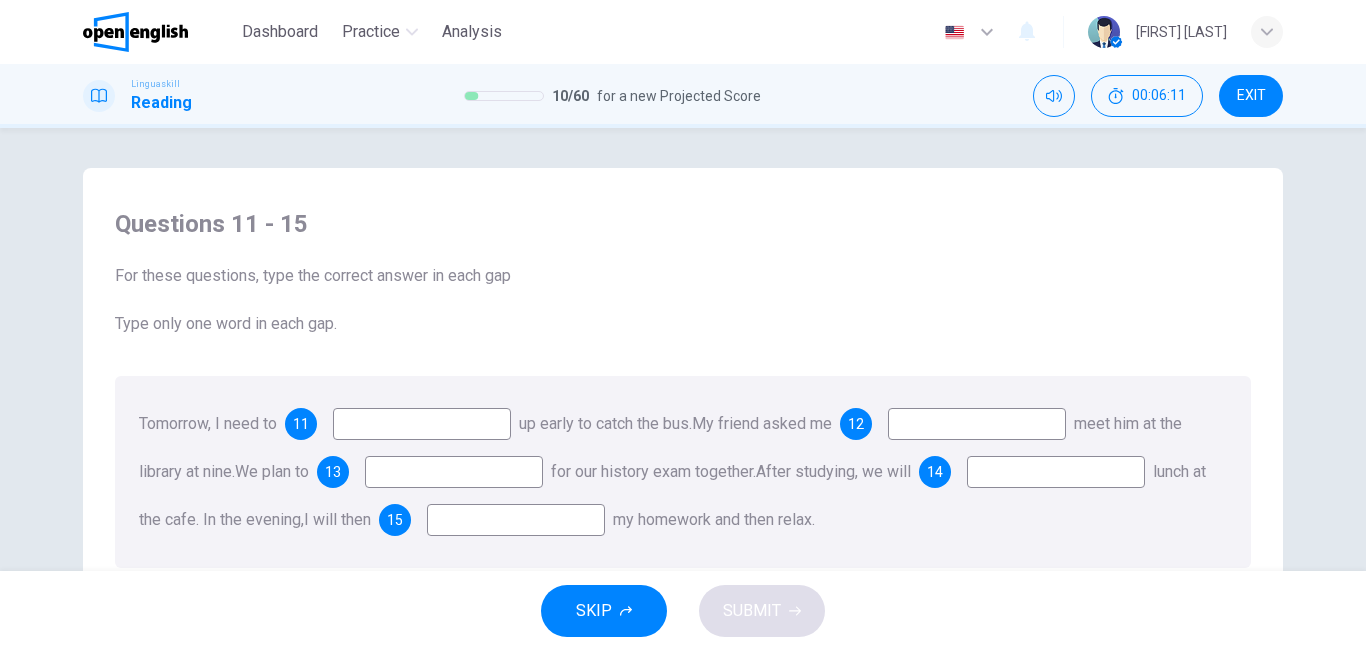 click at bounding box center (422, 424) 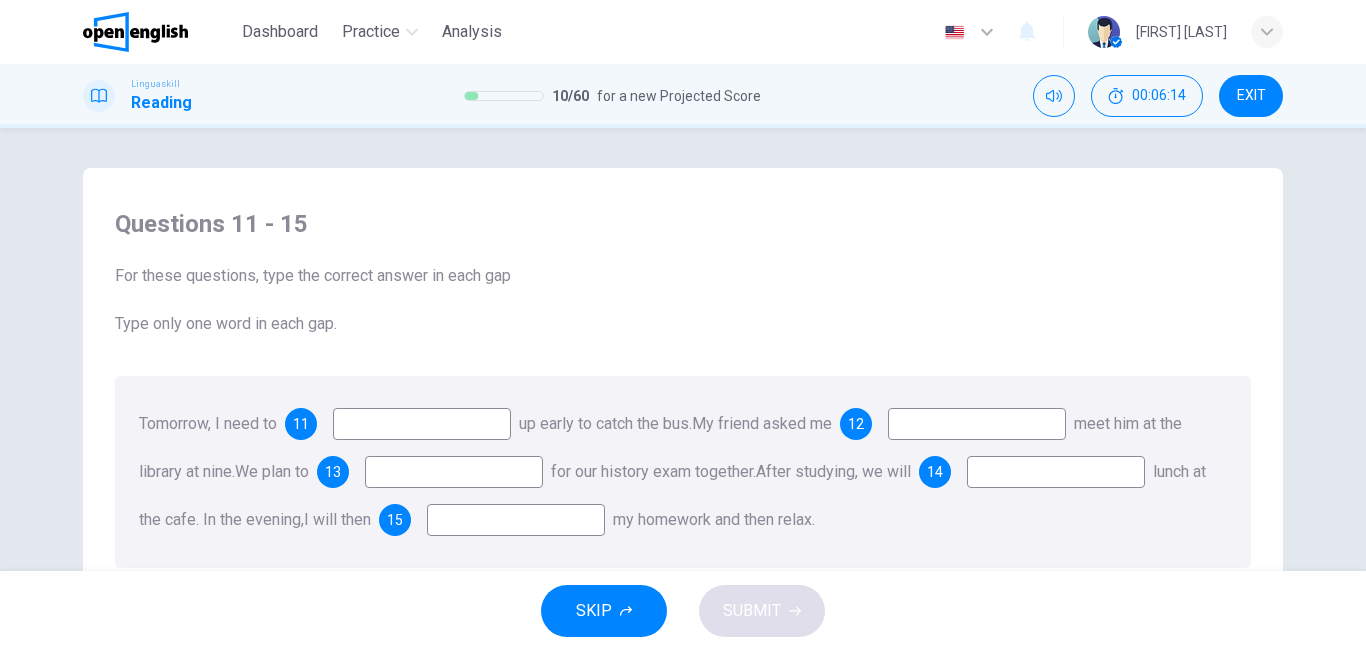 click at bounding box center (422, 424) 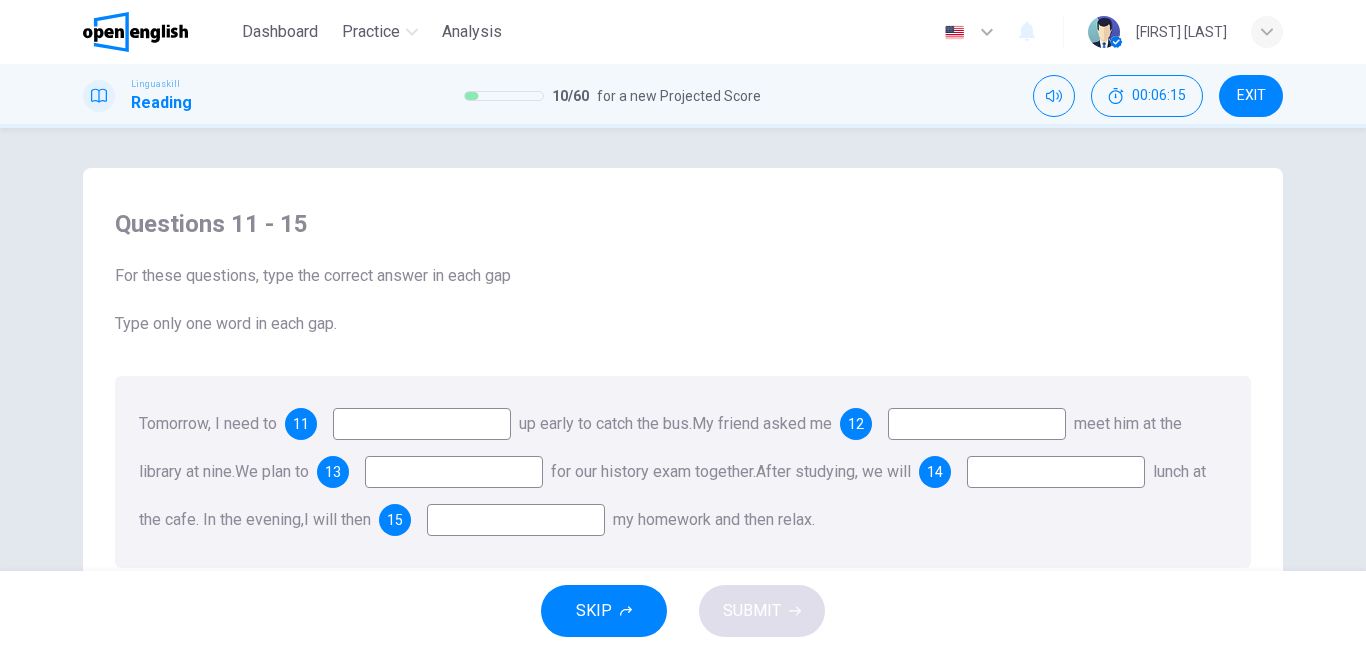 click at bounding box center [422, 424] 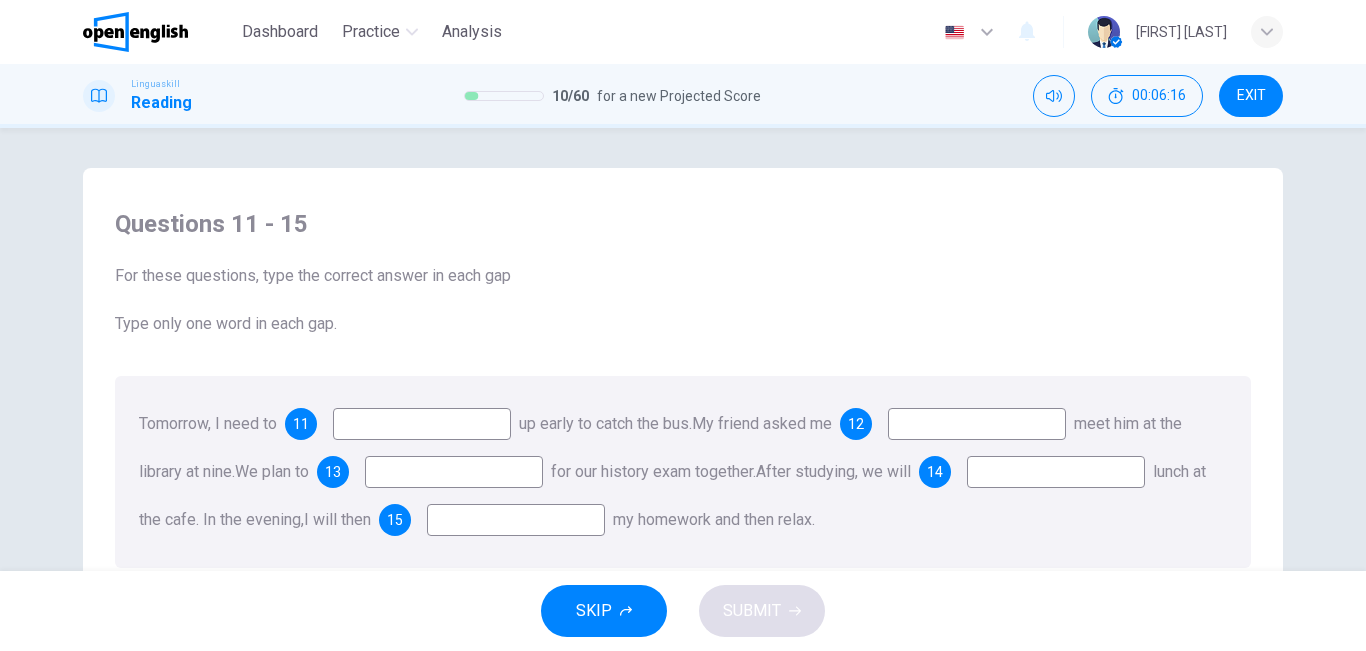 click at bounding box center (422, 424) 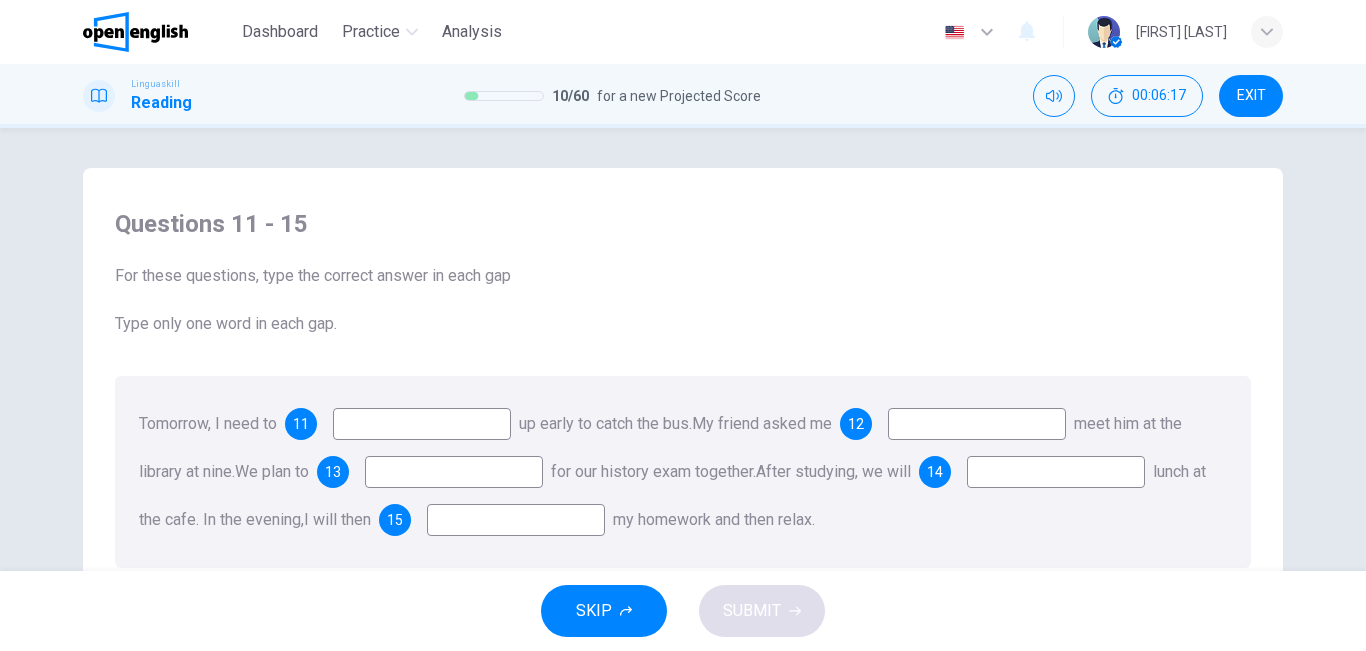 click at bounding box center (422, 424) 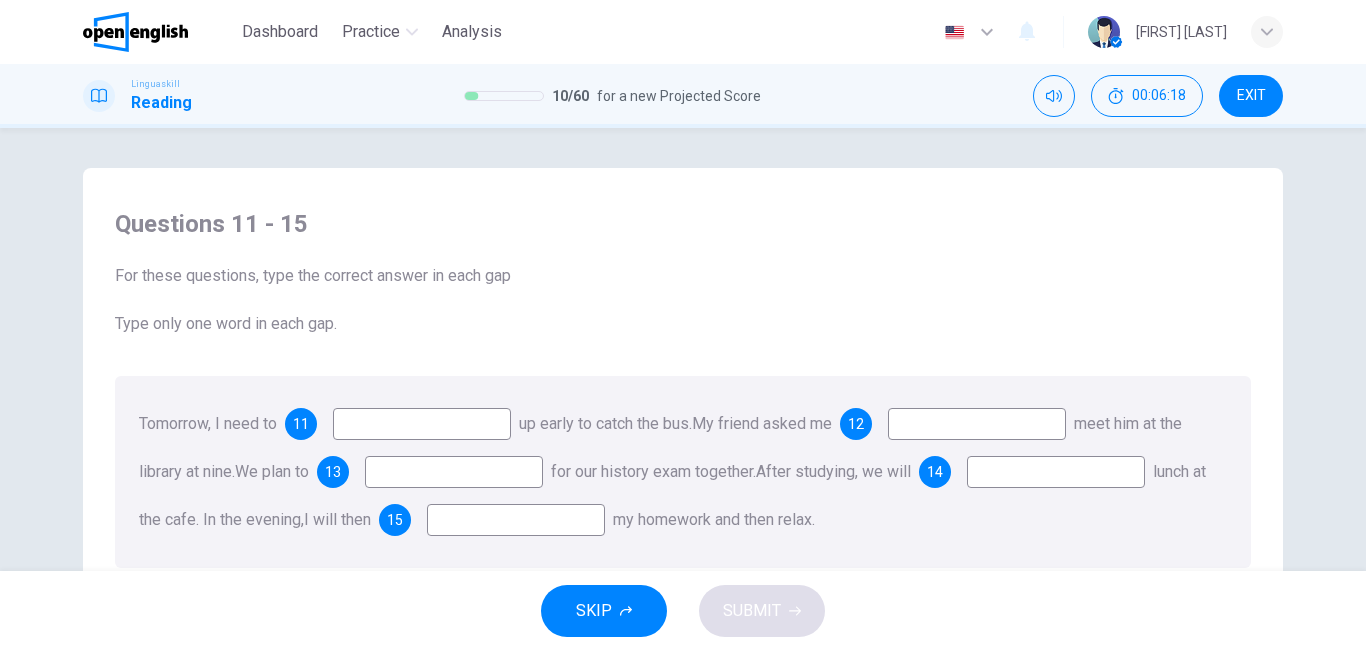 click at bounding box center [422, 424] 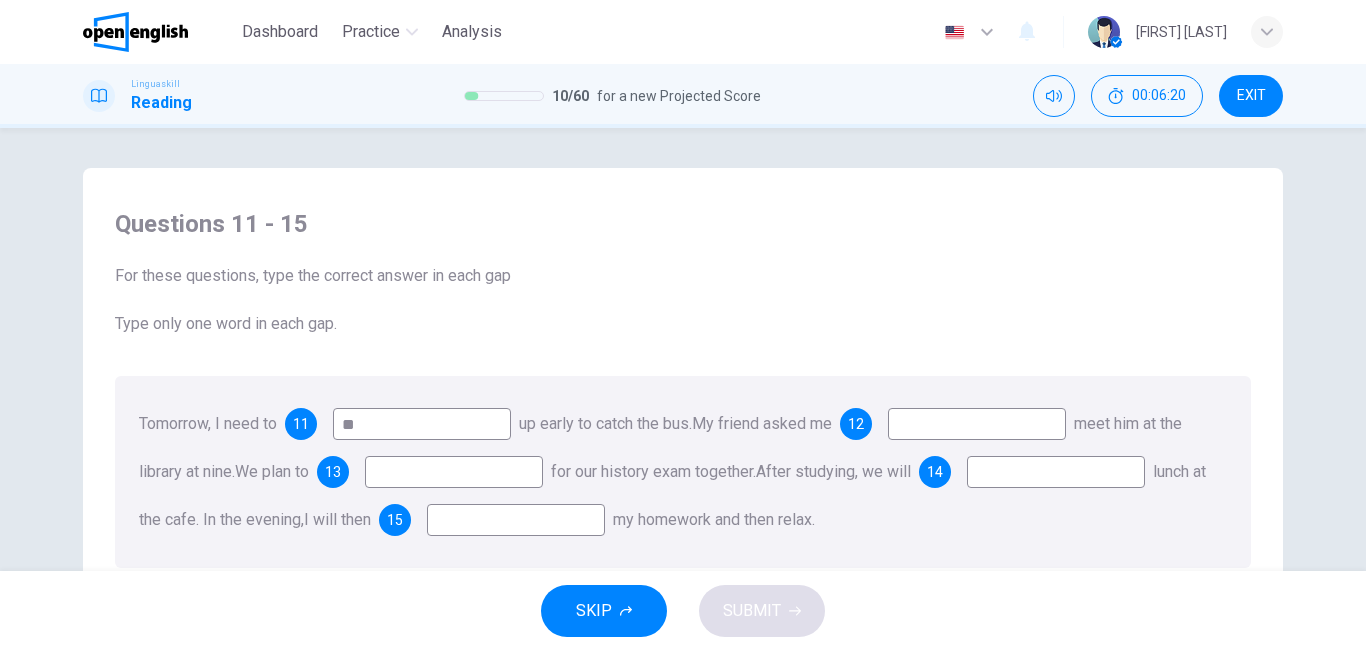 type on "*" 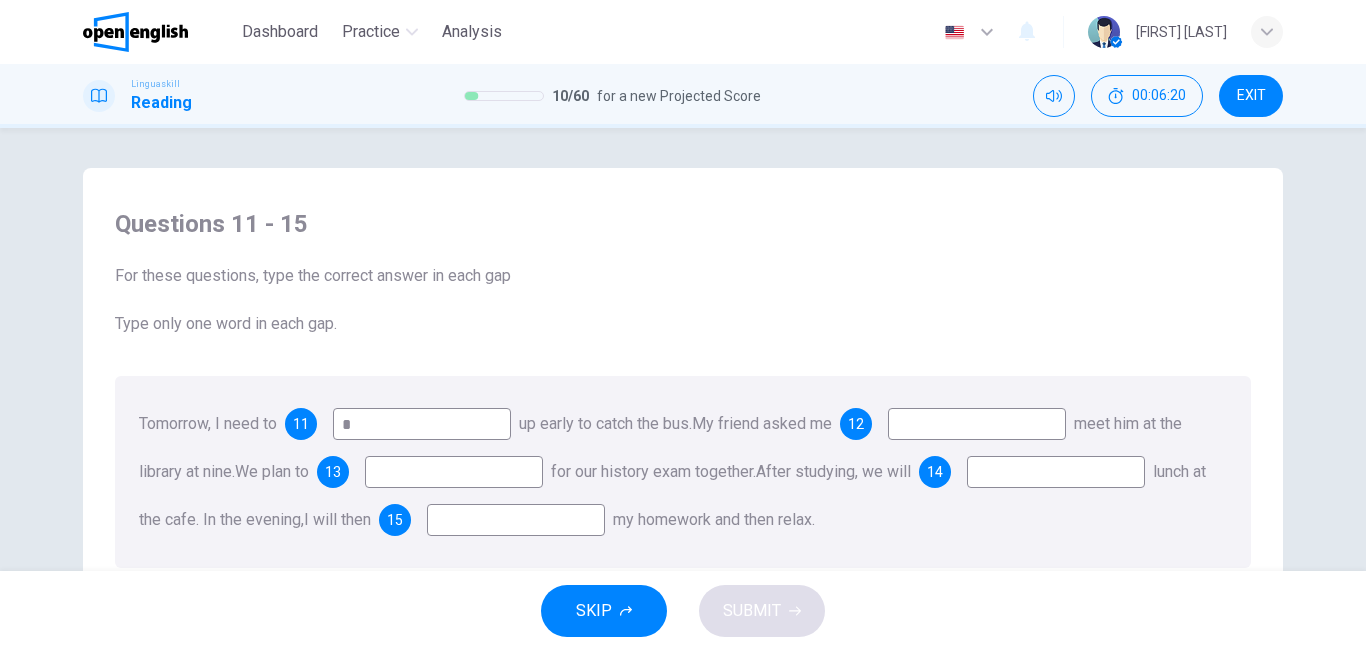 type 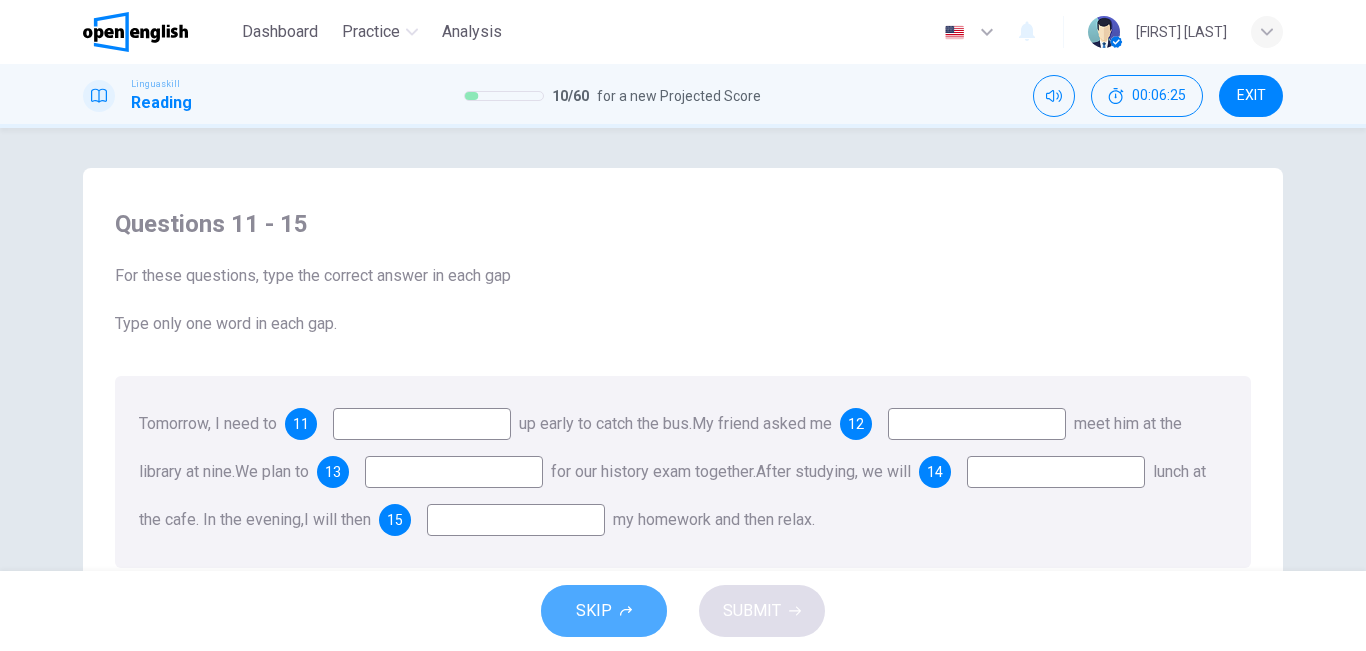 click on "SKIP" at bounding box center (594, 611) 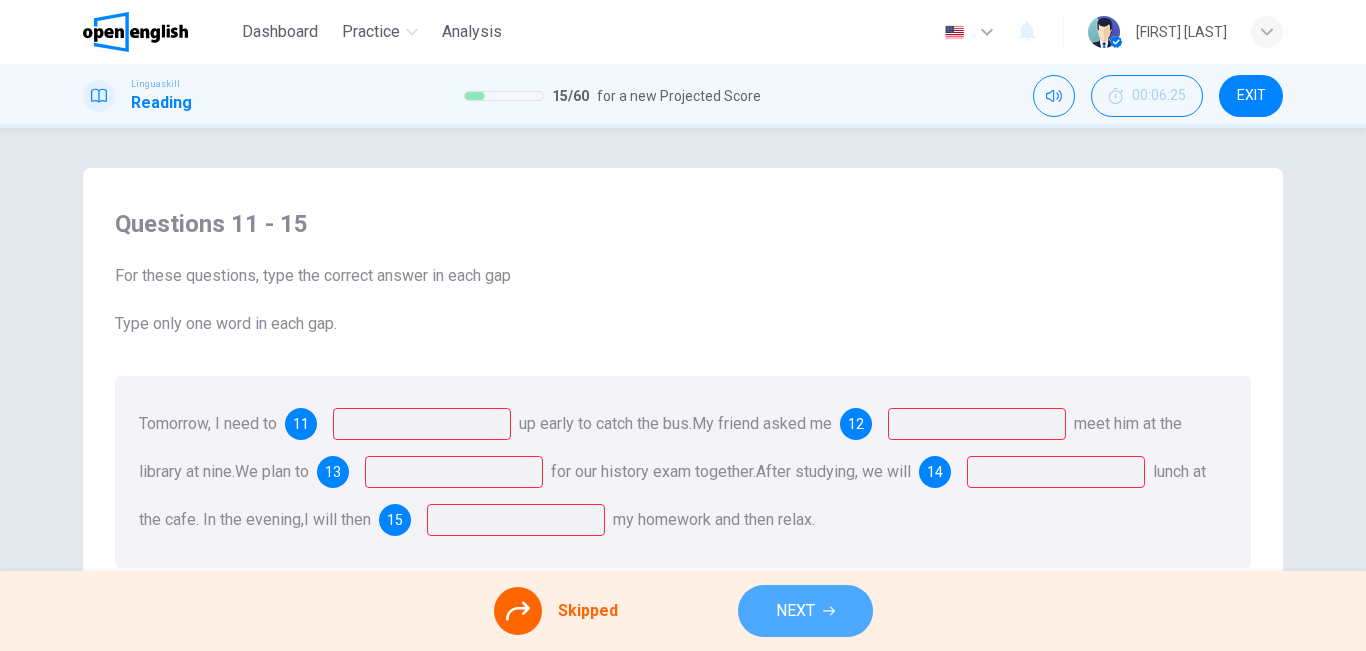 click on "NEXT" at bounding box center (795, 611) 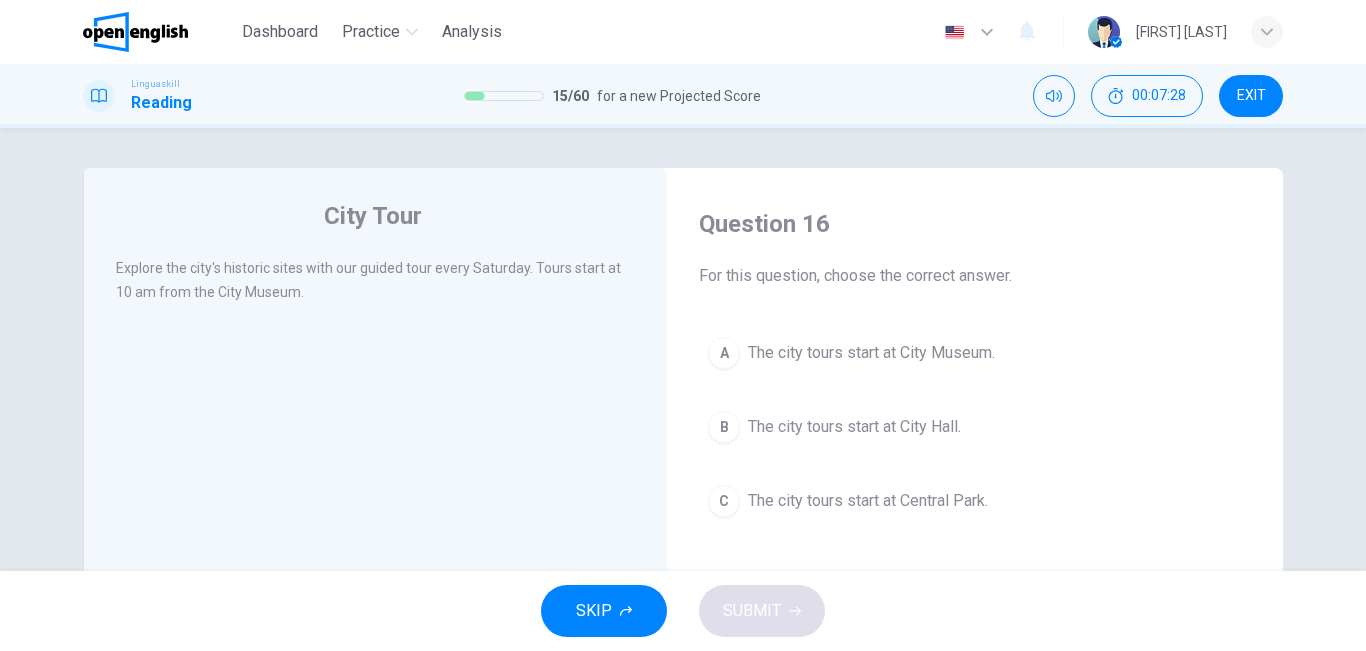 click on "The city tours start at City Museum." at bounding box center (871, 353) 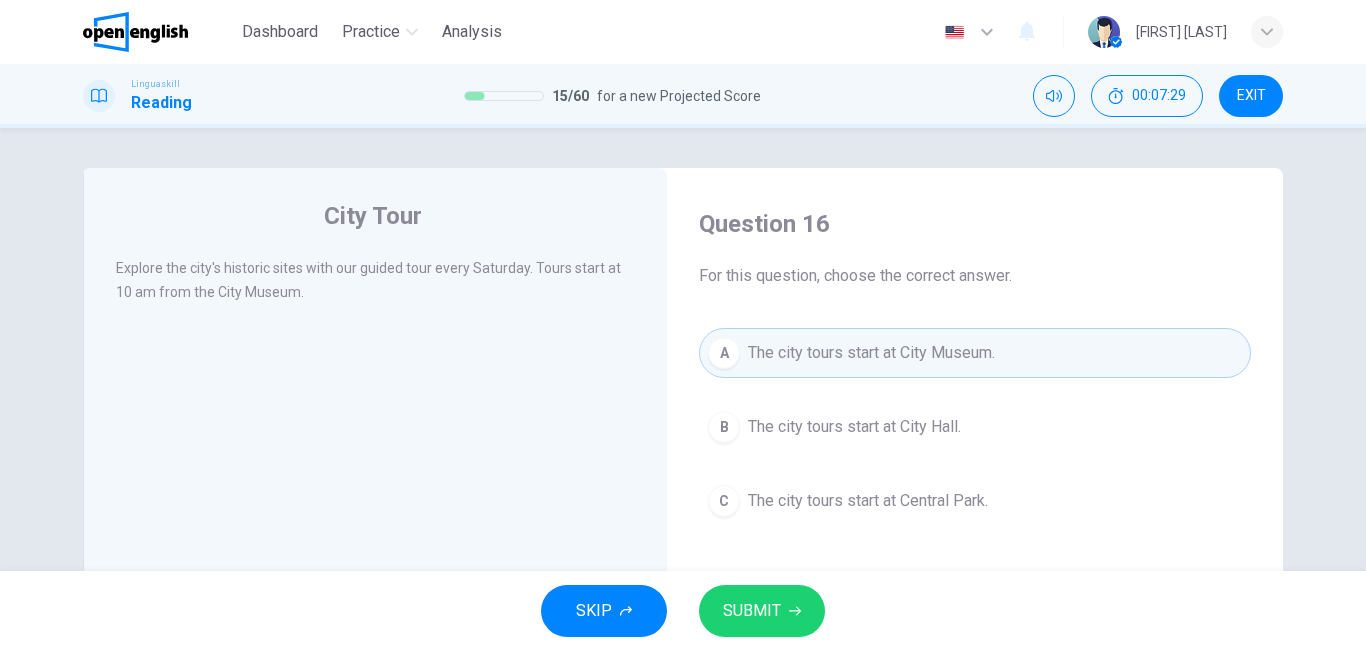 click on "SUBMIT" at bounding box center [752, 611] 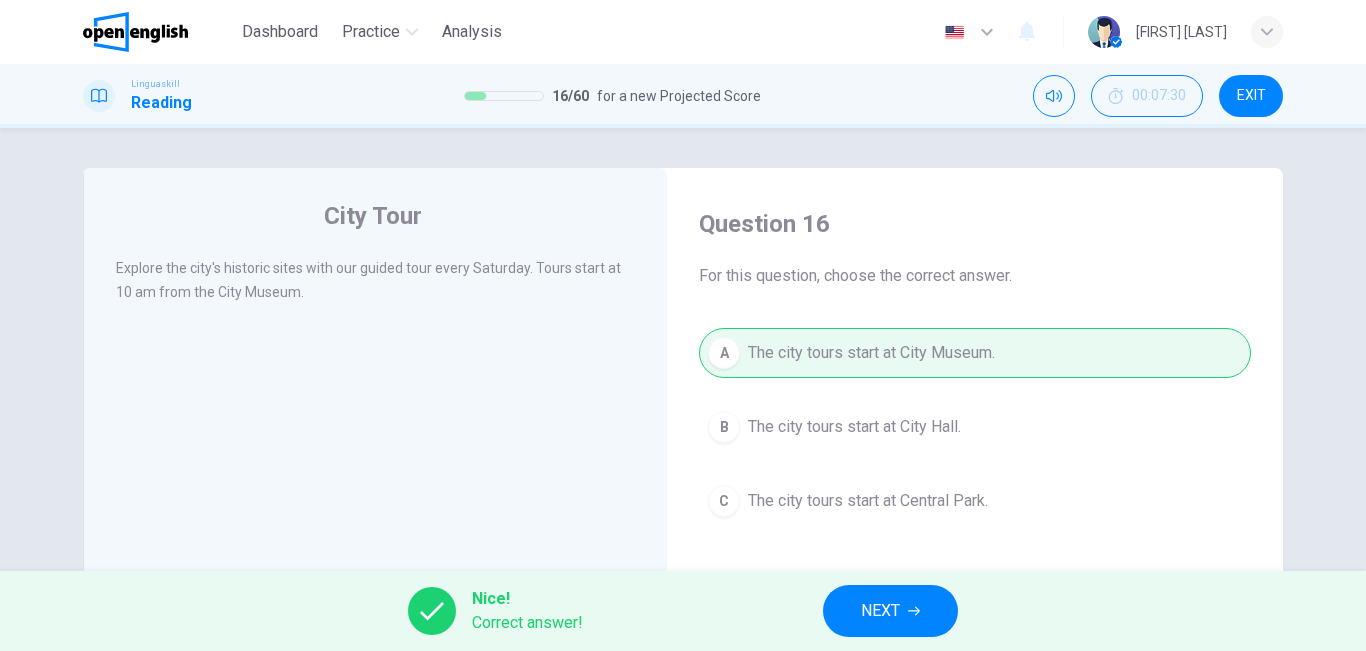 click on "NEXT" at bounding box center [880, 611] 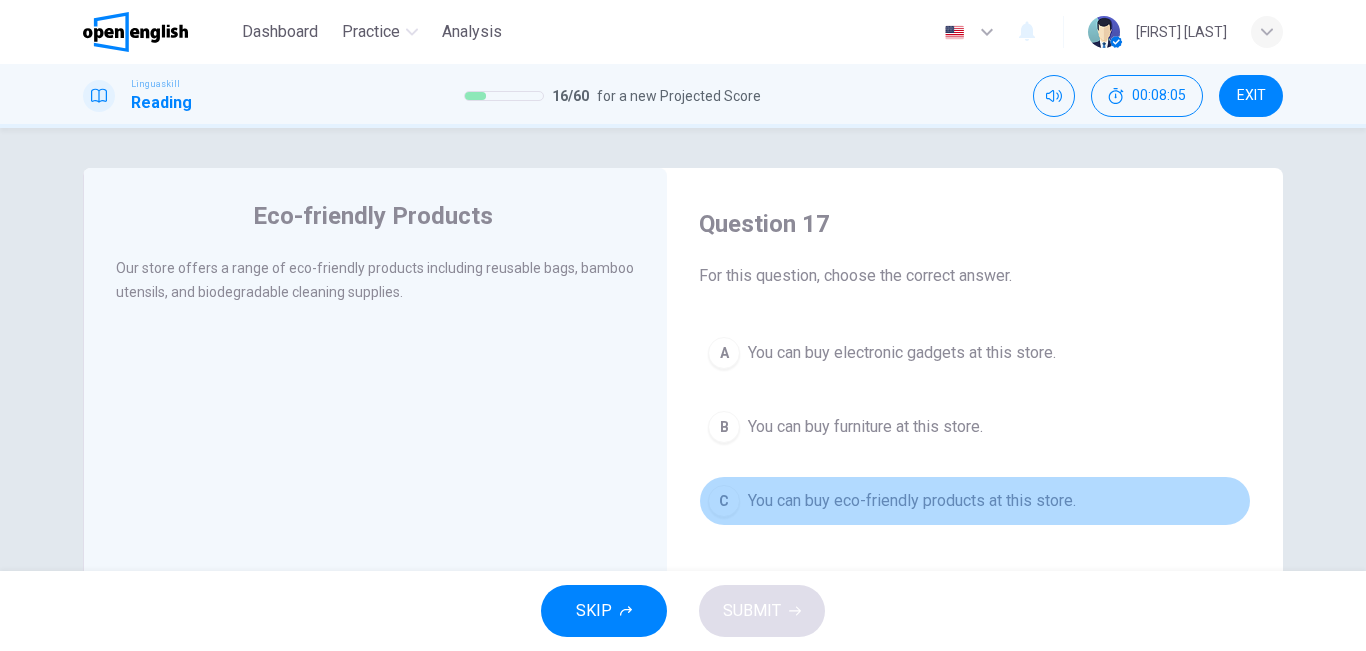 click on "You can buy eco-friendly products at this store." at bounding box center (912, 501) 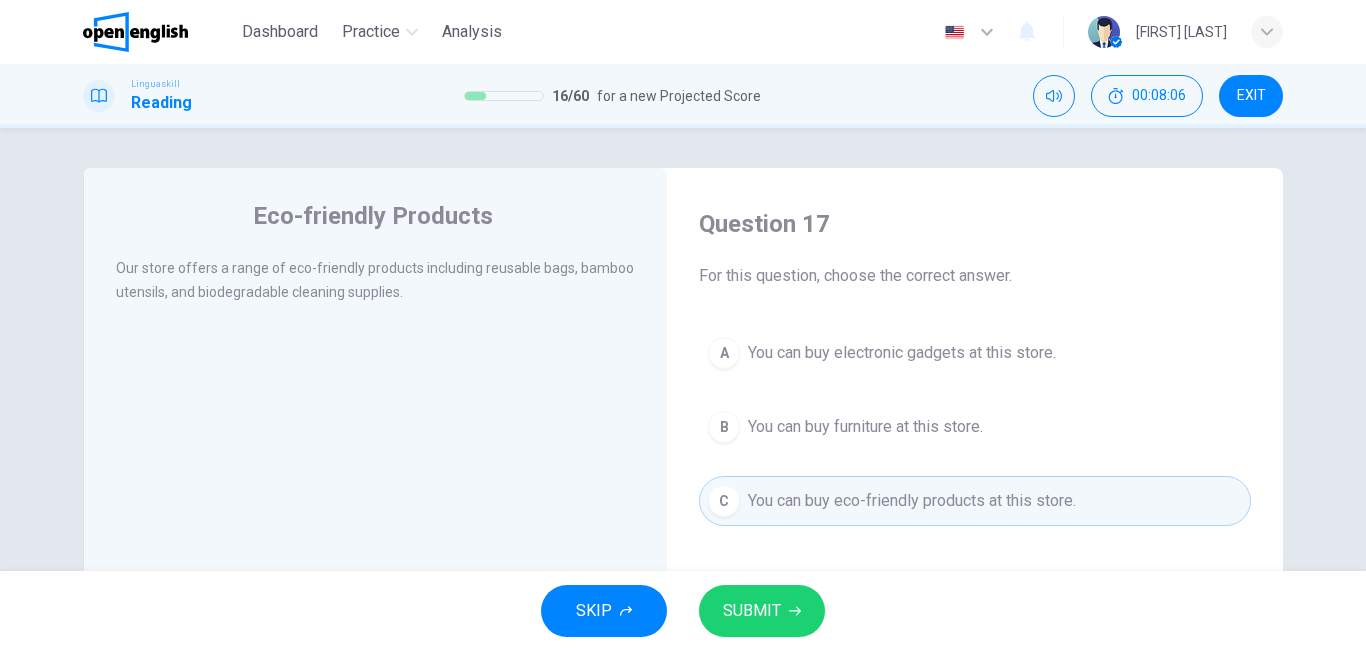 click on "SUBMIT" at bounding box center [762, 611] 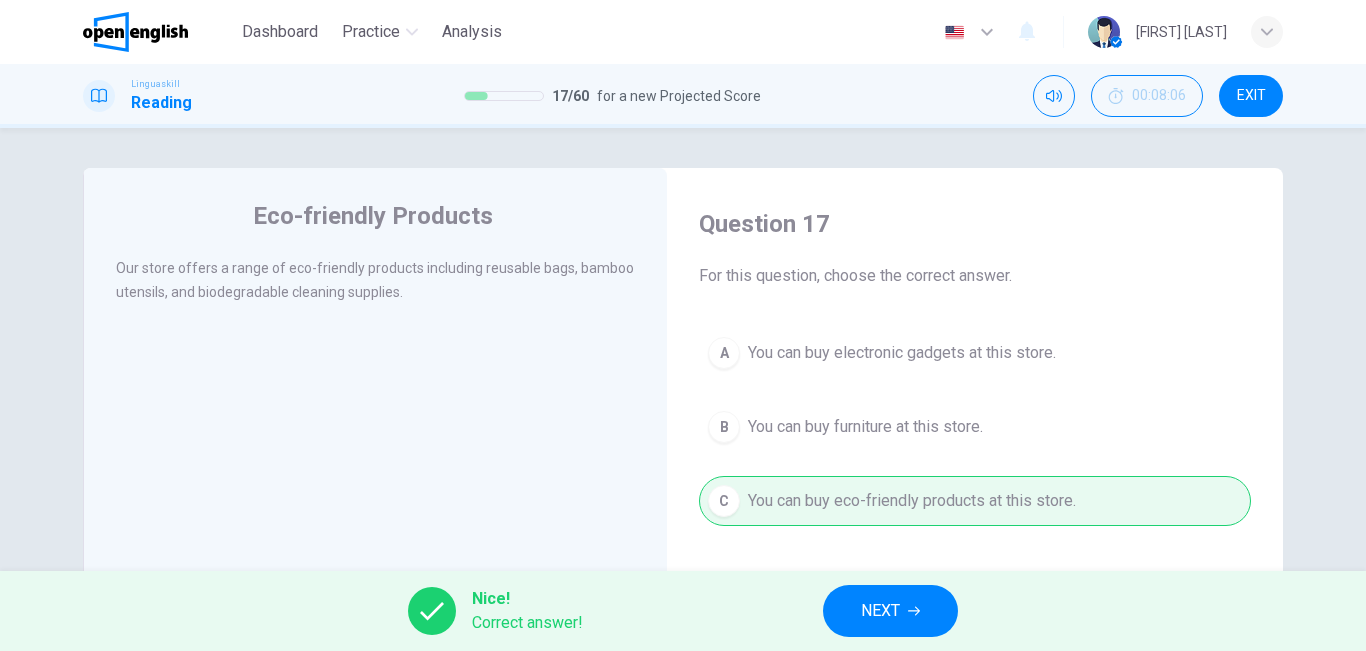 click on "NEXT" at bounding box center [880, 611] 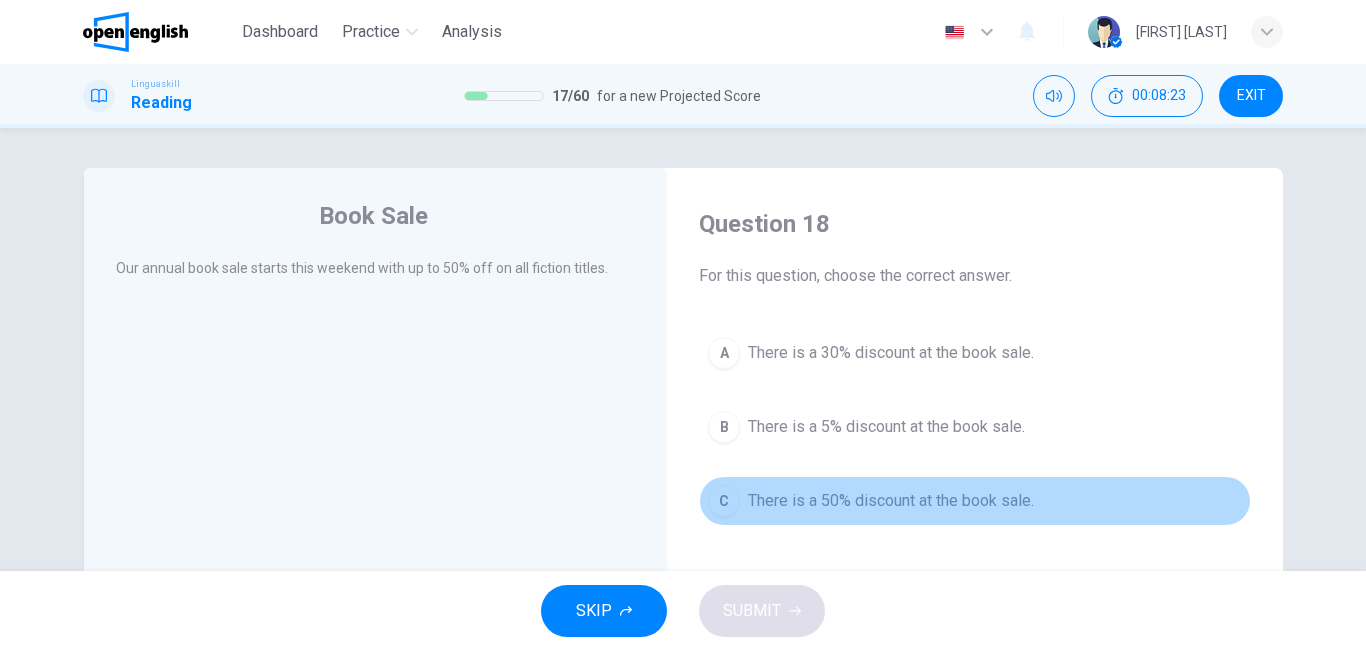 click on "There is a 50% discount at the book sale." at bounding box center [891, 501] 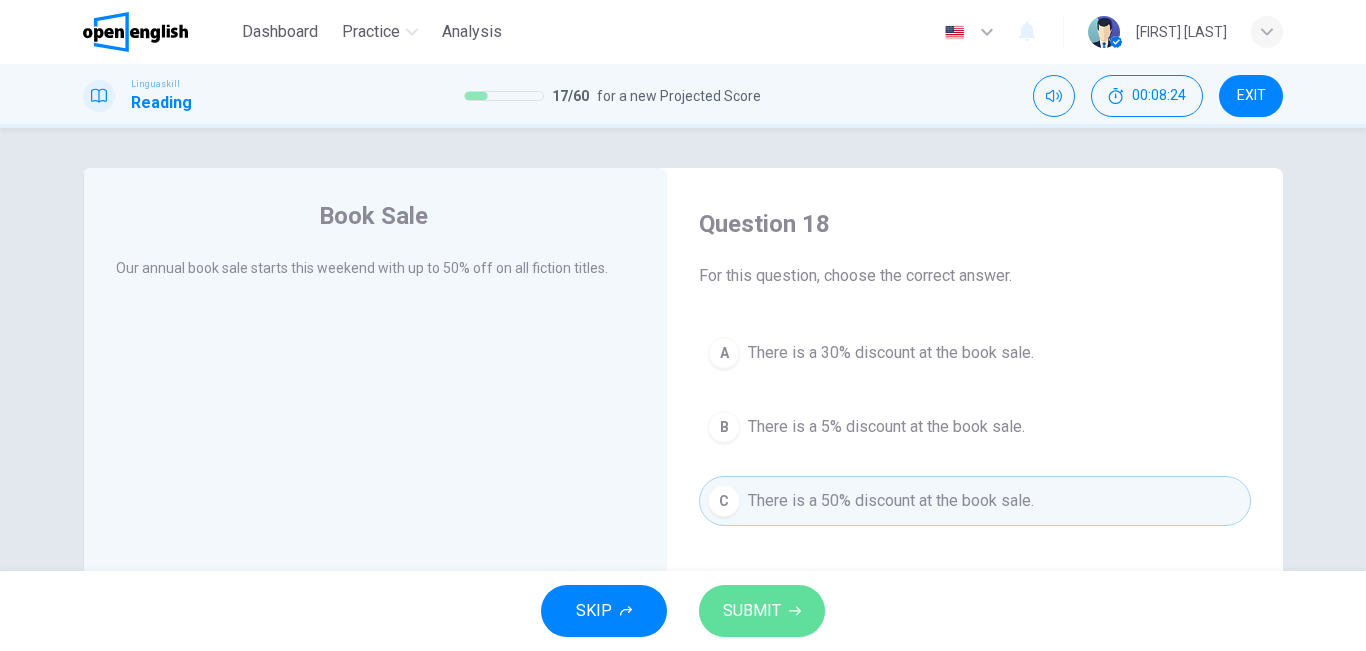 click on "SUBMIT" at bounding box center (752, 611) 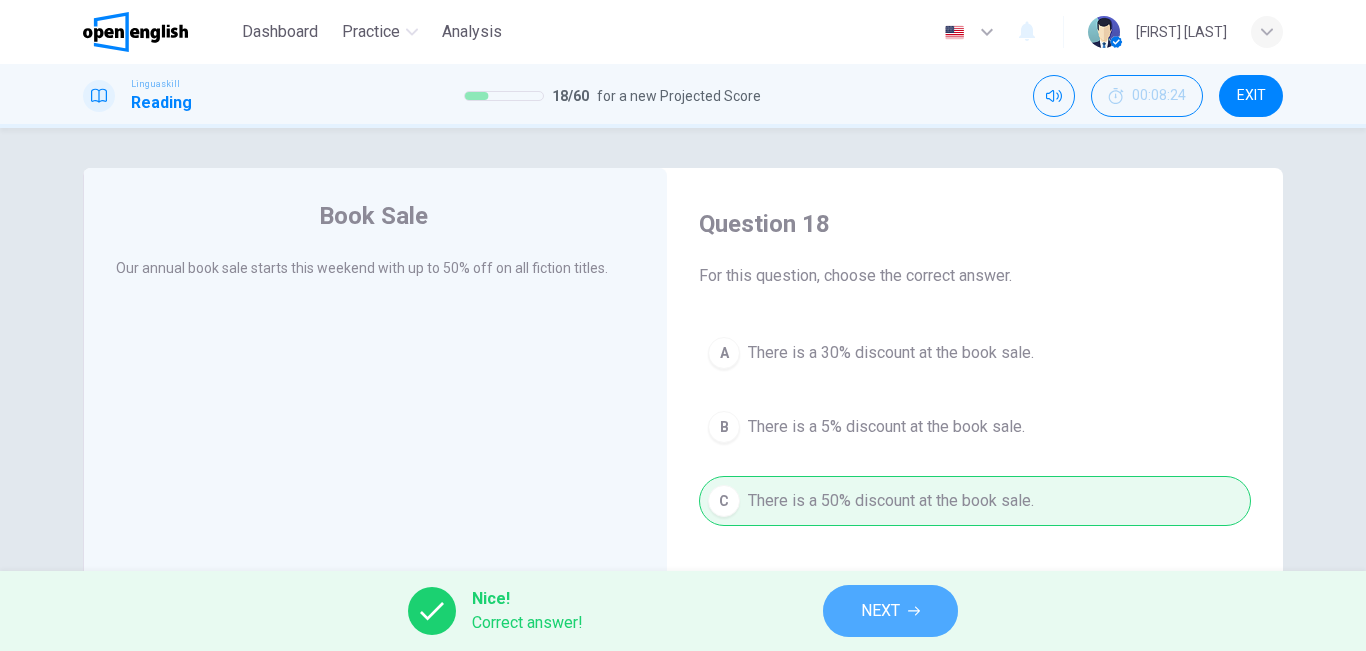click on "NEXT" at bounding box center [880, 611] 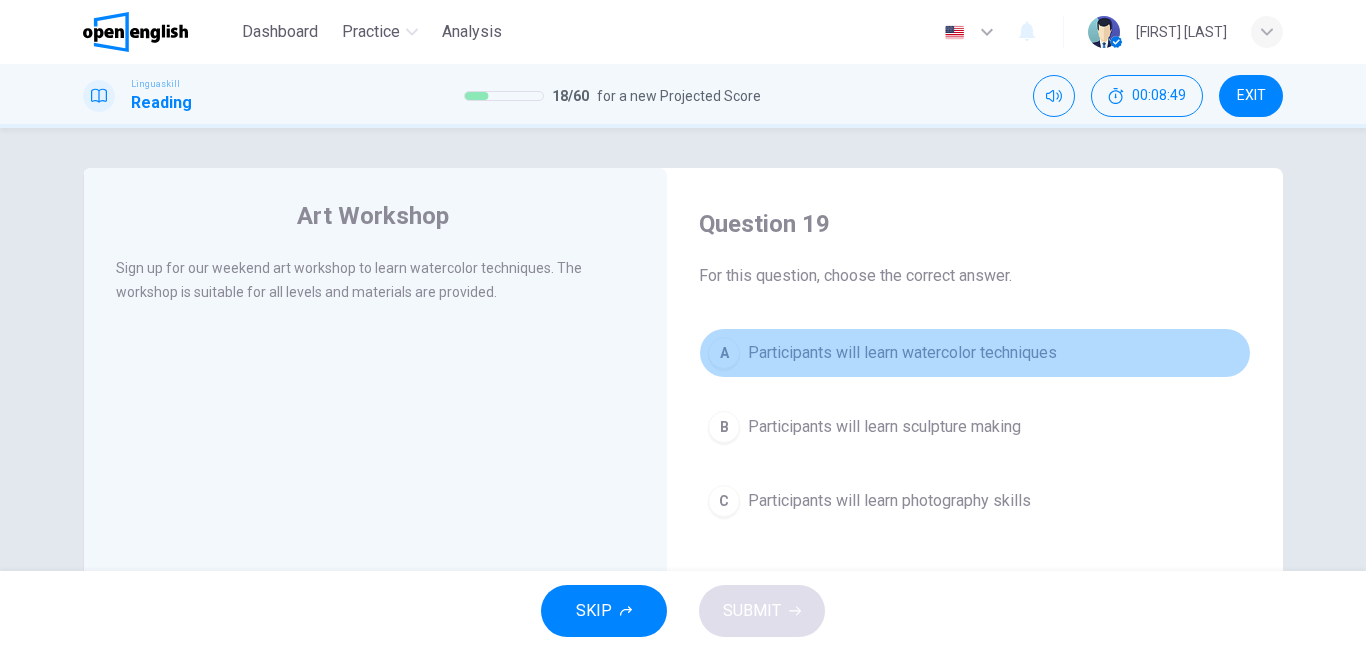 click on "Participants will learn watercolor techniques" at bounding box center [902, 353] 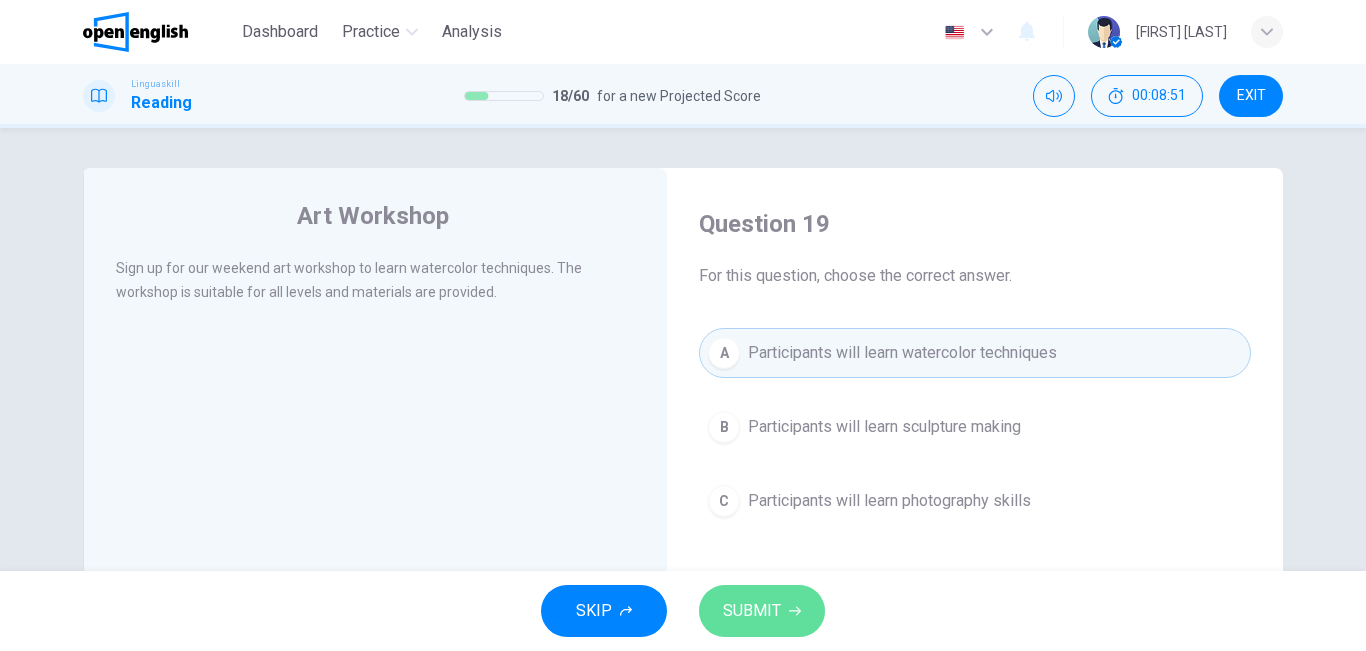 click on "SUBMIT" at bounding box center [752, 611] 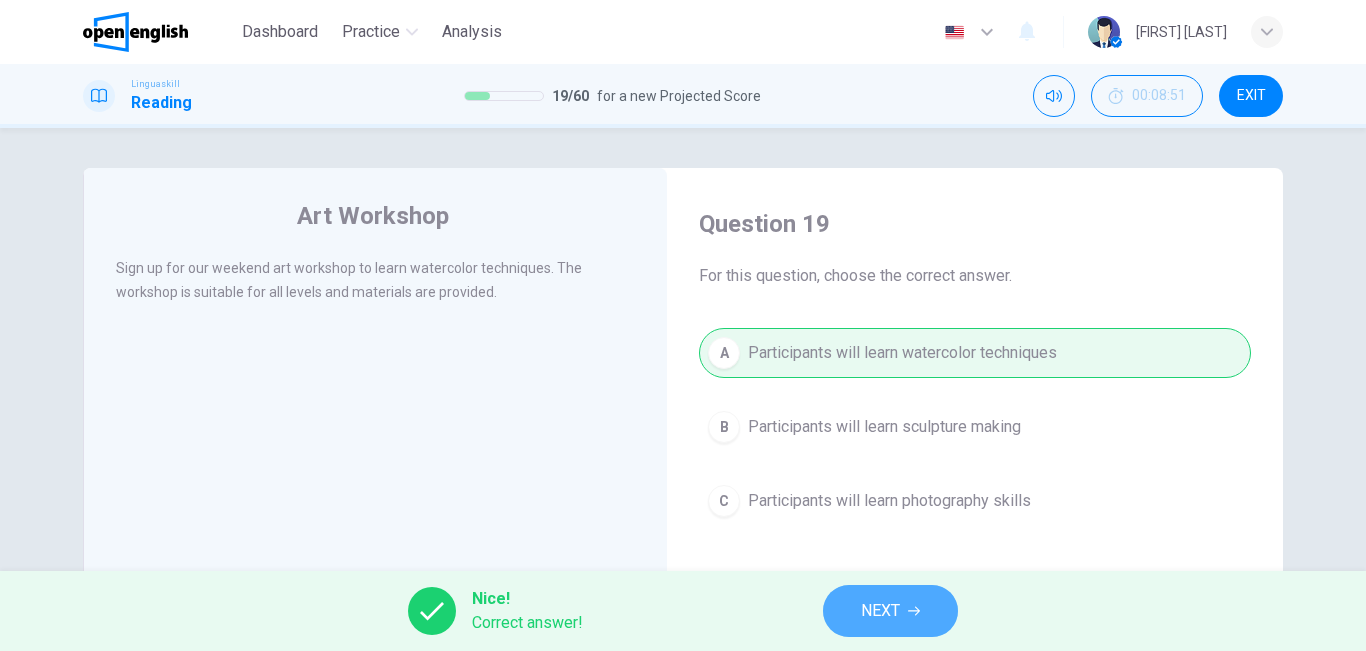 click on "NEXT" at bounding box center [880, 611] 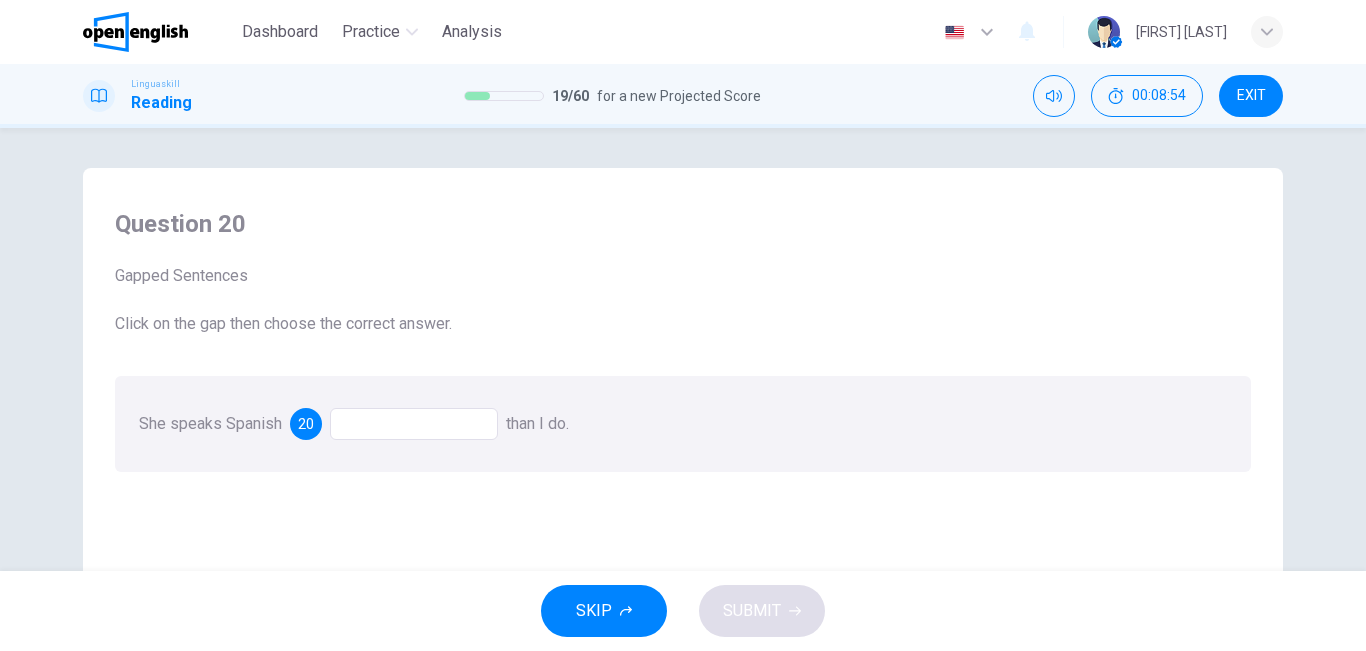 click at bounding box center (414, 424) 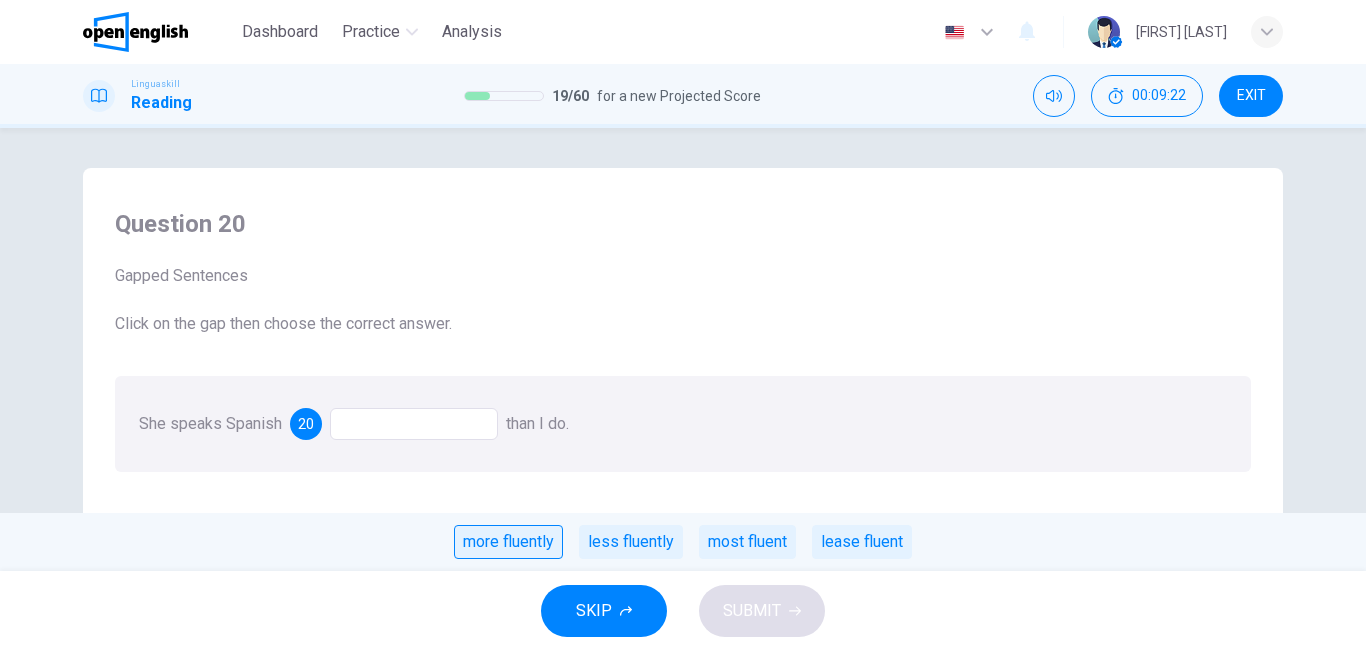 click on "more fluently" at bounding box center (508, 542) 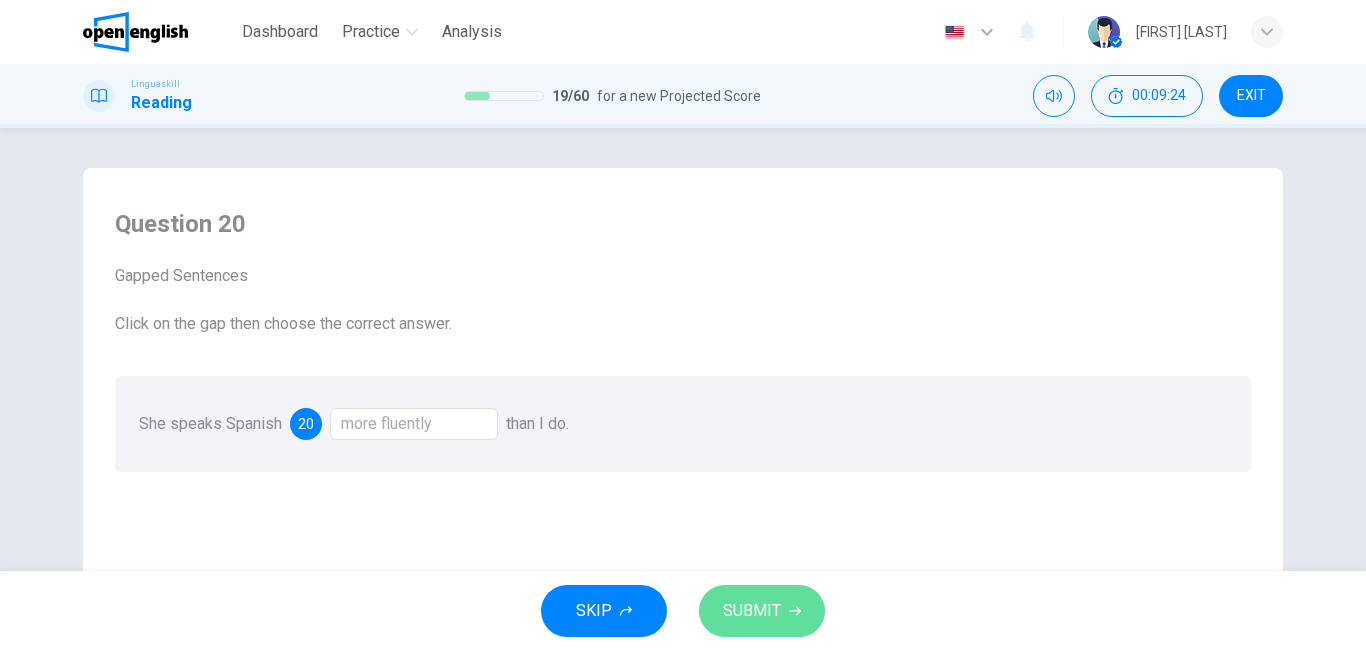 click on "SUBMIT" at bounding box center [752, 611] 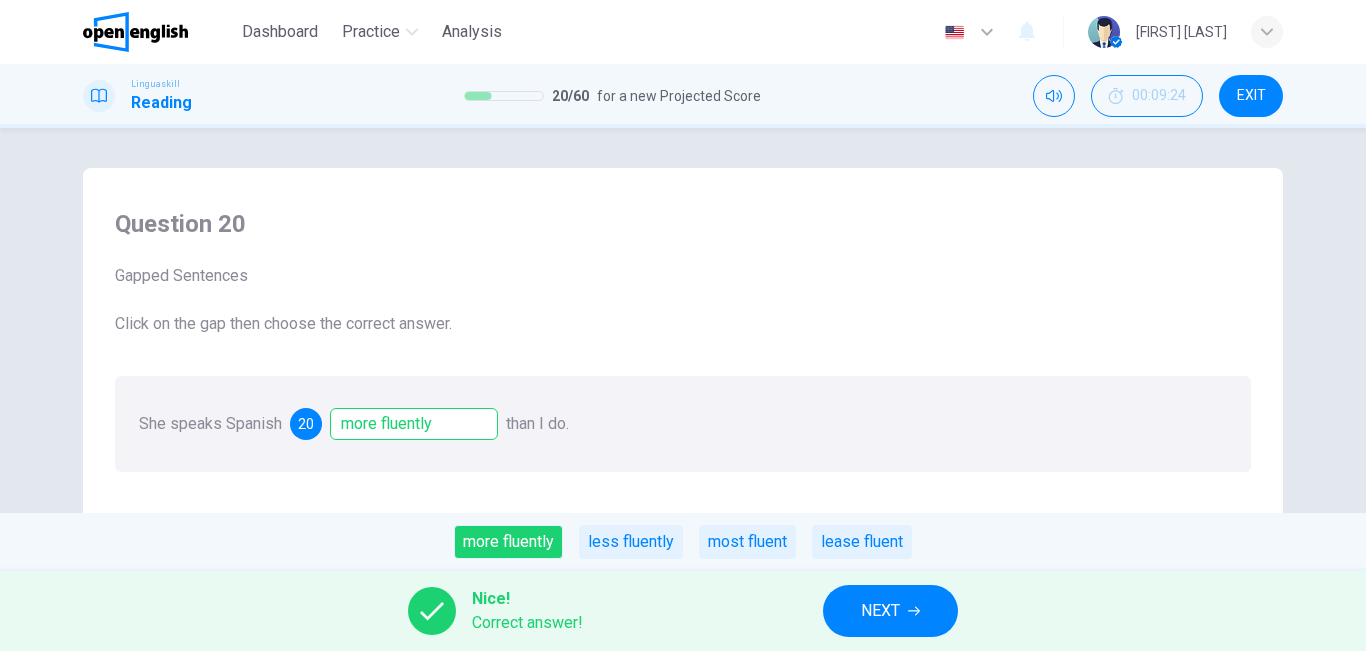 click 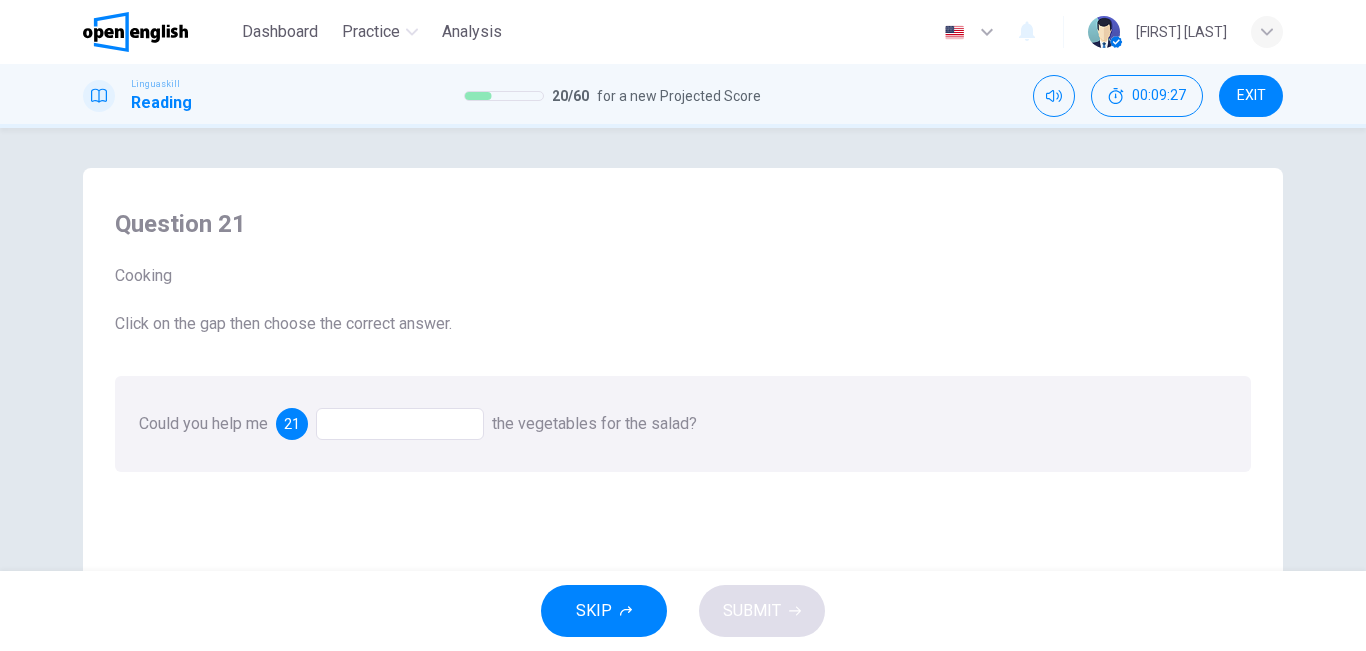 click at bounding box center (400, 424) 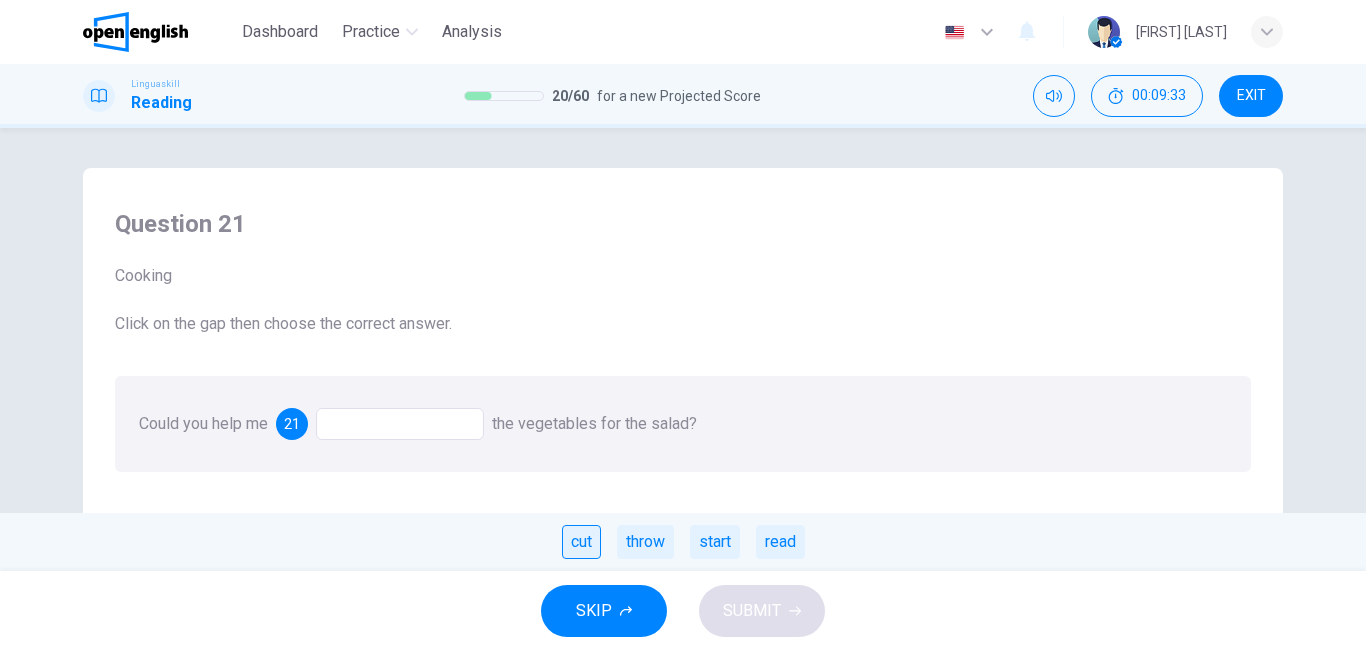 click on "cut" at bounding box center [581, 542] 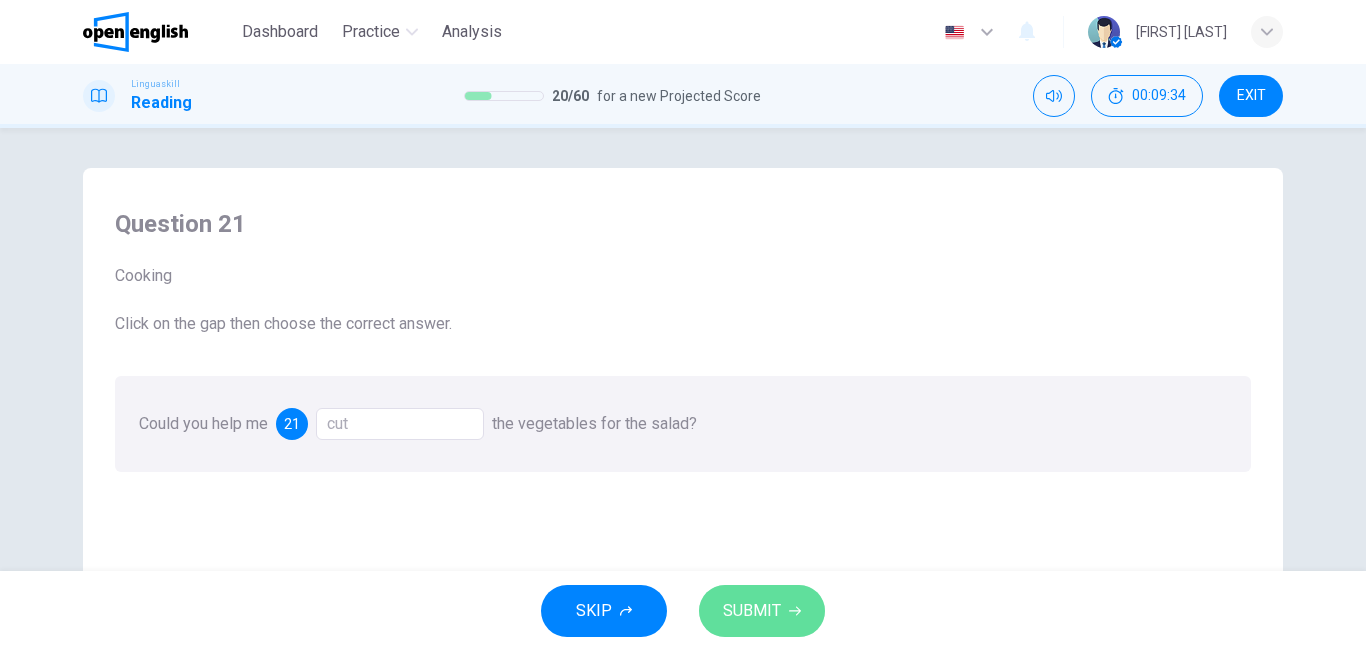 click on "SUBMIT" at bounding box center (762, 611) 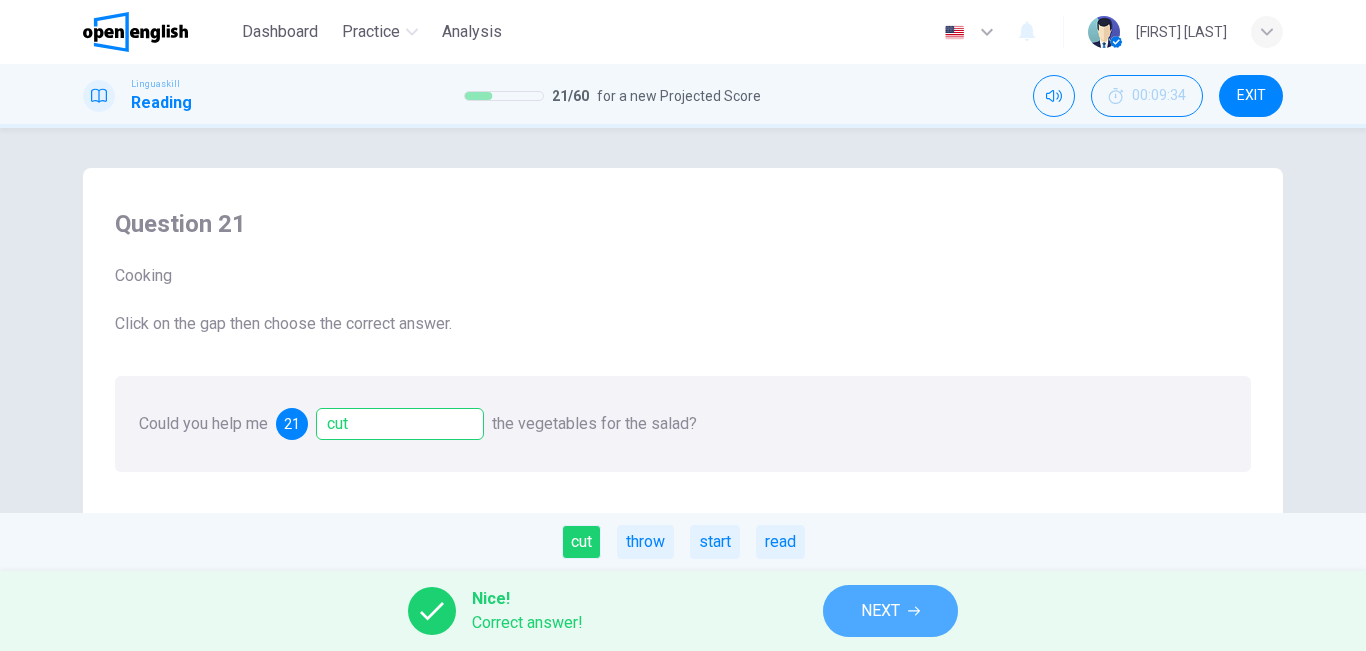 click on "NEXT" at bounding box center [880, 611] 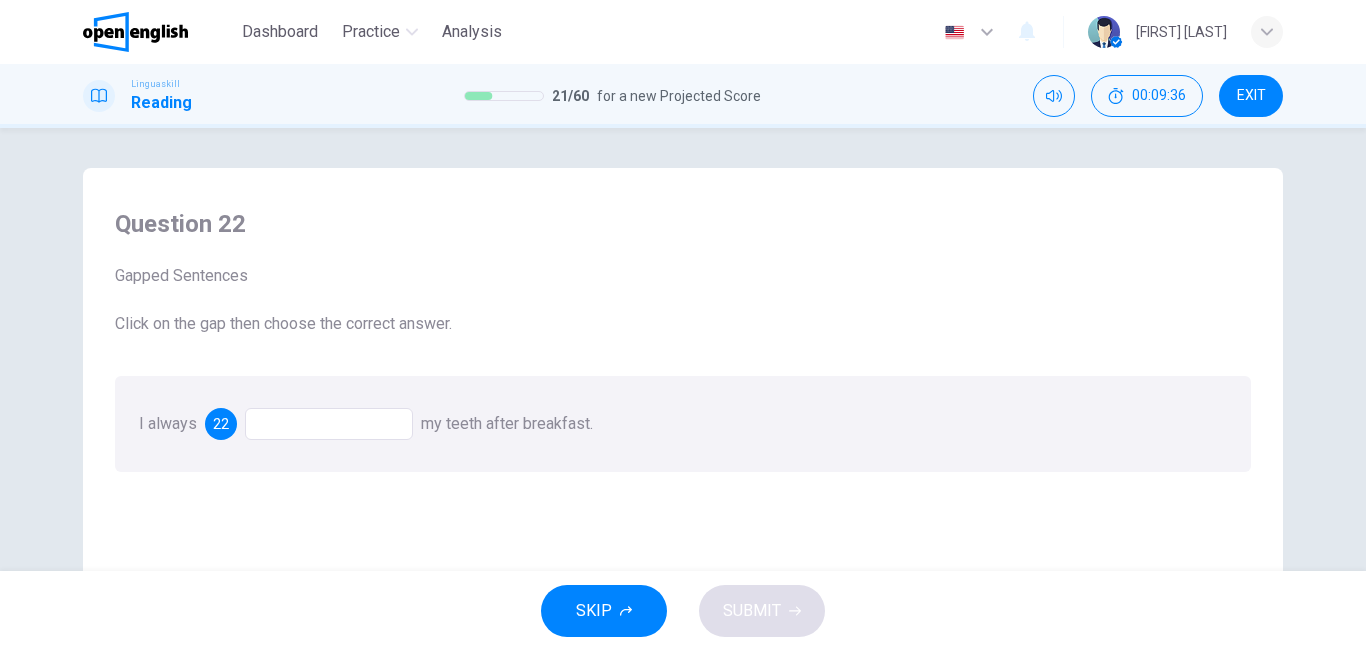 click at bounding box center [329, 424] 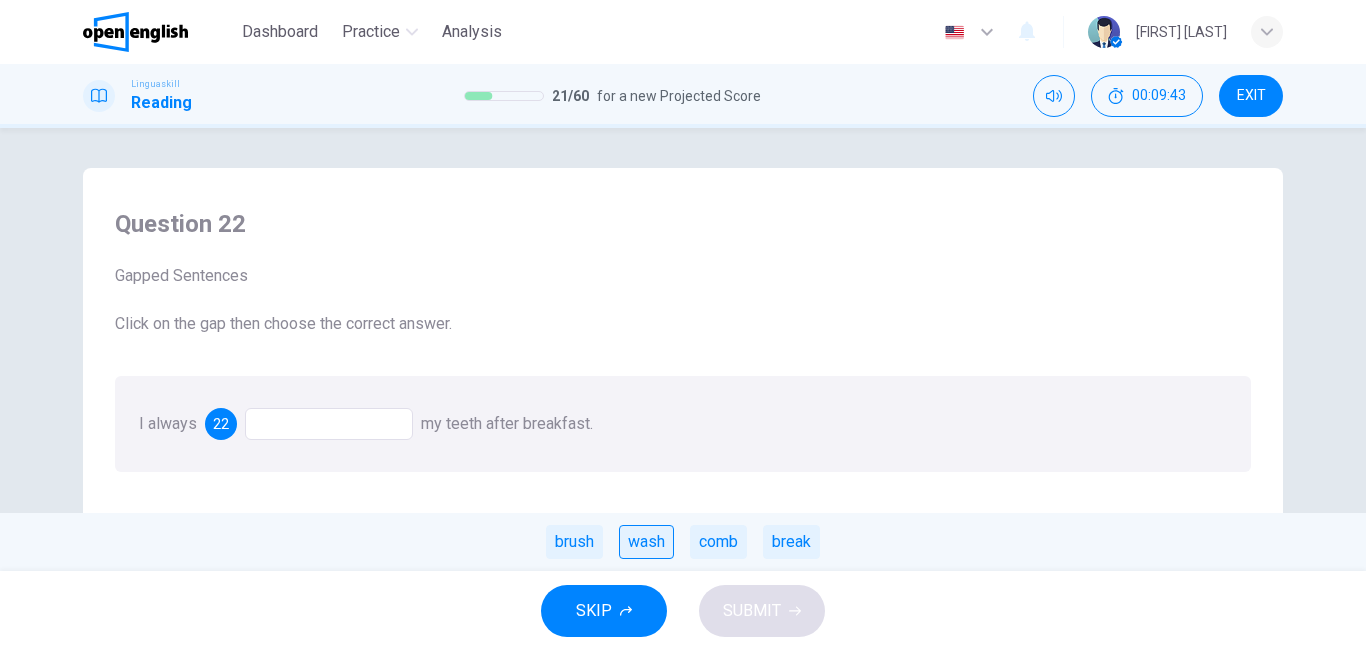 click on "wash" at bounding box center [646, 542] 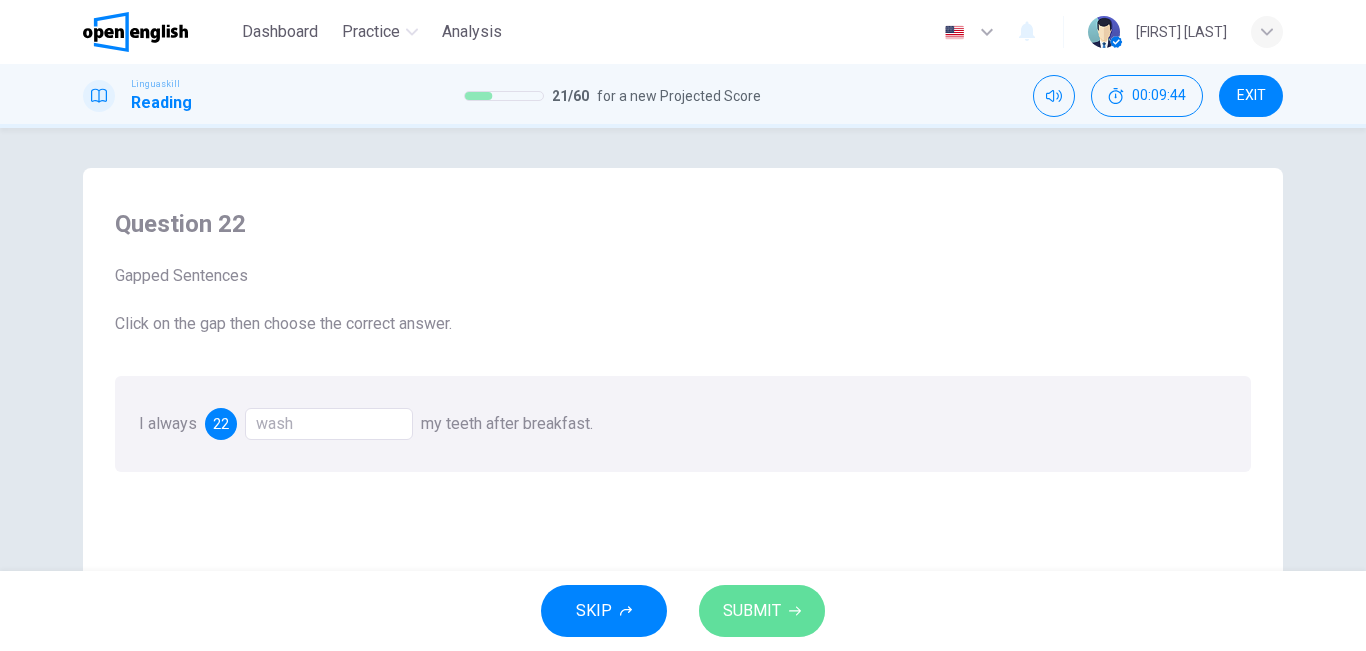 click on "SUBMIT" at bounding box center (752, 611) 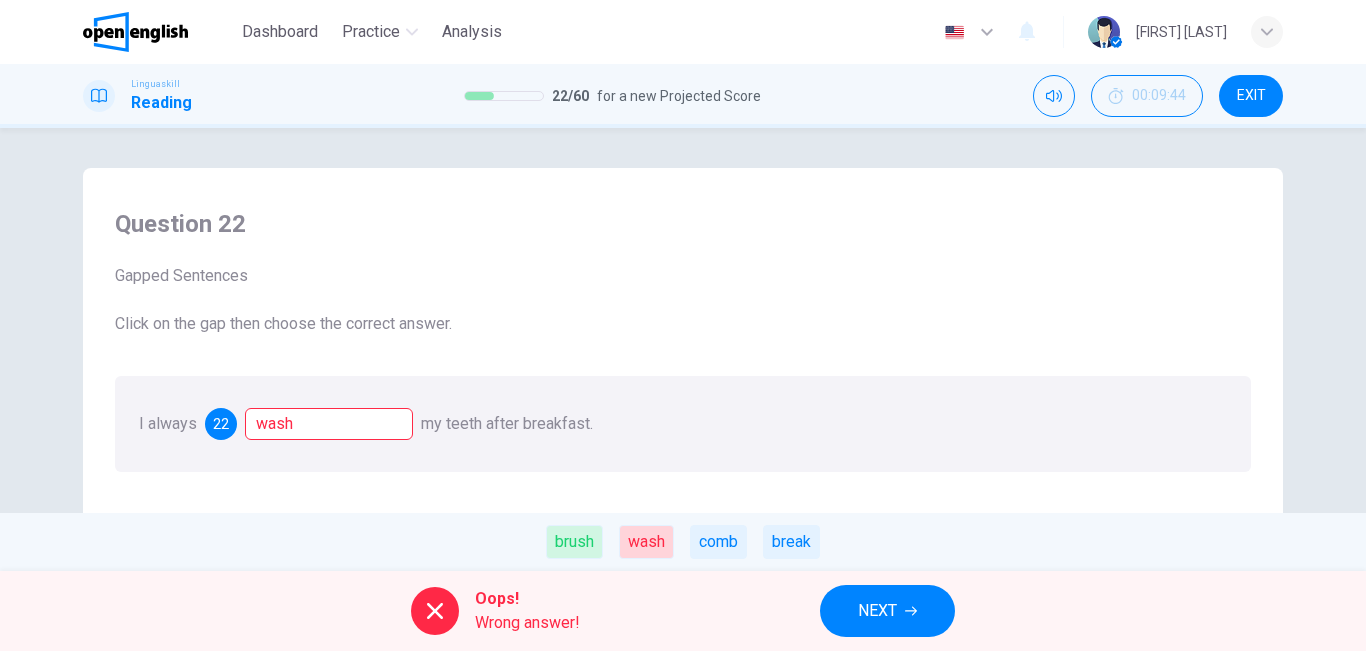 click on "NEXT" at bounding box center (887, 611) 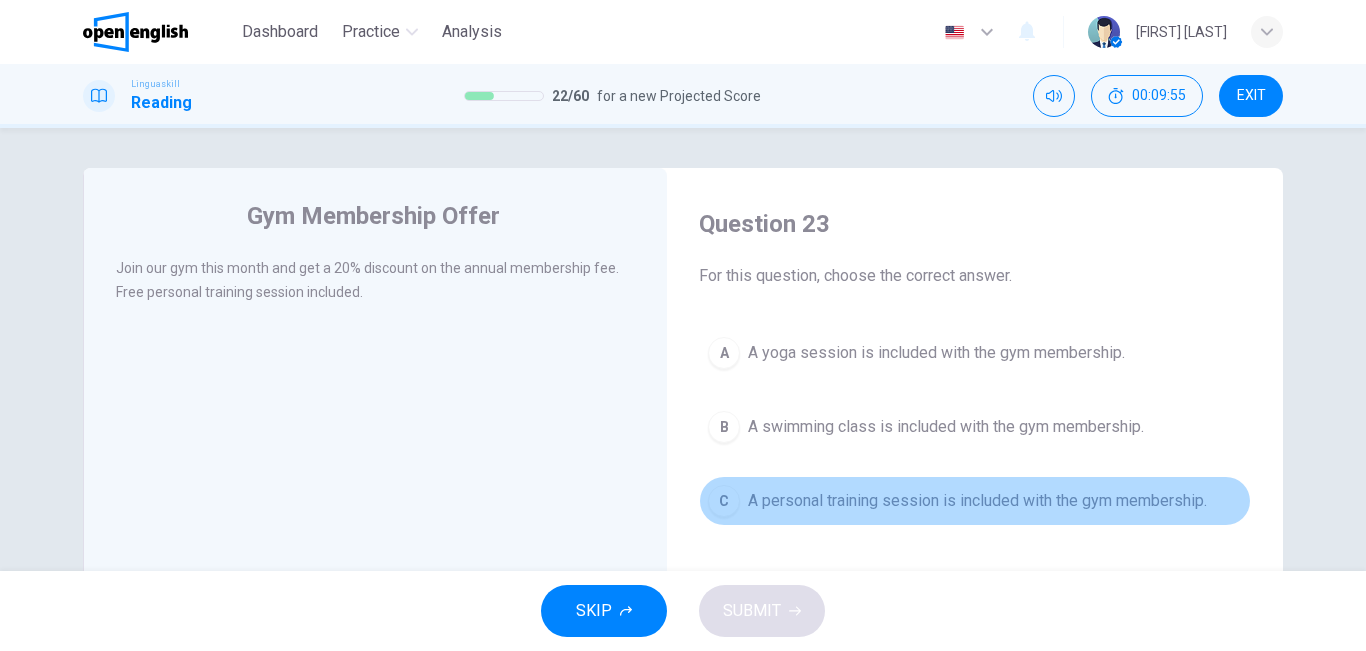 click on "A personal training session is included with the gym membership." at bounding box center (977, 501) 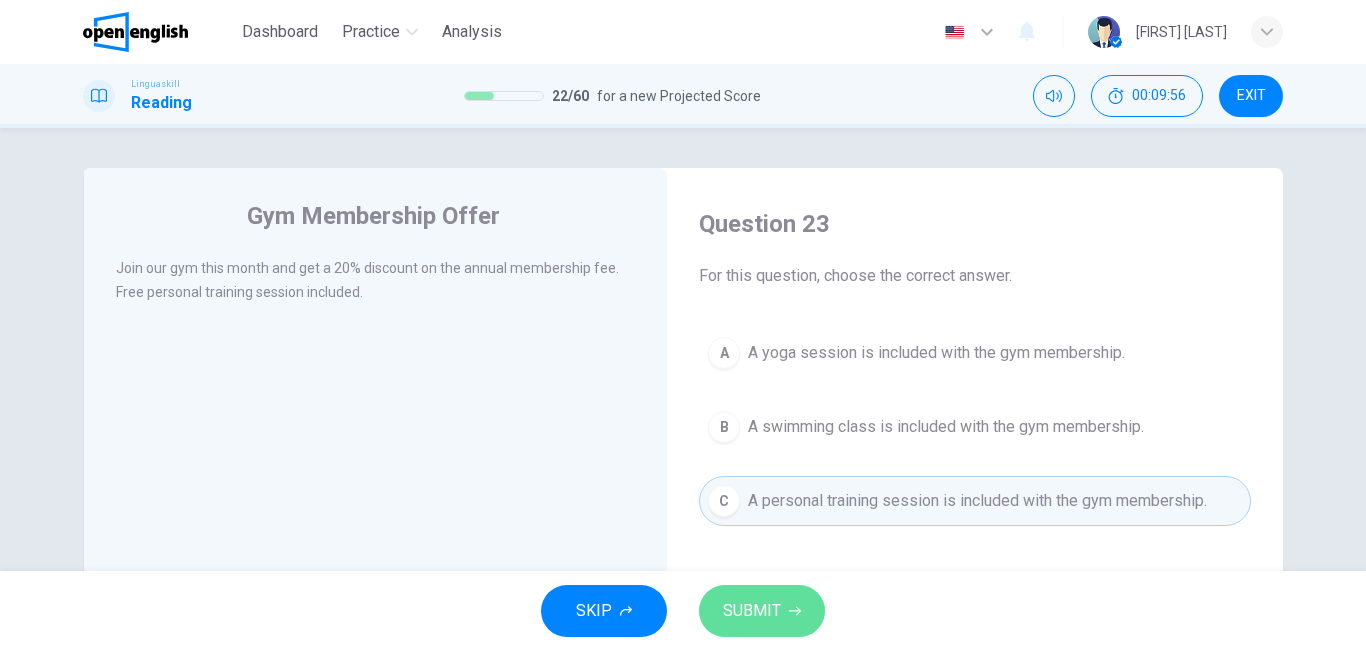 click on "SUBMIT" at bounding box center [762, 611] 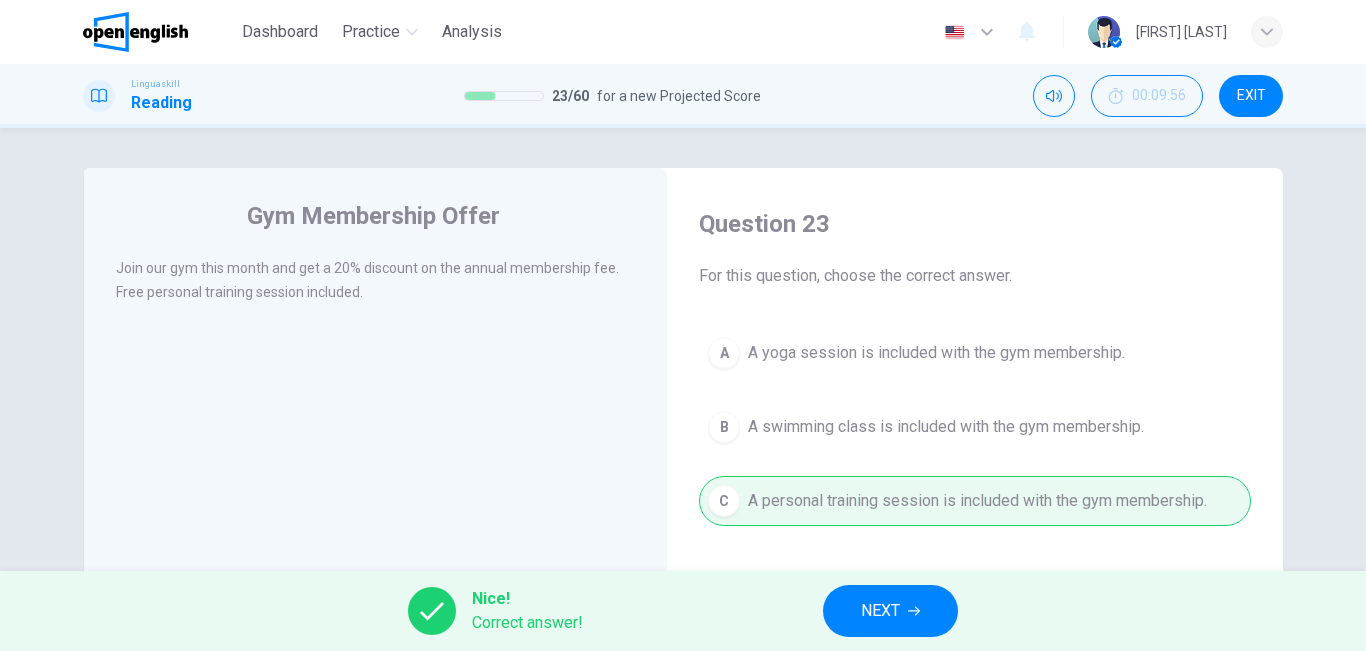 click on "NEXT" at bounding box center (880, 611) 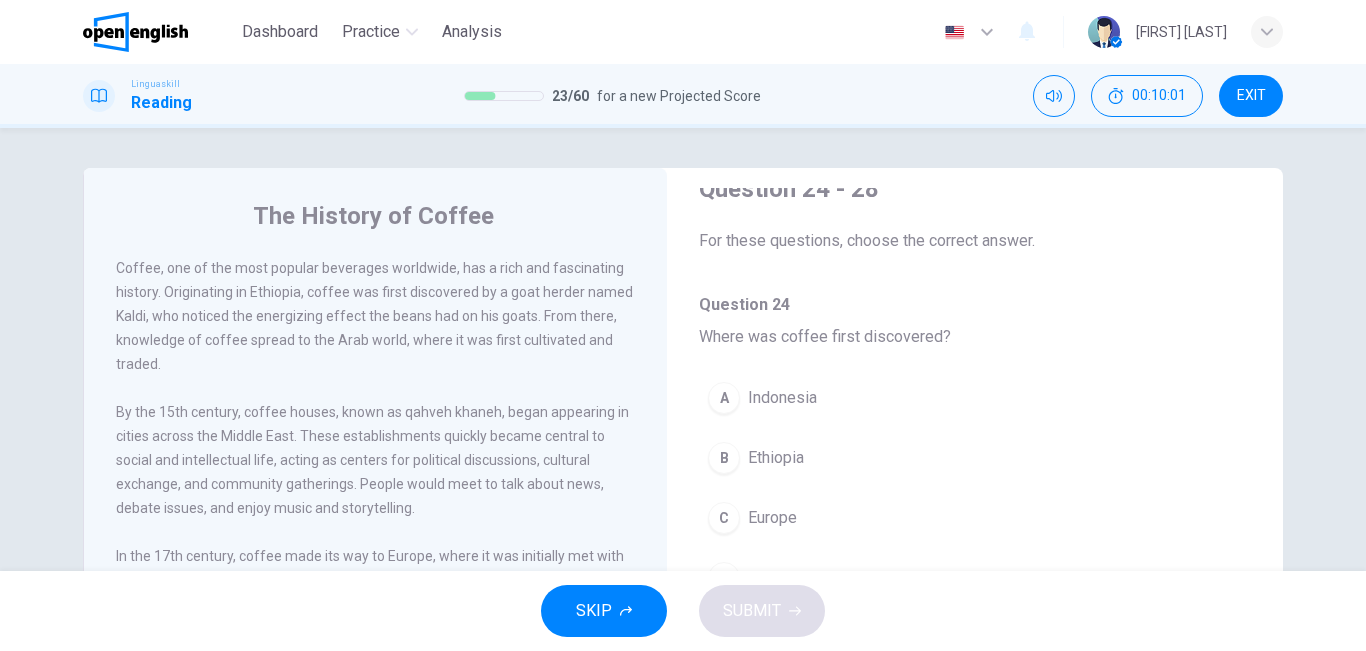 scroll, scrollTop: 41, scrollLeft: 0, axis: vertical 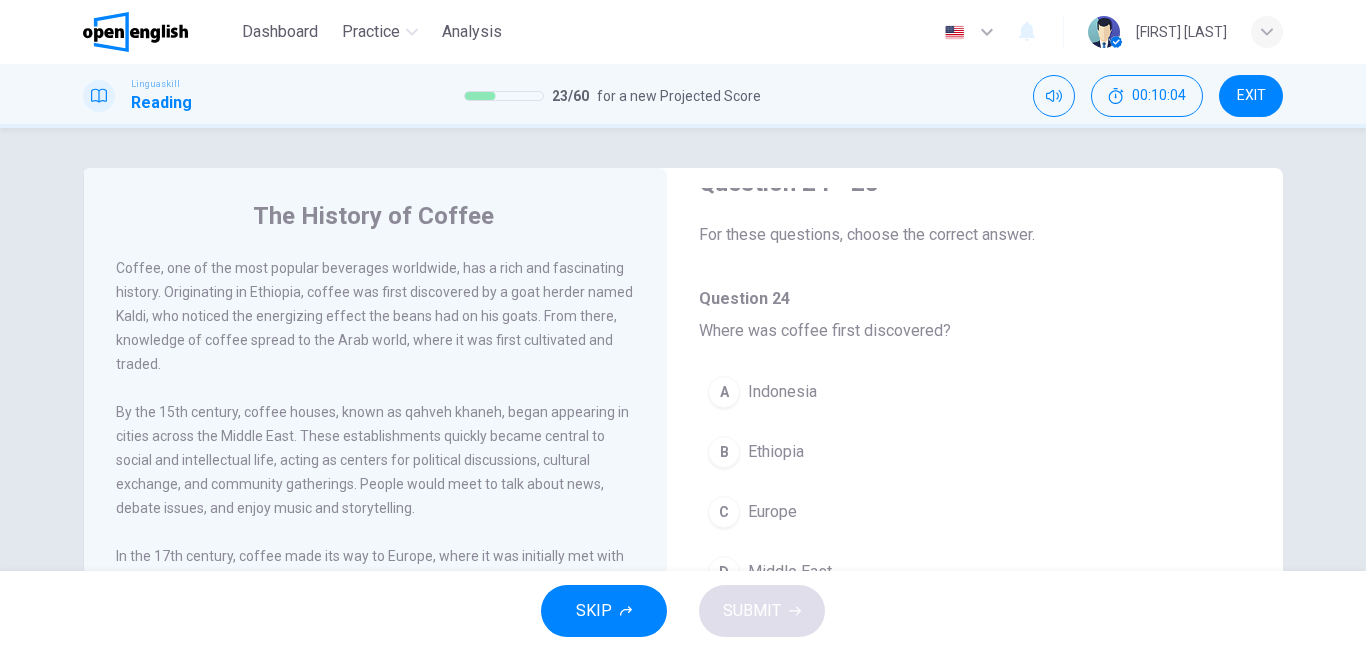 drag, startPoint x: 1242, startPoint y: 313, endPoint x: 1254, endPoint y: 323, distance: 15.6205 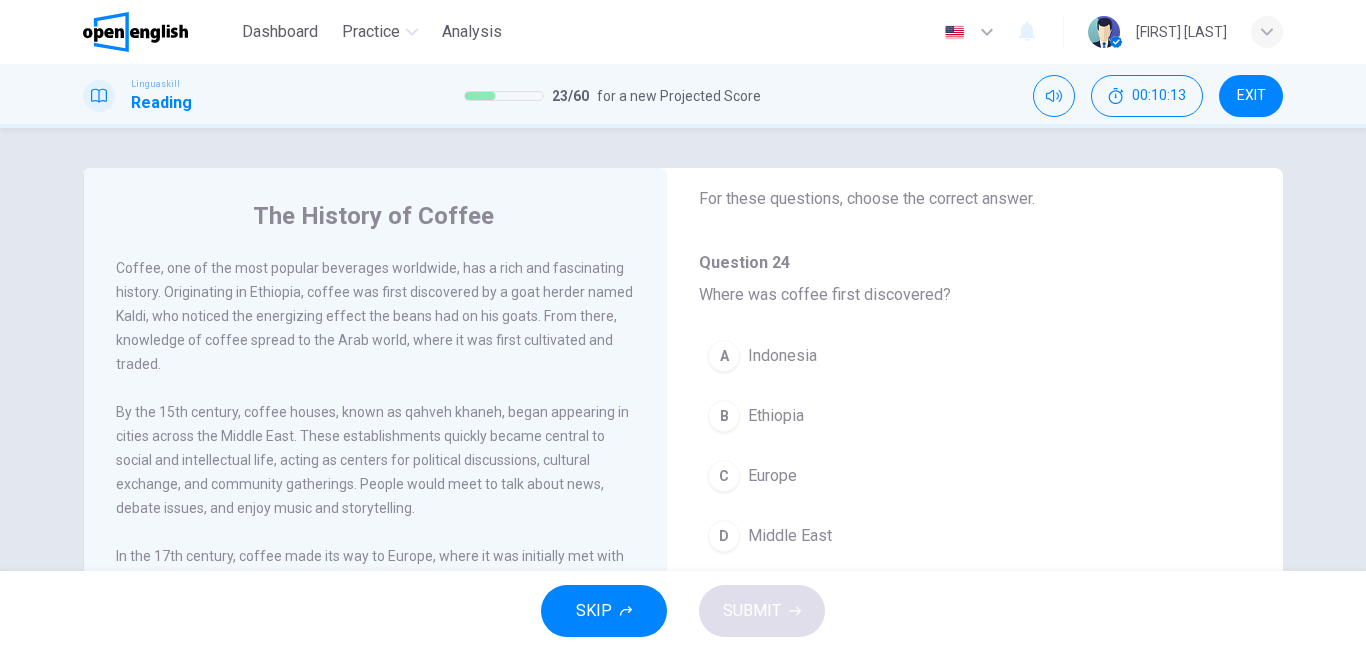 scroll, scrollTop: 0, scrollLeft: 0, axis: both 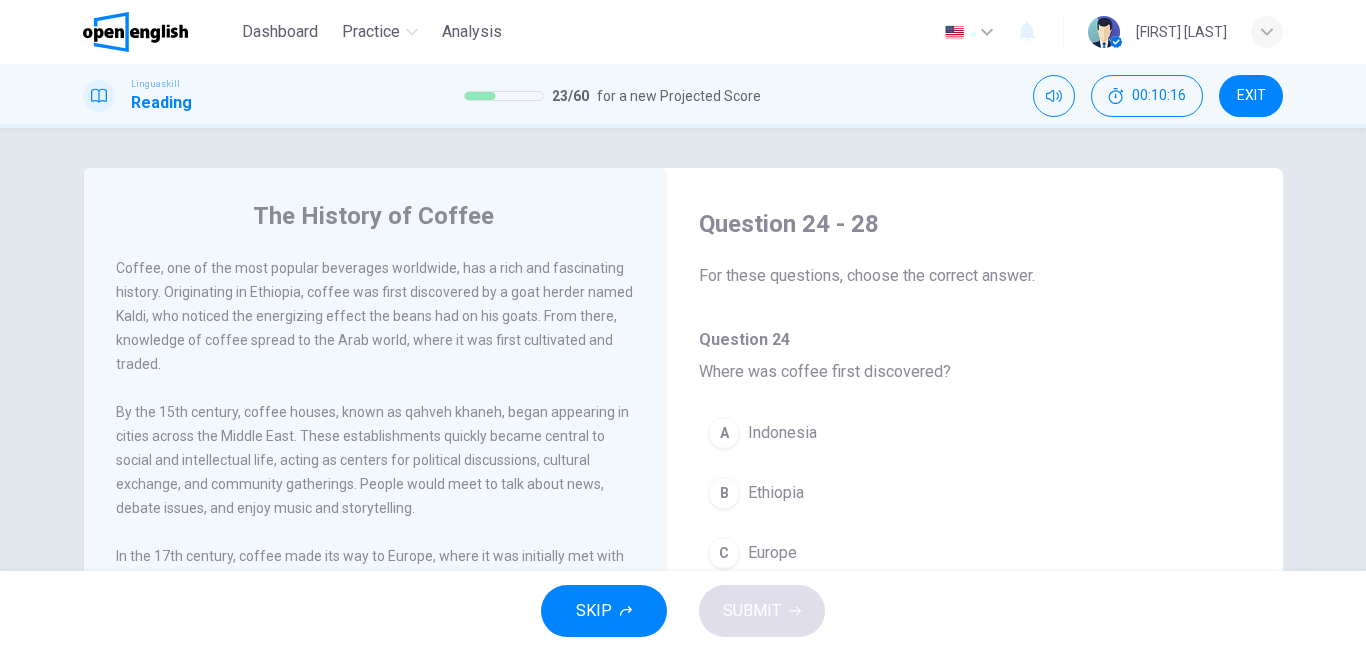 click on "B Ethiopia" at bounding box center (975, 493) 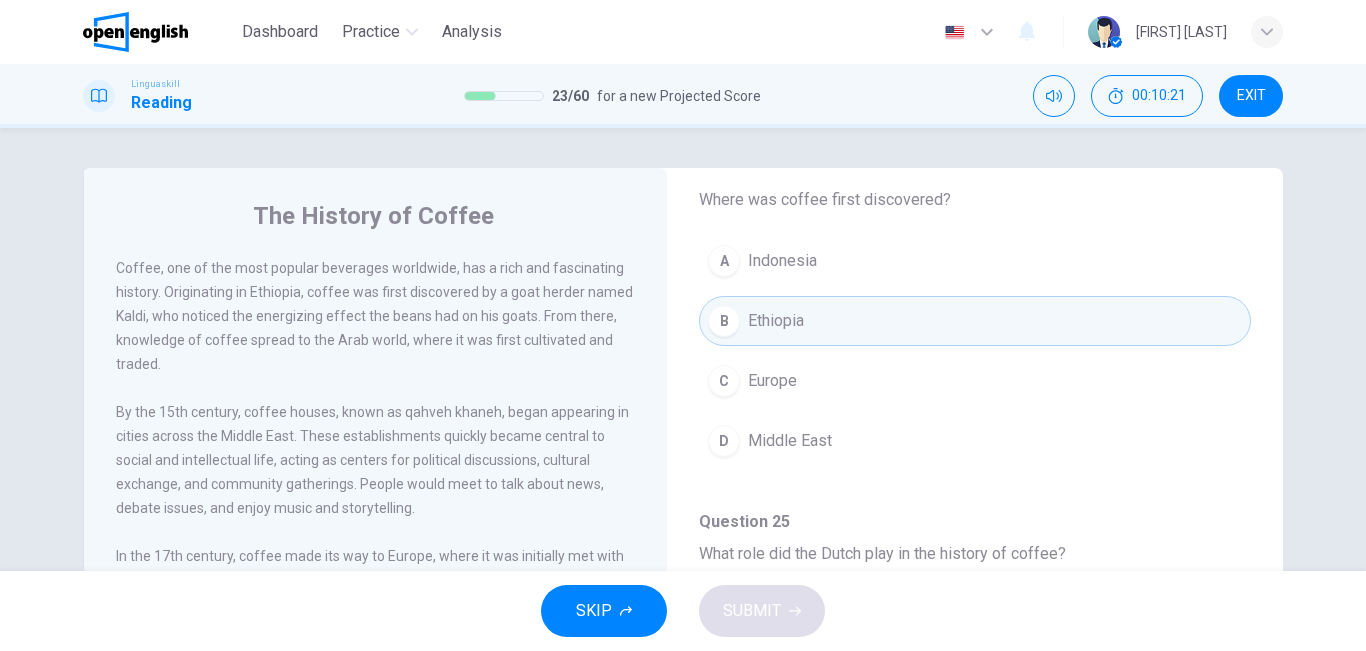 scroll, scrollTop: 0, scrollLeft: 0, axis: both 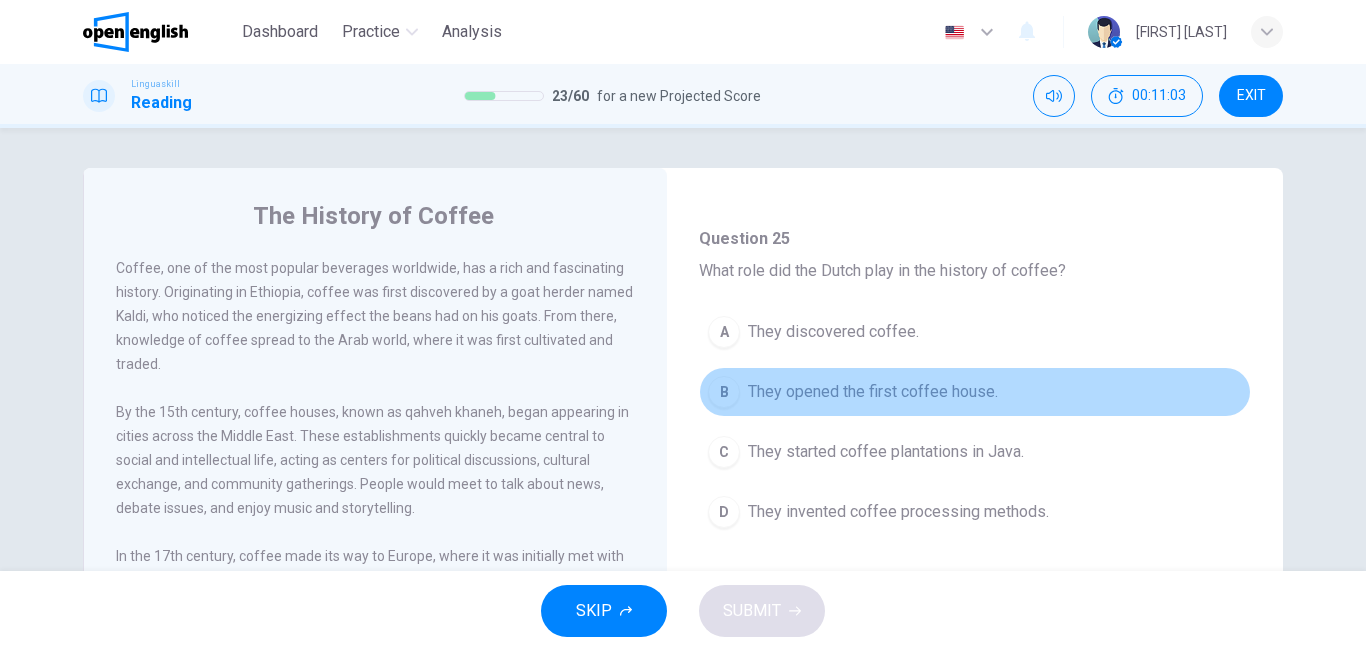 click on "B They opened the first coffee house." at bounding box center [975, 392] 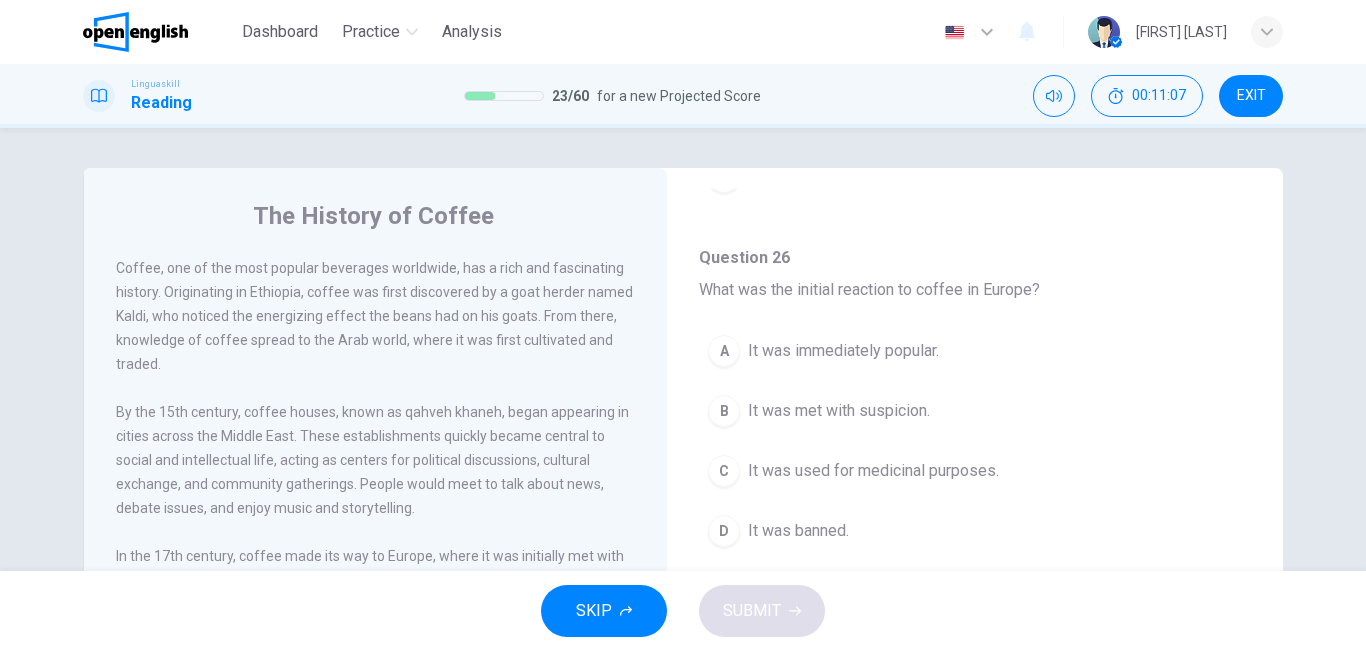scroll, scrollTop: 787, scrollLeft: 0, axis: vertical 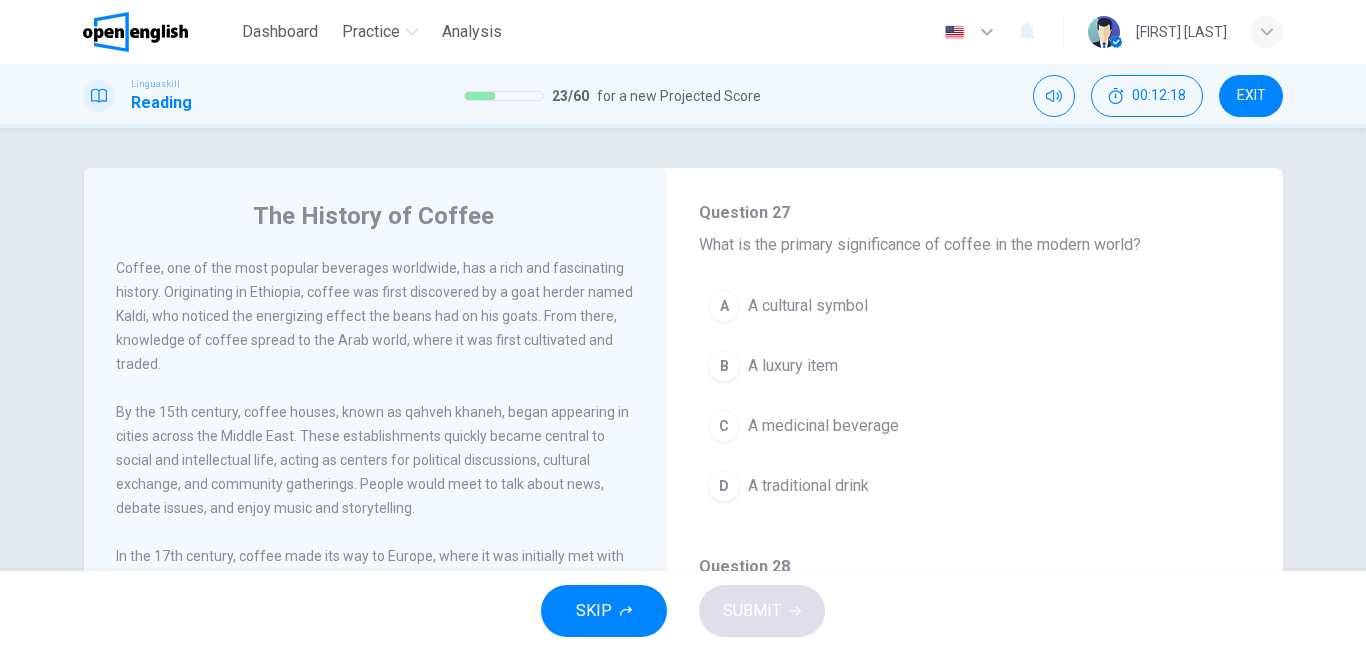 drag, startPoint x: 1148, startPoint y: 402, endPoint x: 957, endPoint y: 360, distance: 195.5633 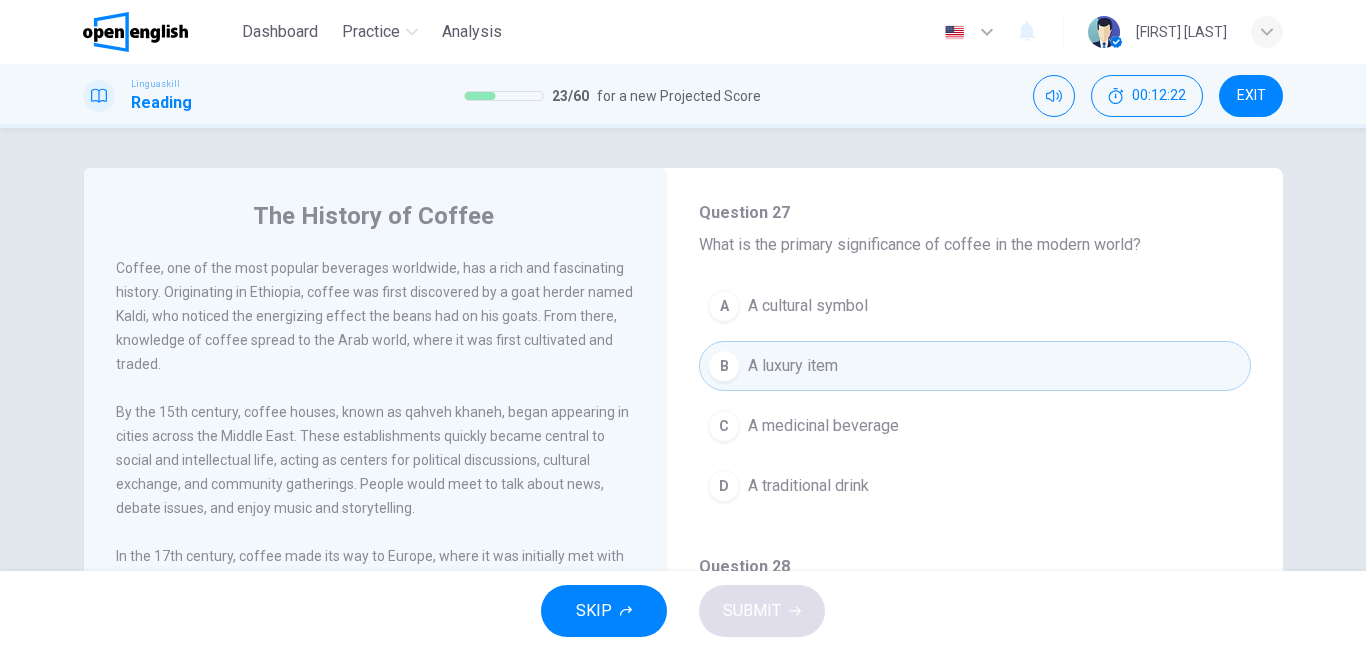 drag, startPoint x: 1266, startPoint y: 439, endPoint x: 1268, endPoint y: 534, distance: 95.02105 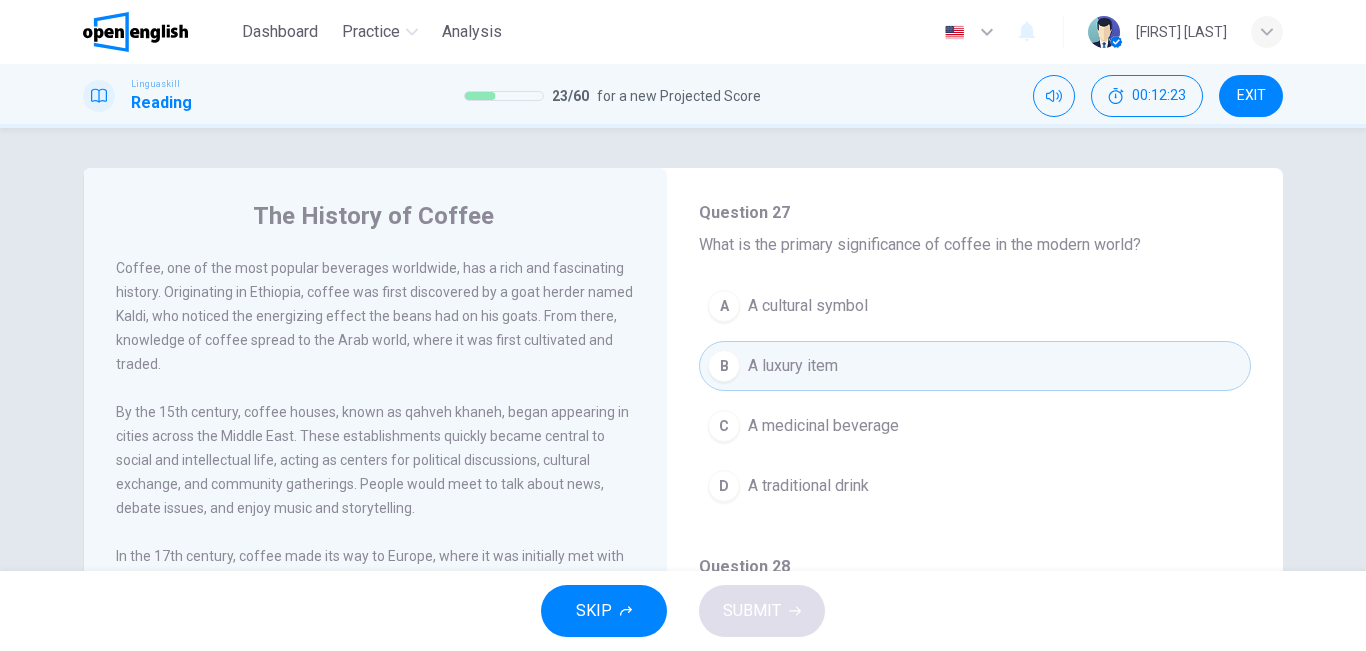 drag, startPoint x: 1267, startPoint y: 528, endPoint x: 1276, endPoint y: 569, distance: 41.976185 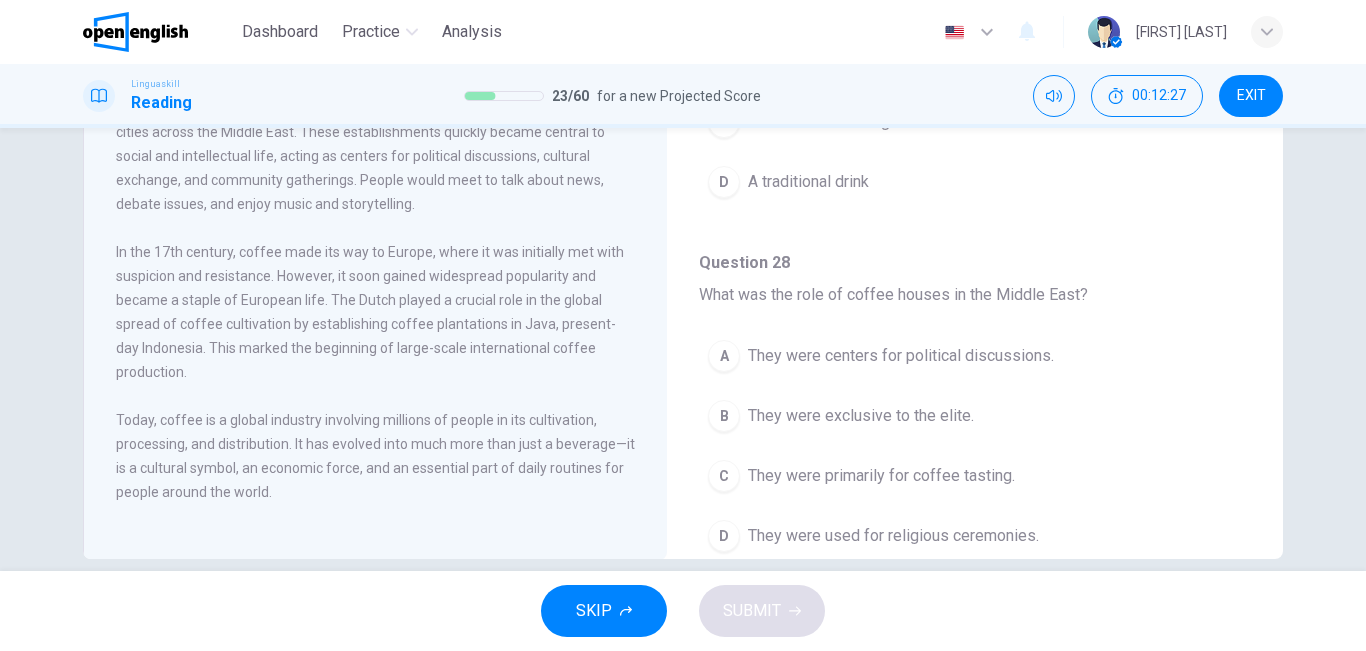scroll, scrollTop: 332, scrollLeft: 0, axis: vertical 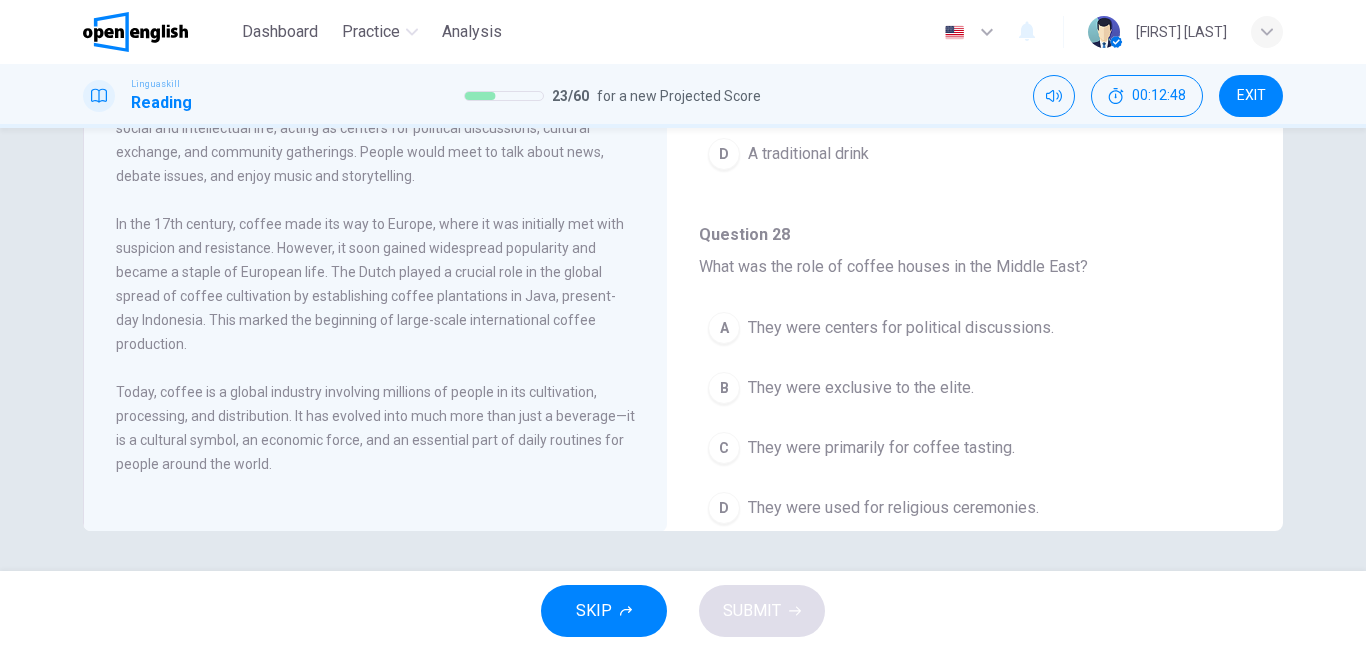 click on "B They were exclusive to the elite." at bounding box center (975, 388) 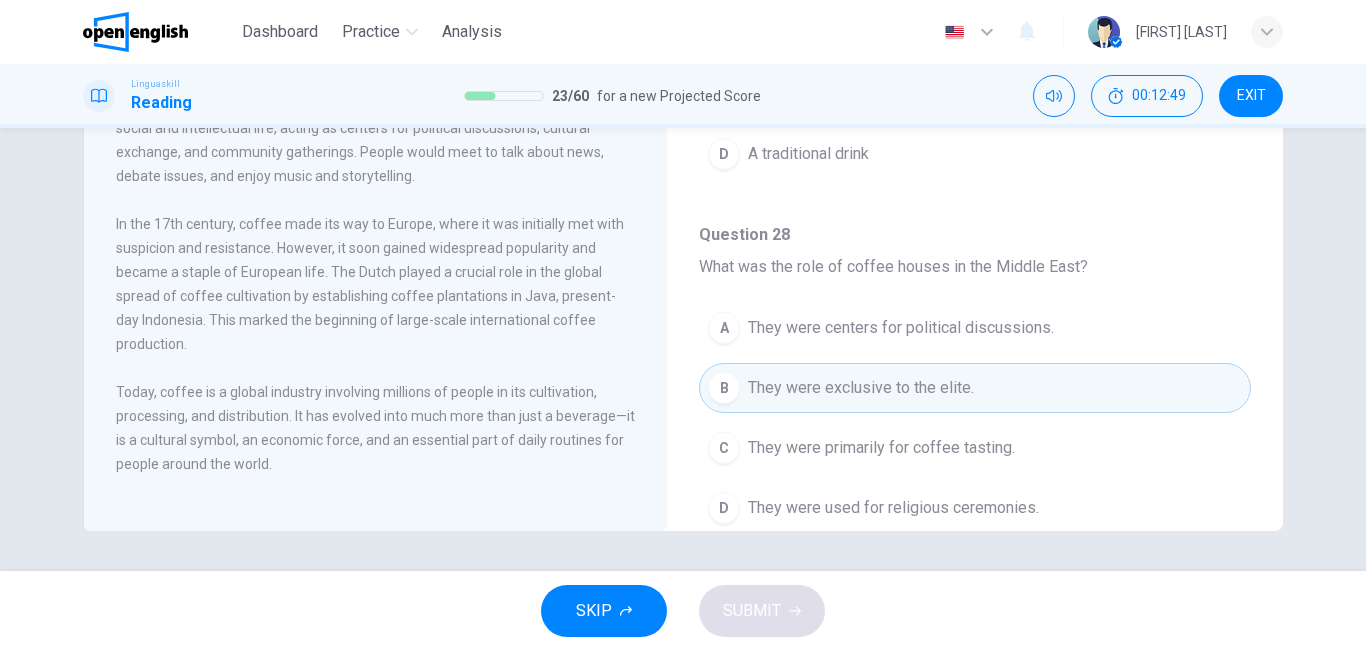 click on "B They were exclusive to the elite." at bounding box center (975, 388) 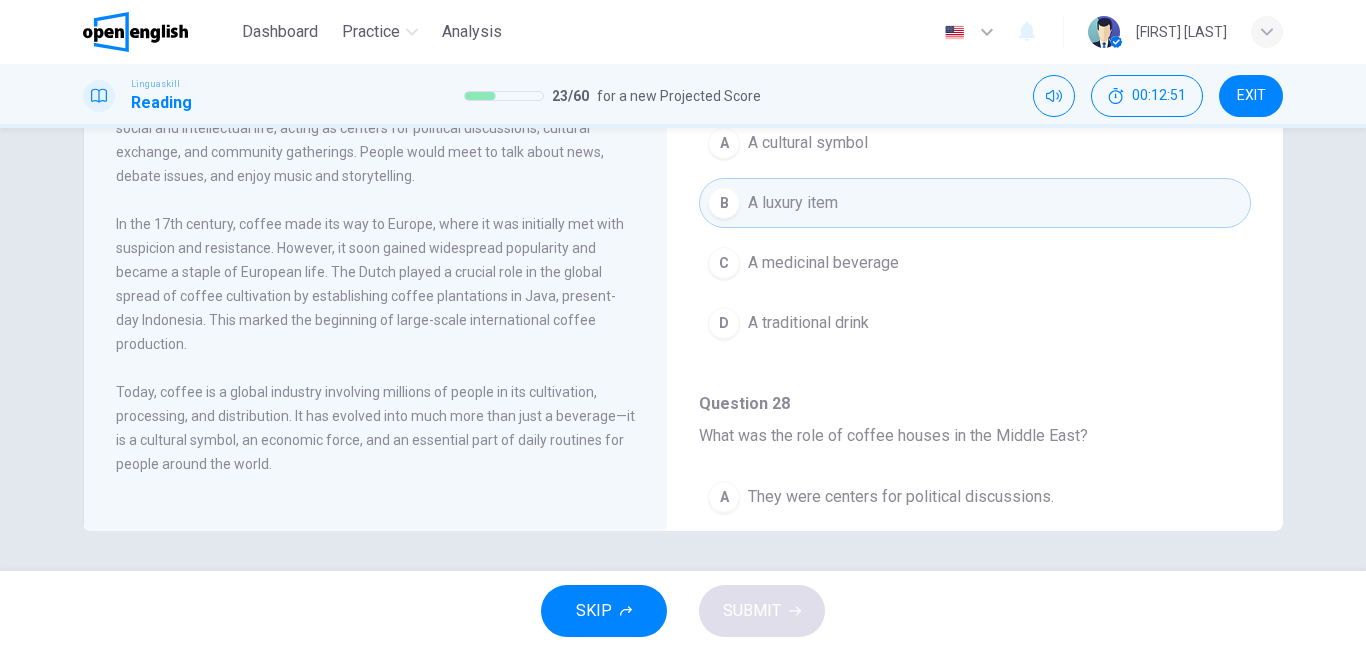 scroll, scrollTop: 997, scrollLeft: 0, axis: vertical 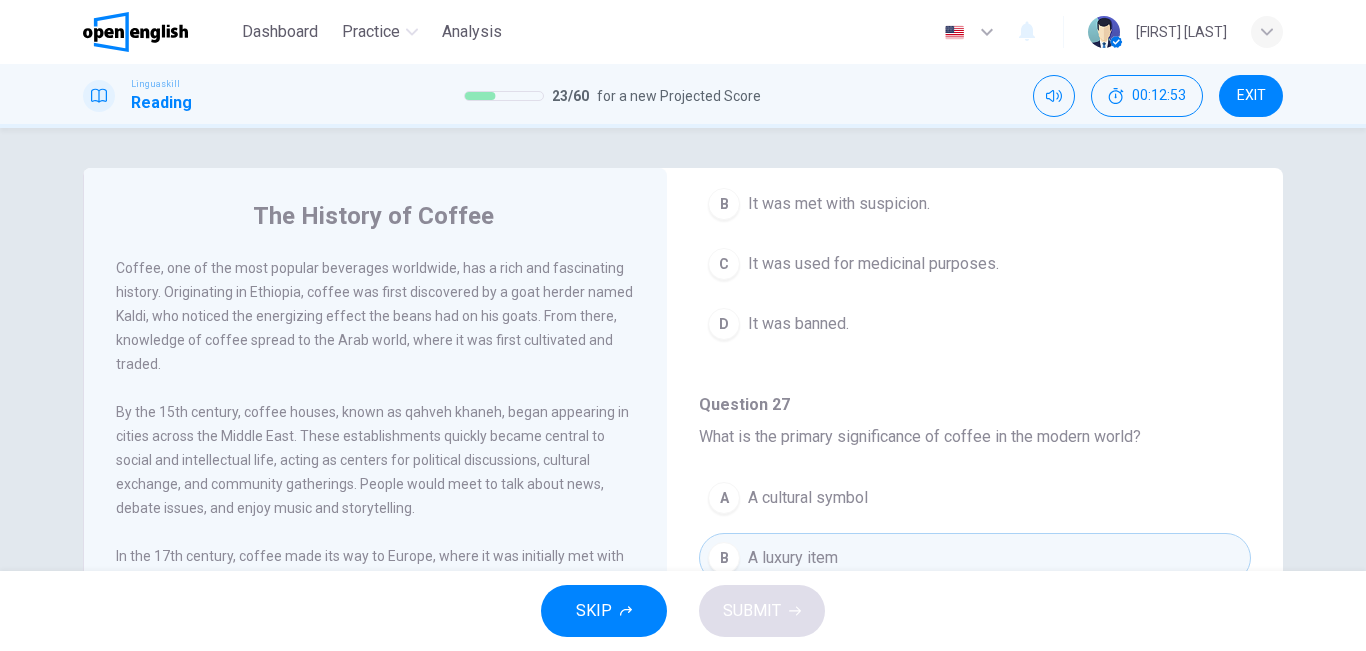 click on "C It was used for medicinal purposes." at bounding box center [975, 264] 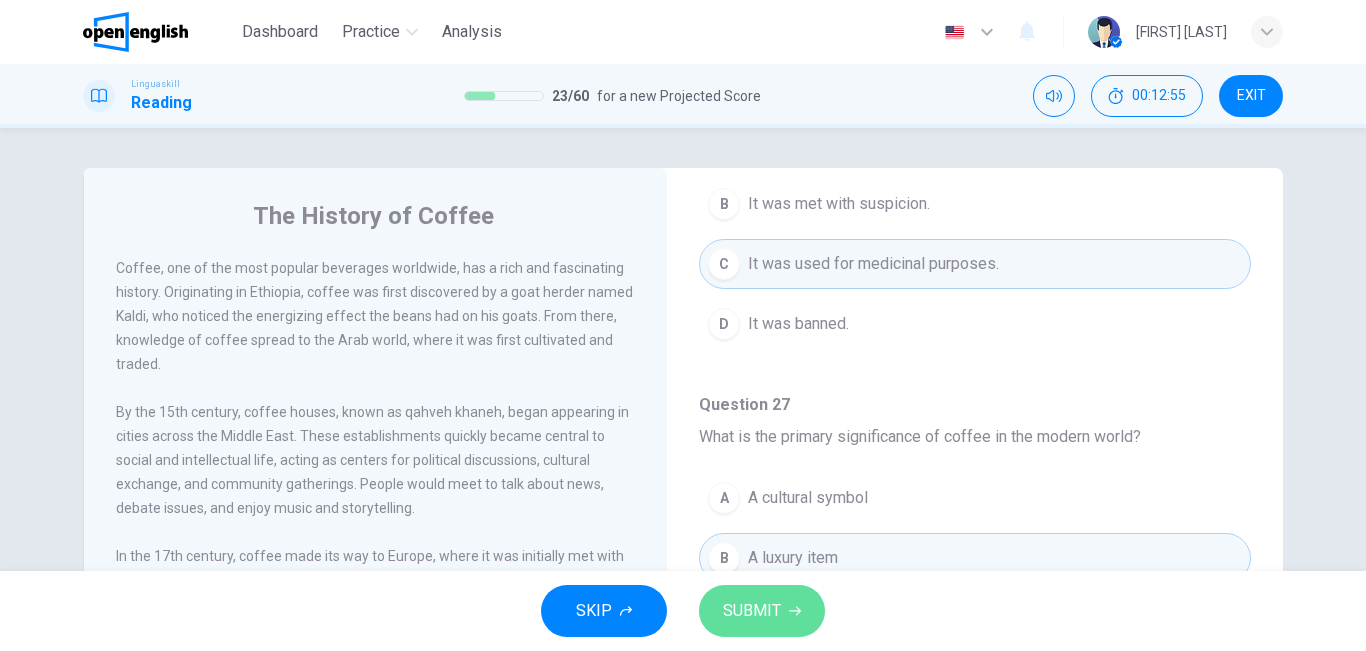 click on "SUBMIT" at bounding box center (762, 611) 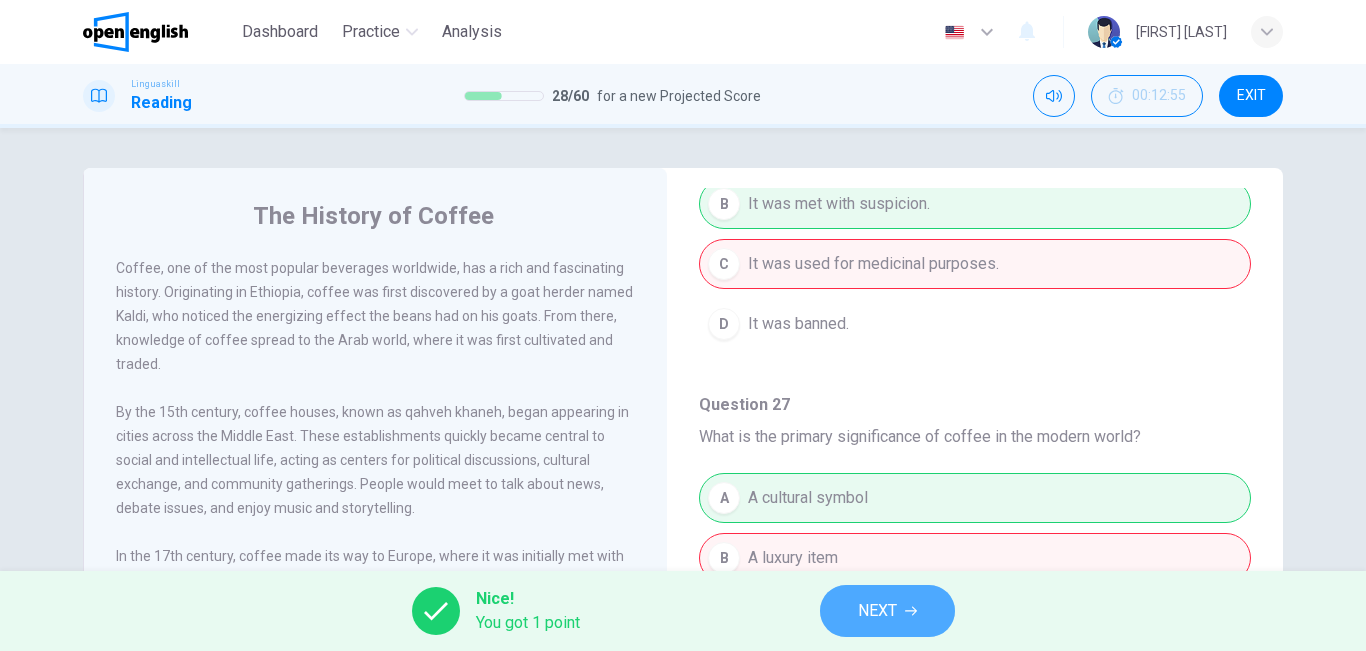 click on "NEXT" at bounding box center [877, 611] 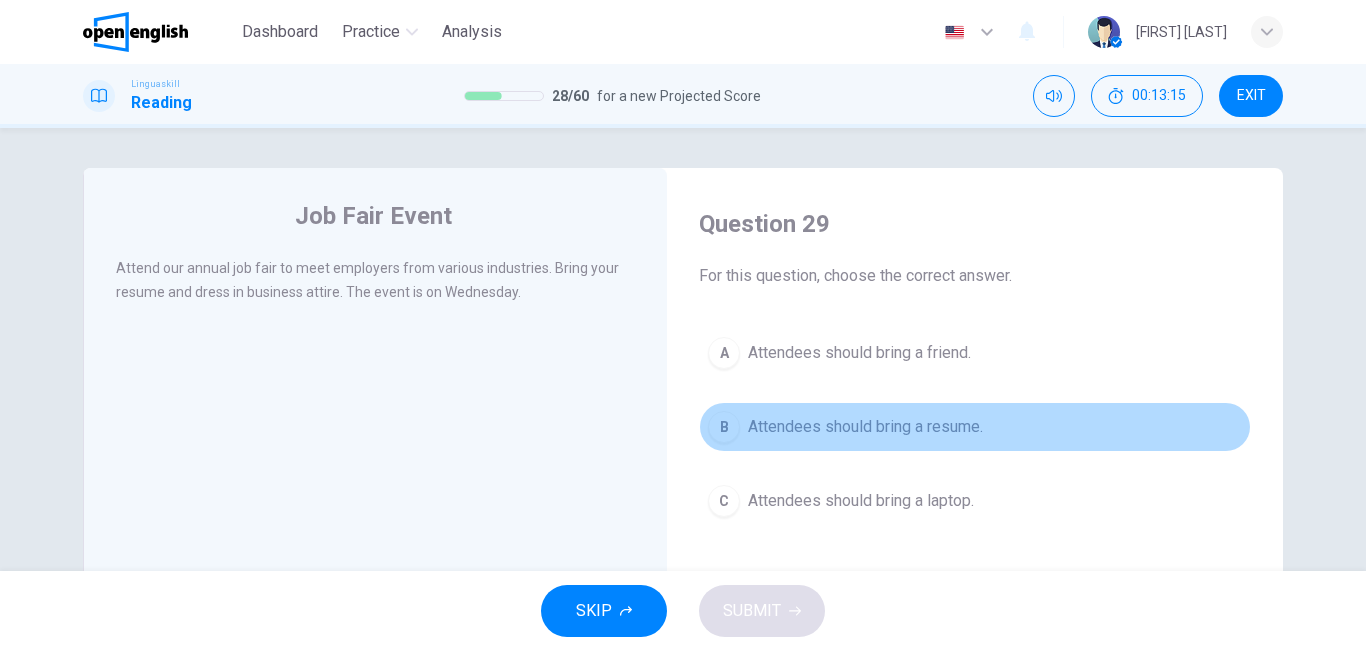 click on "B Attendees should bring a resume." at bounding box center (975, 427) 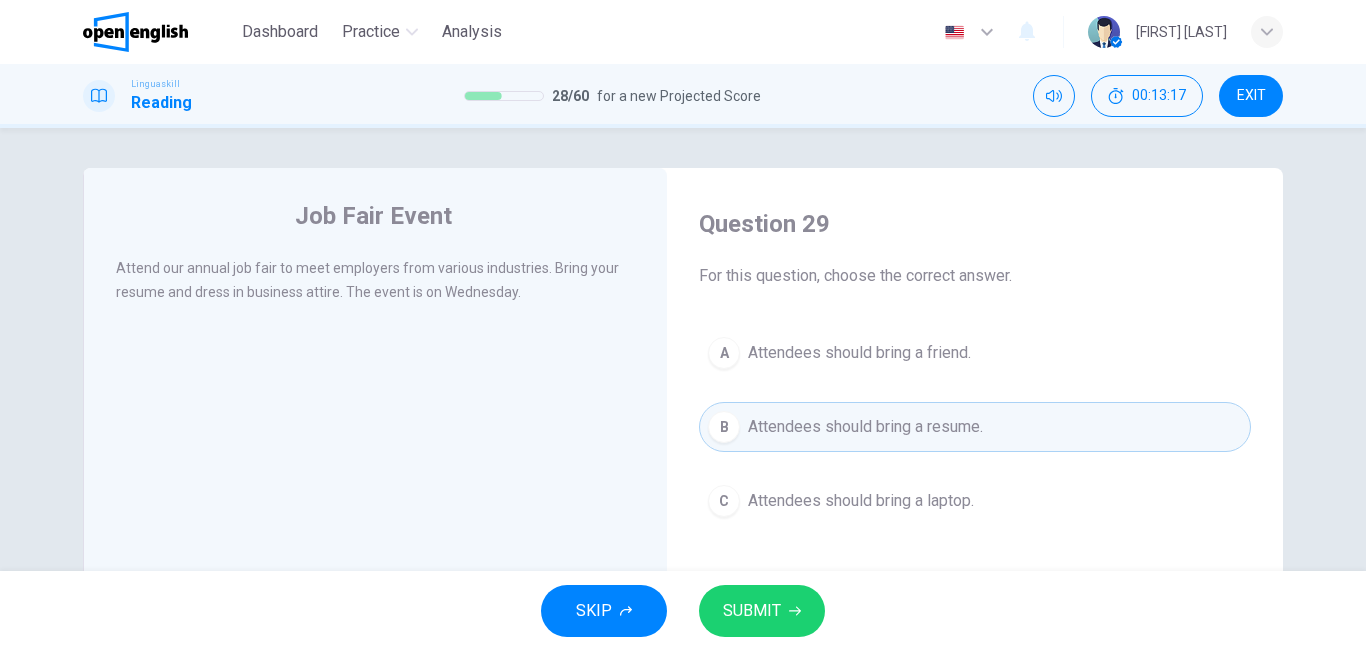 click on "SUBMIT" at bounding box center (752, 611) 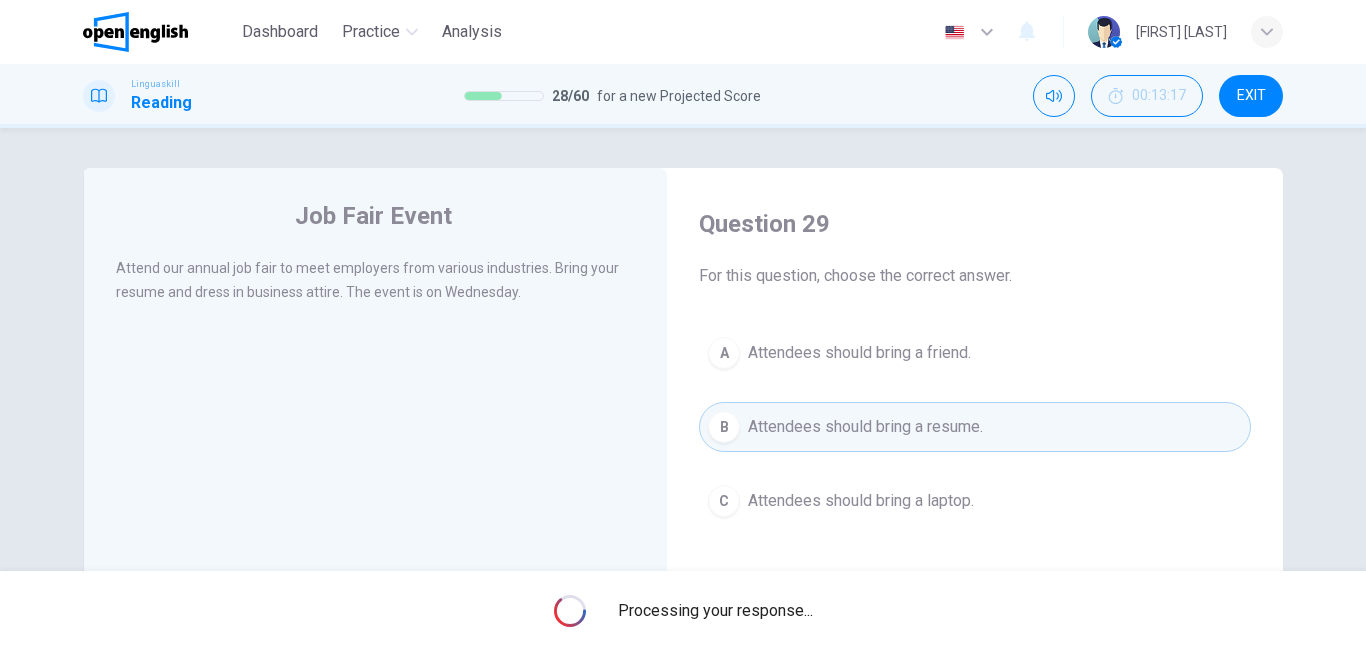click on "Processing your response..." at bounding box center [715, 611] 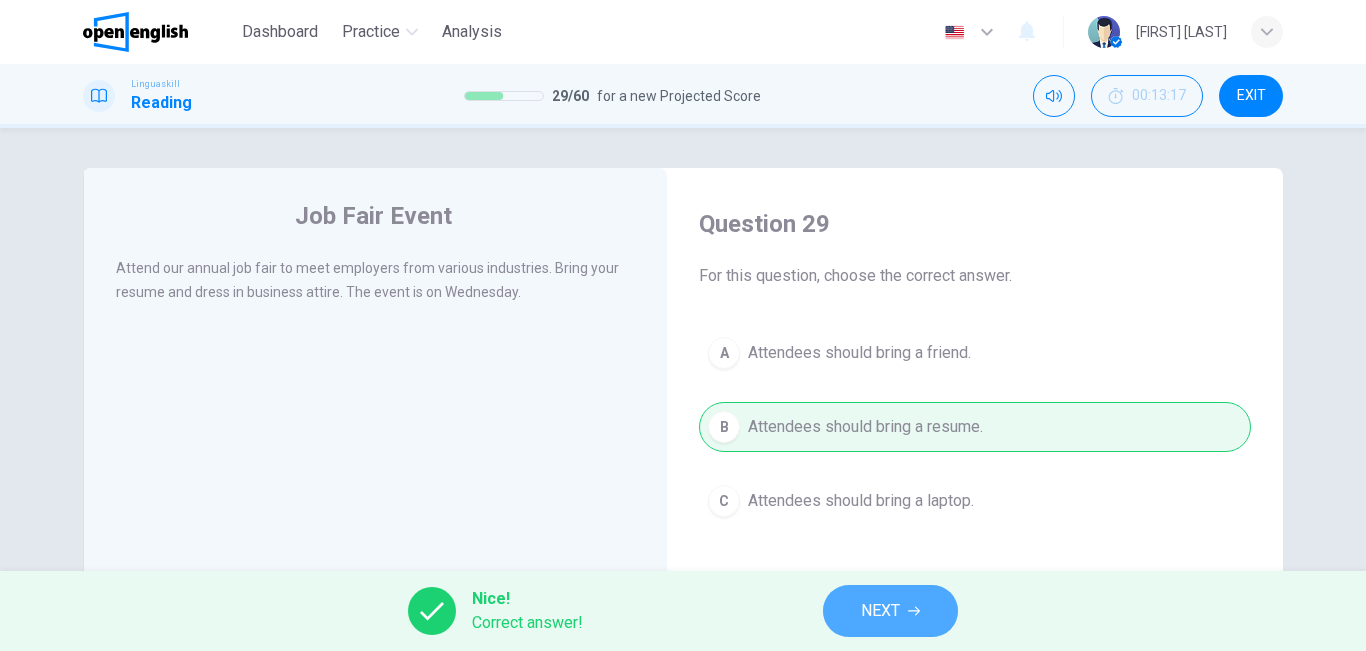 click on "NEXT" at bounding box center [890, 611] 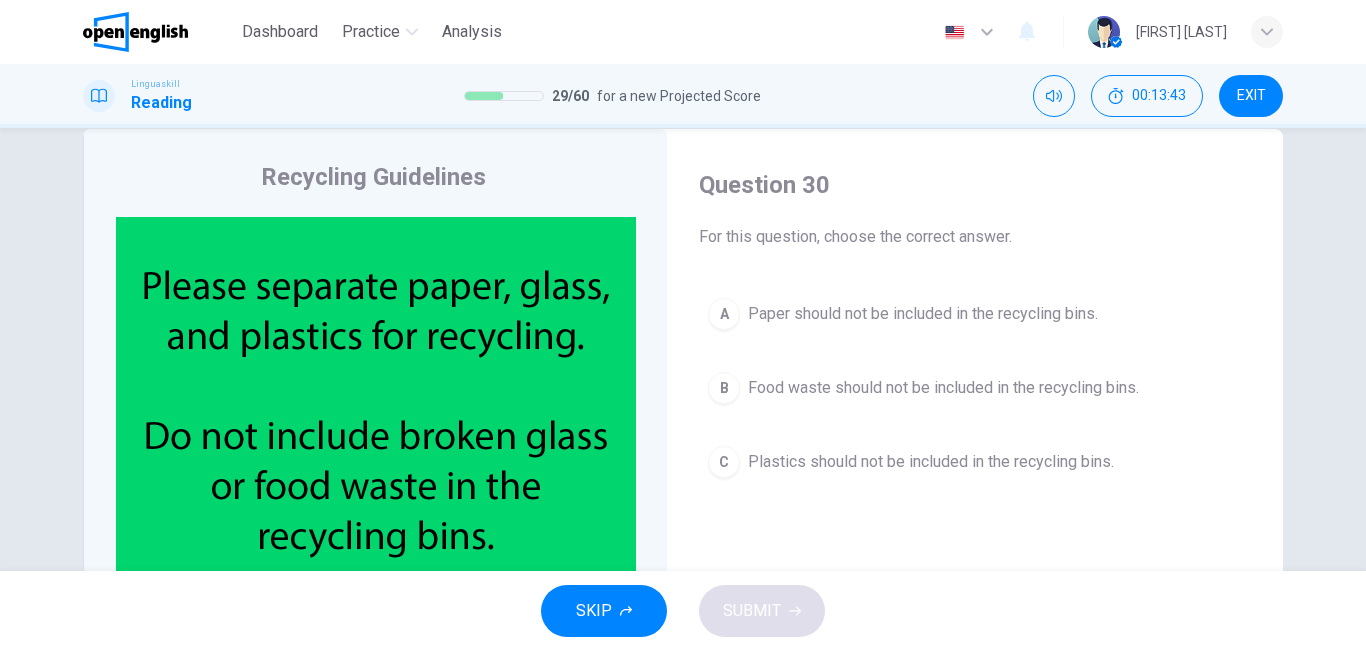 scroll, scrollTop: 69, scrollLeft: 0, axis: vertical 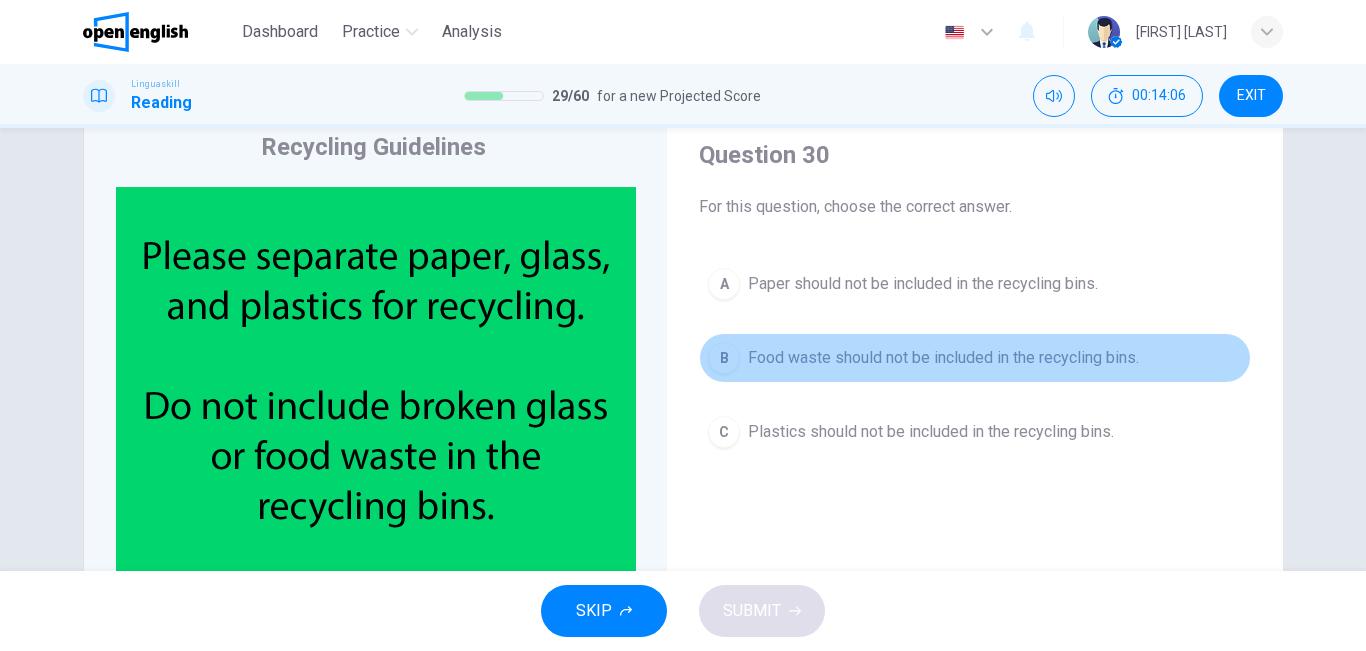 click on "B Food waste should not be included in the recycling bins." at bounding box center (975, 358) 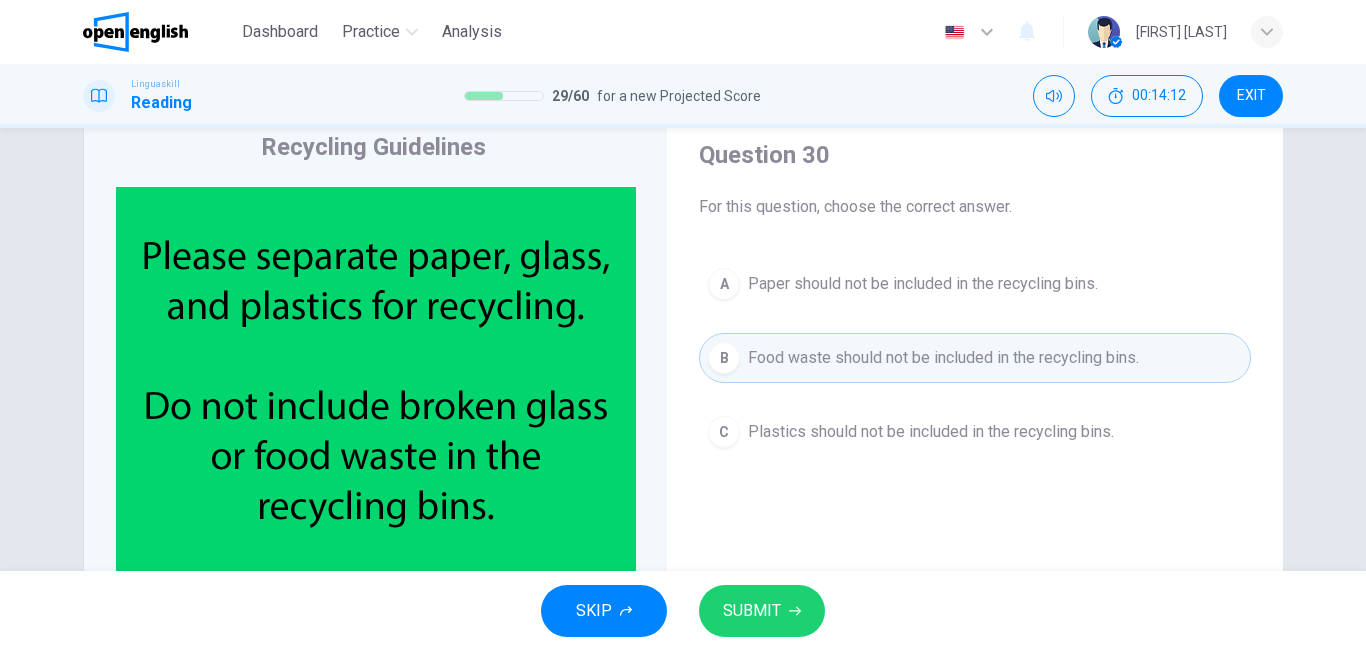 click on "SUBMIT" at bounding box center (752, 611) 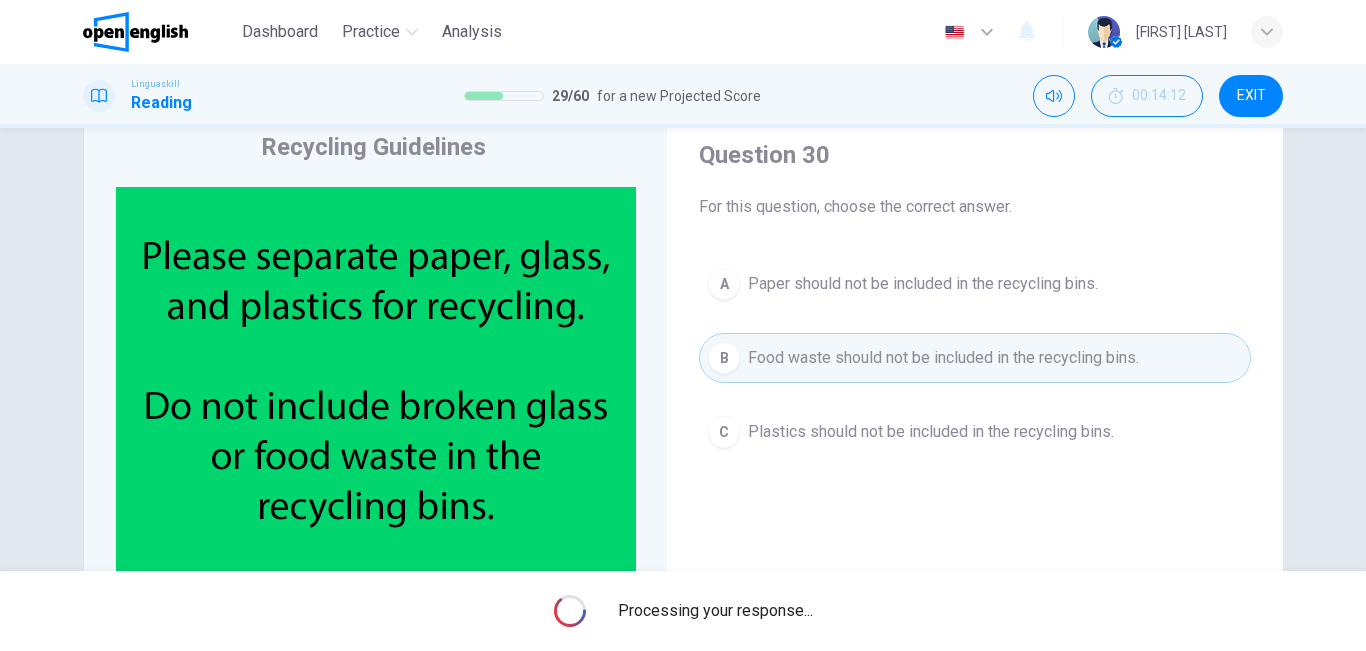 click on "Processing your response..." at bounding box center (683, 611) 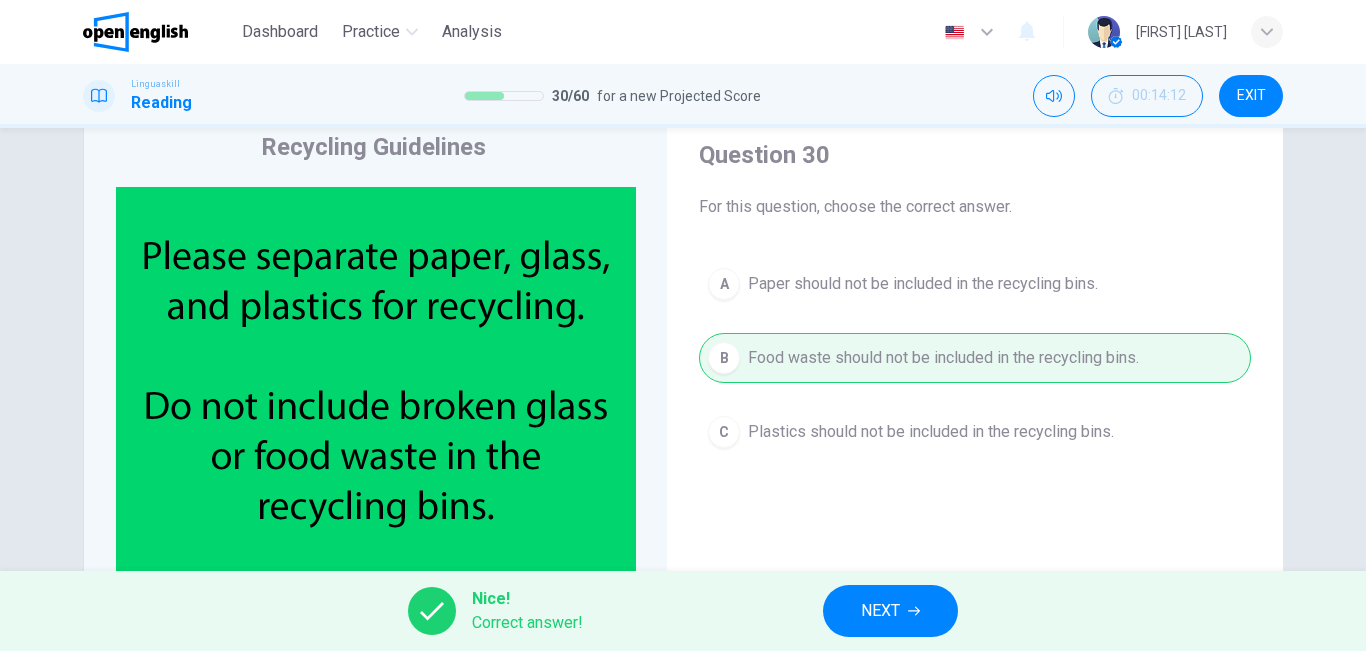 click on "NEXT" at bounding box center [880, 611] 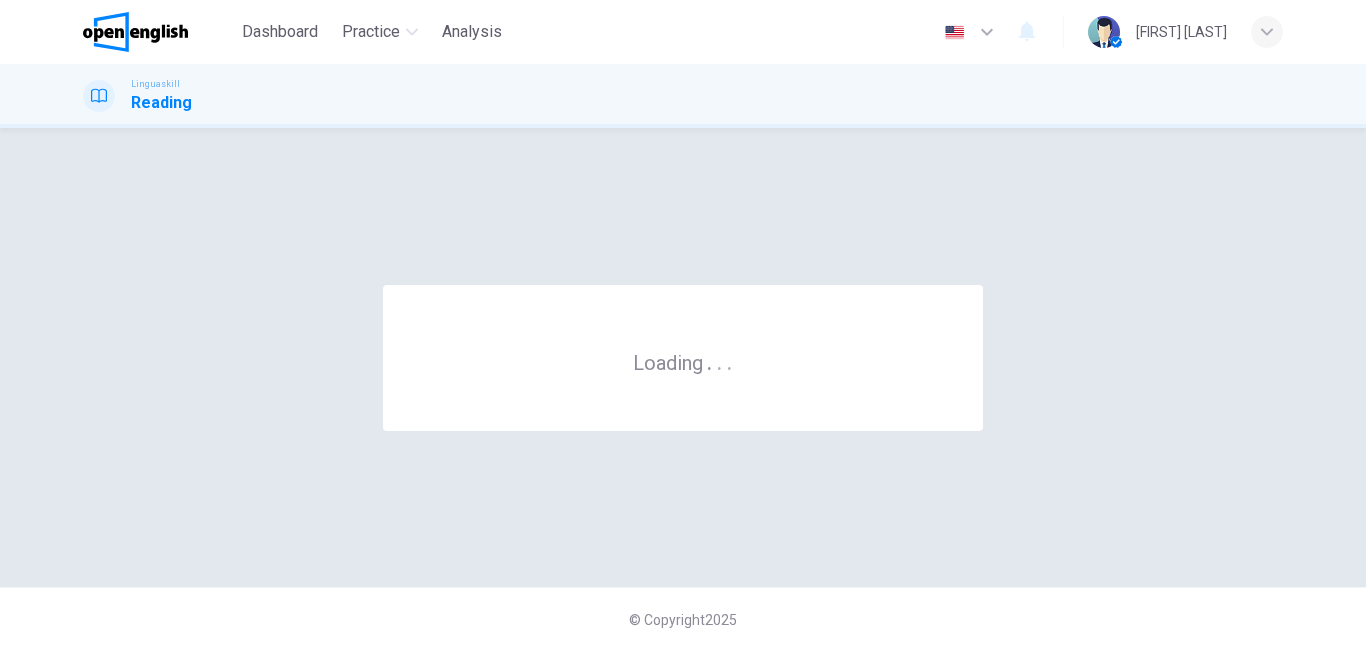 scroll, scrollTop: 0, scrollLeft: 0, axis: both 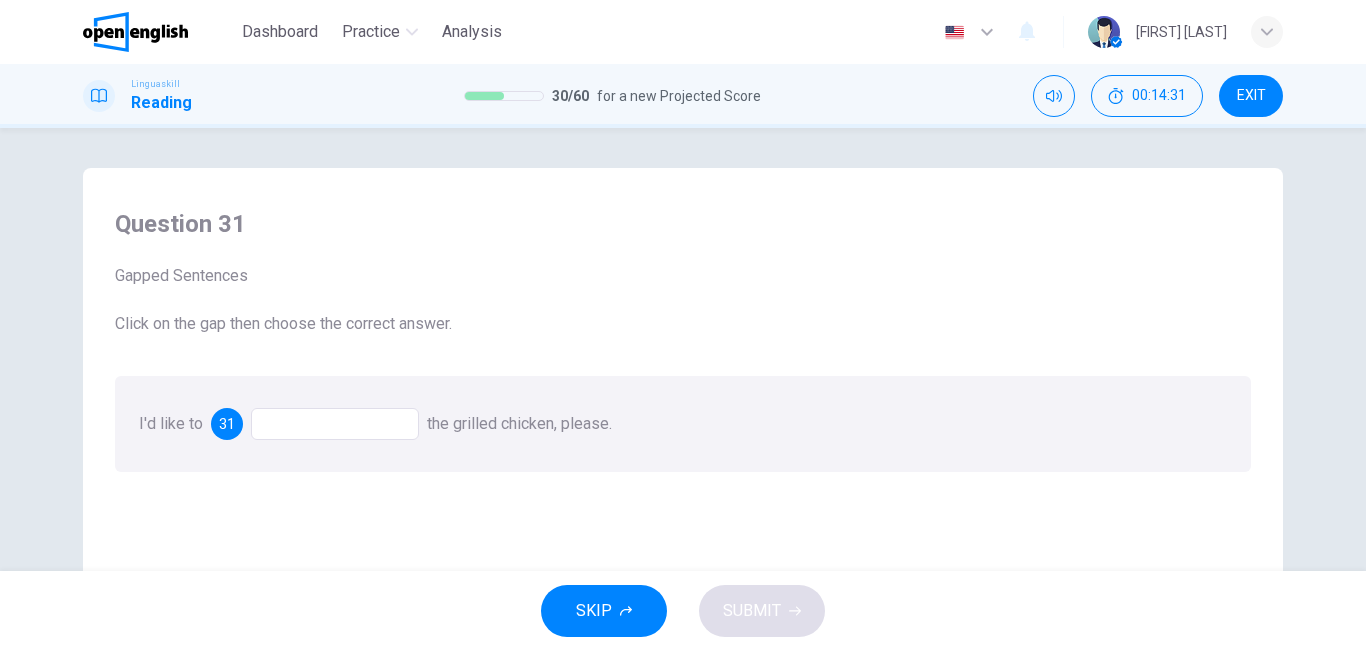 click at bounding box center (335, 424) 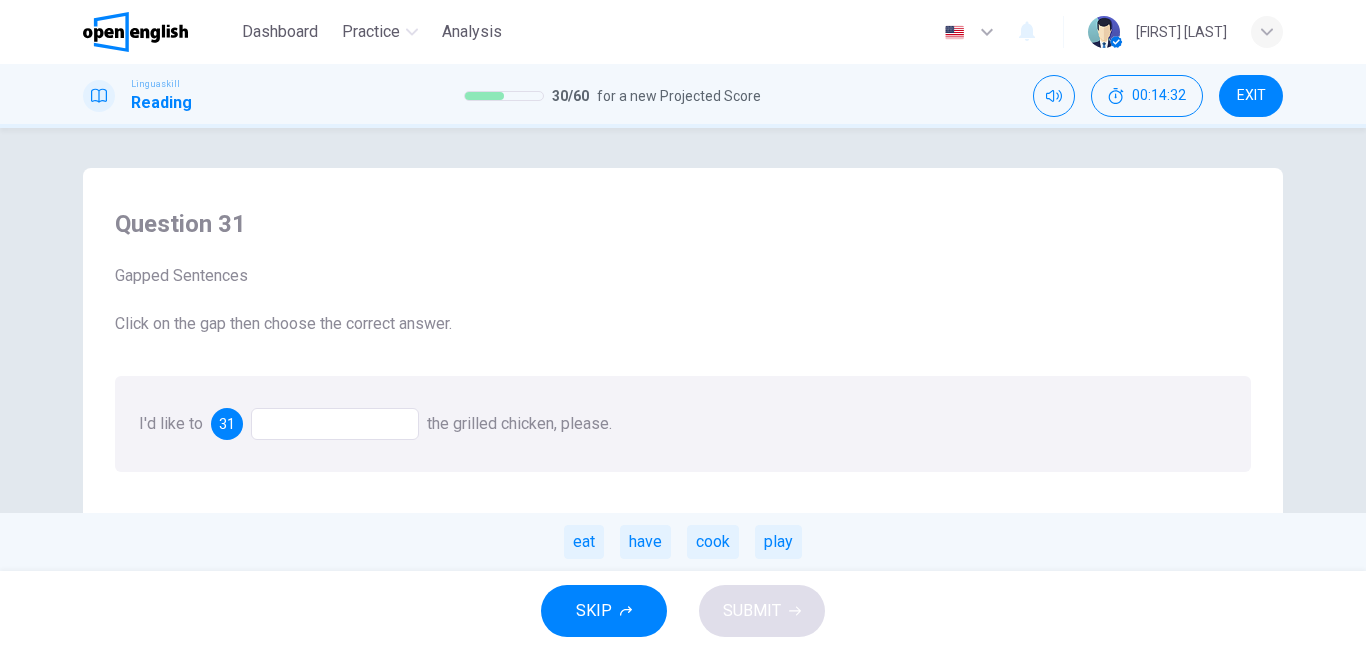 click at bounding box center [335, 424] 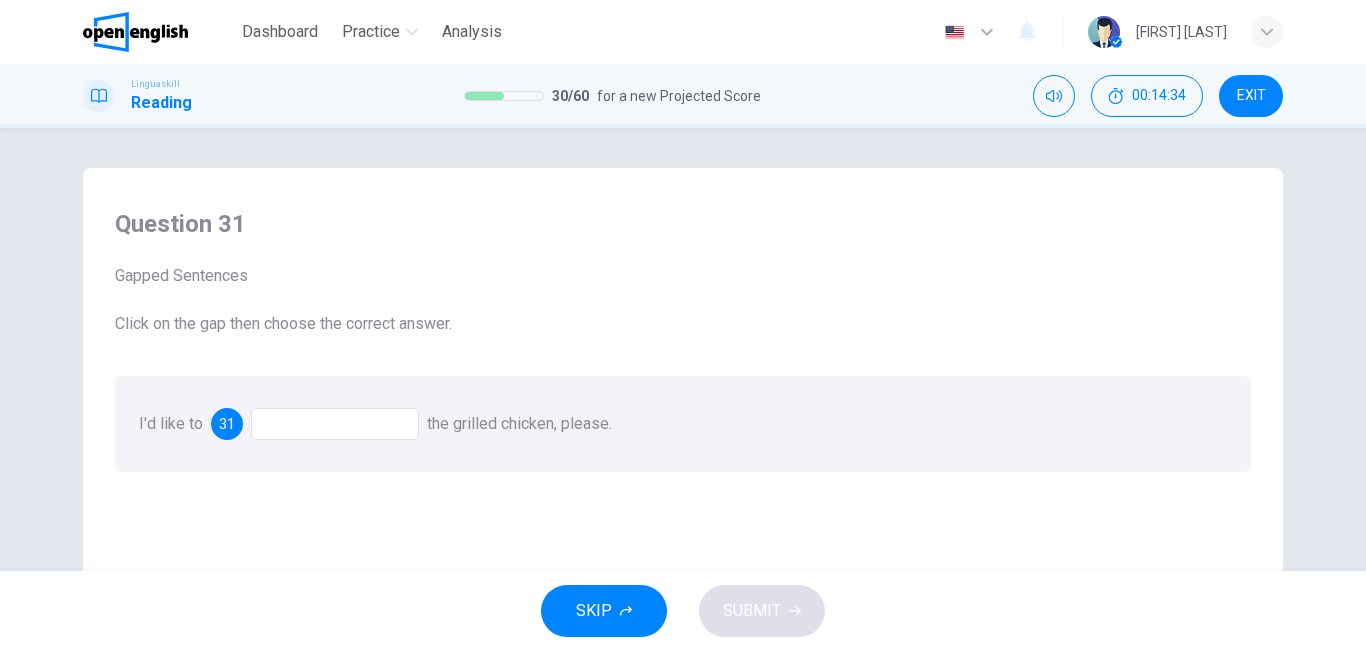 click at bounding box center [335, 424] 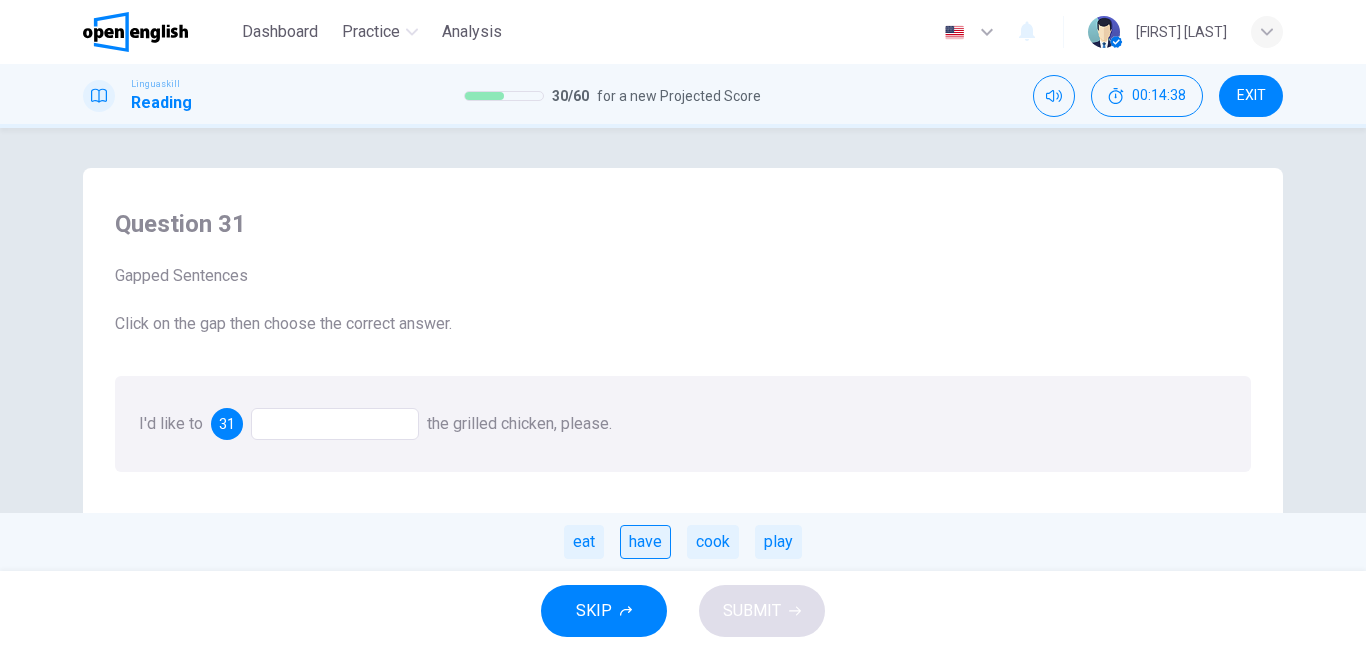 click on "have" at bounding box center (645, 542) 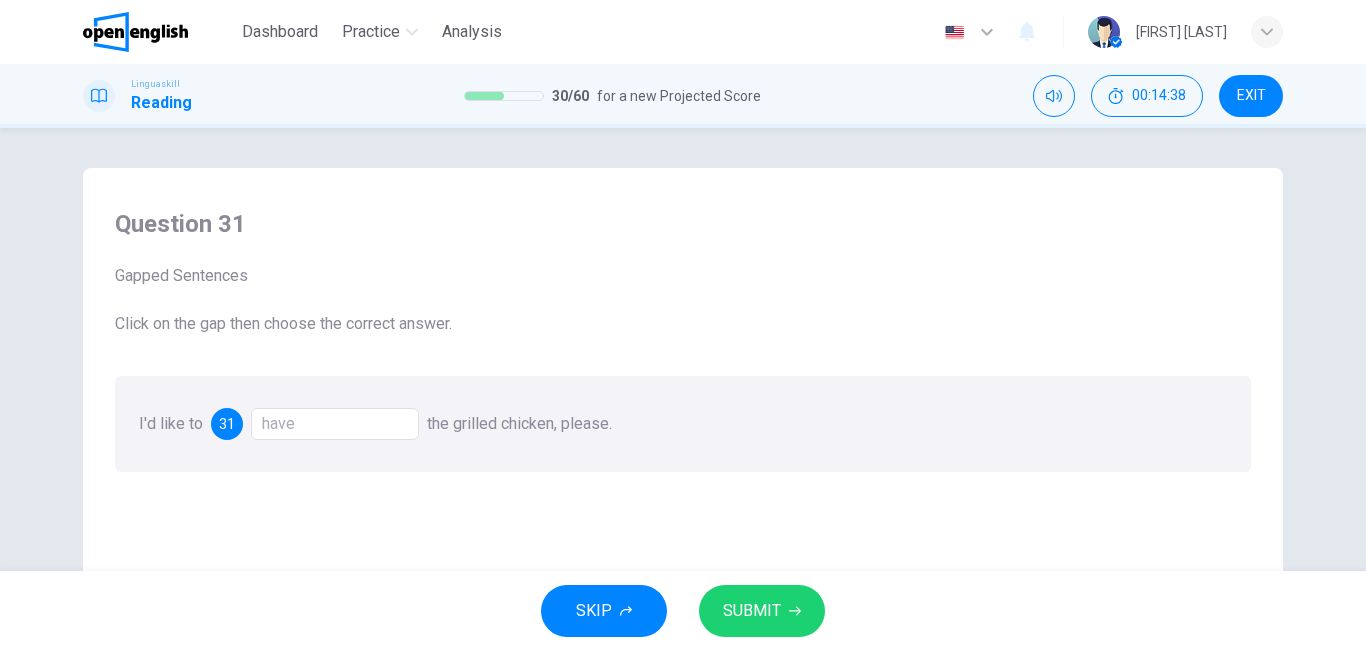 click on "Question 31 Gapped Sentences Click on the gap then choose the correct answer. I'd like to  31 have  the grilled chicken, please." at bounding box center [683, 525] 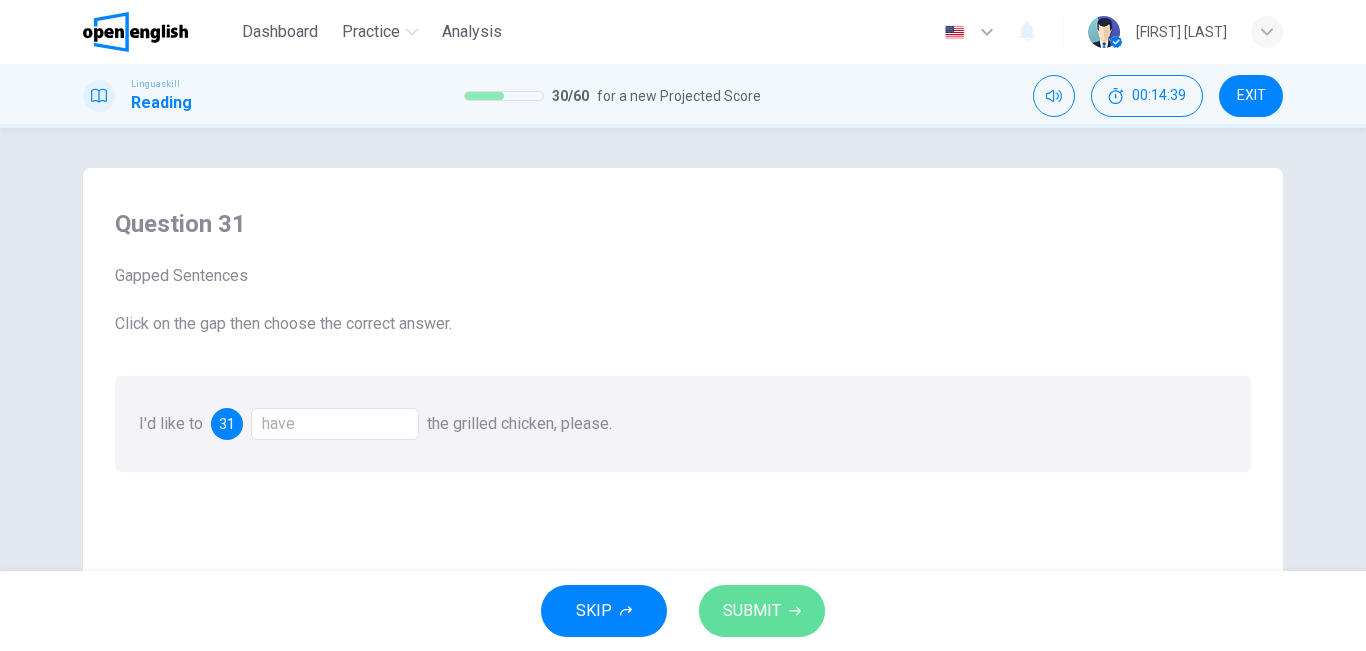 click on "SUBMIT" at bounding box center [752, 611] 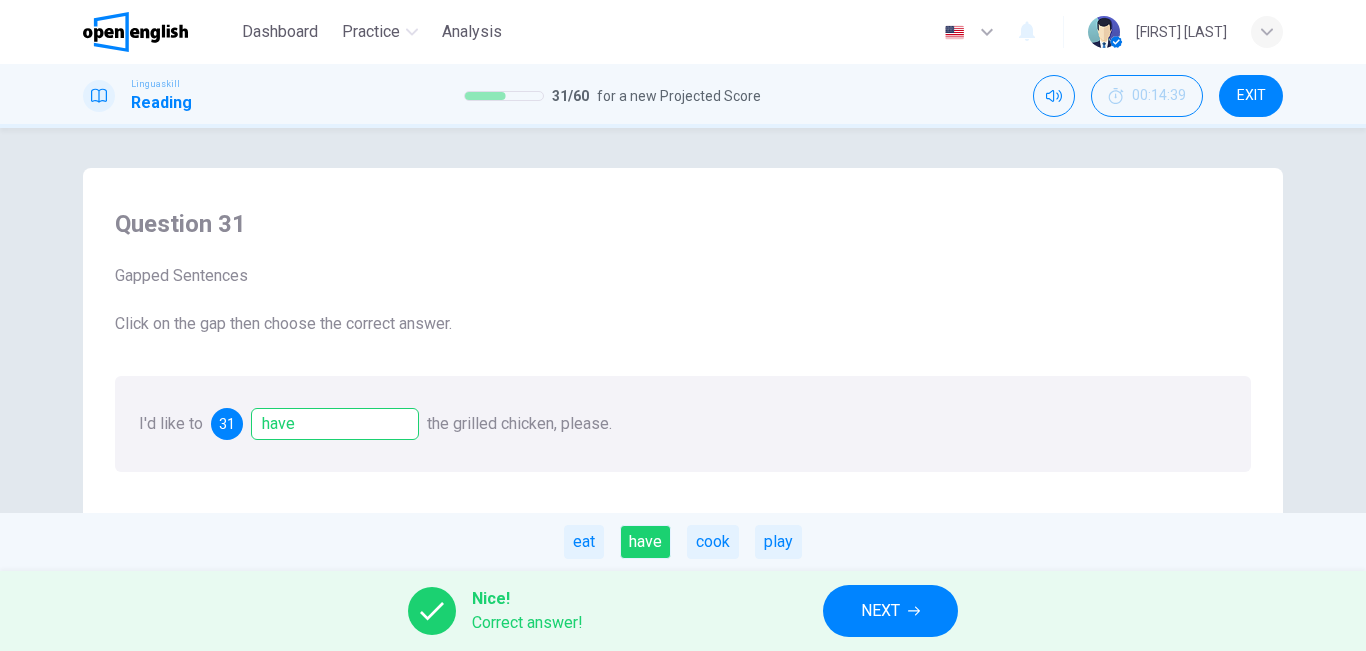 click on "NEXT" at bounding box center (890, 611) 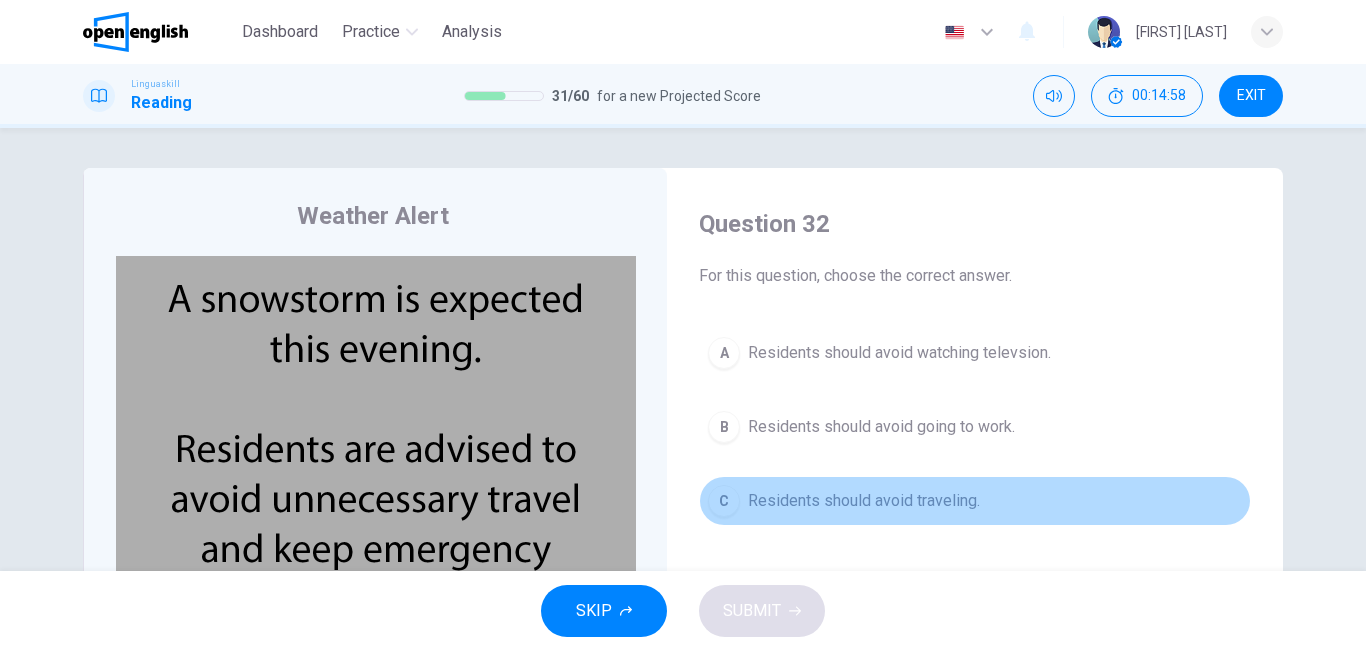 click on "Residents should avoid traveling." at bounding box center (864, 501) 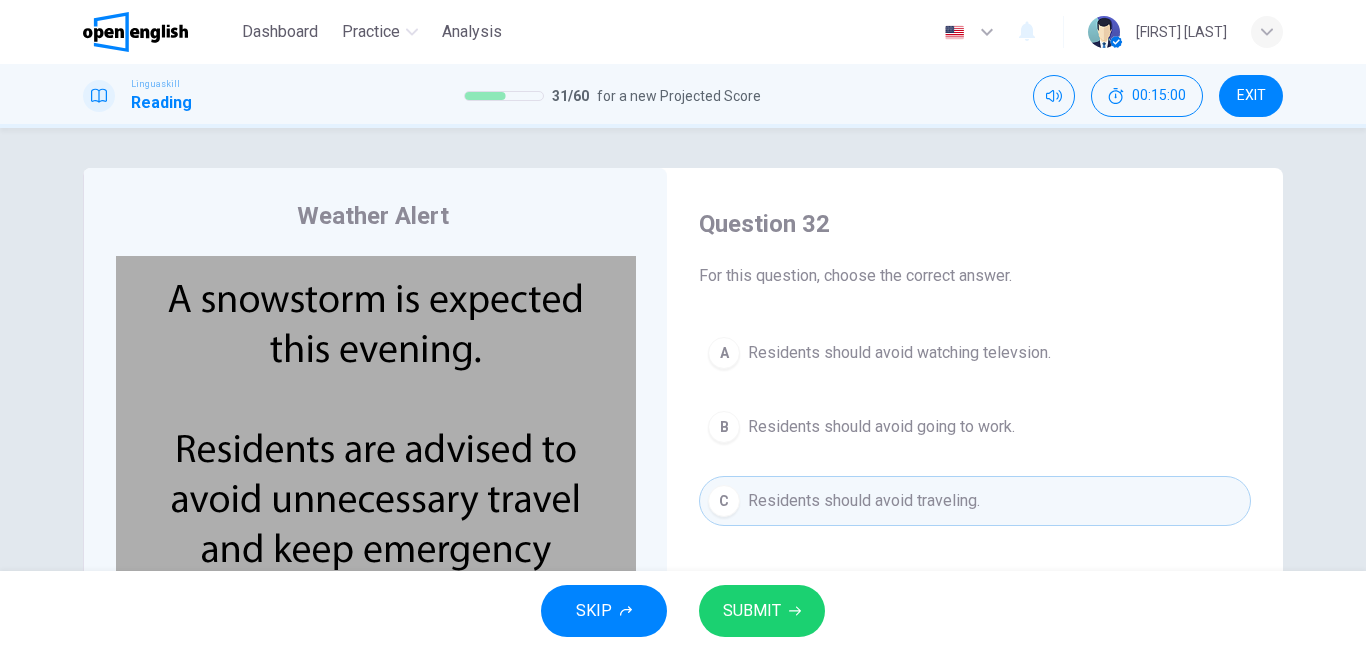 click on "SUBMIT" at bounding box center (762, 611) 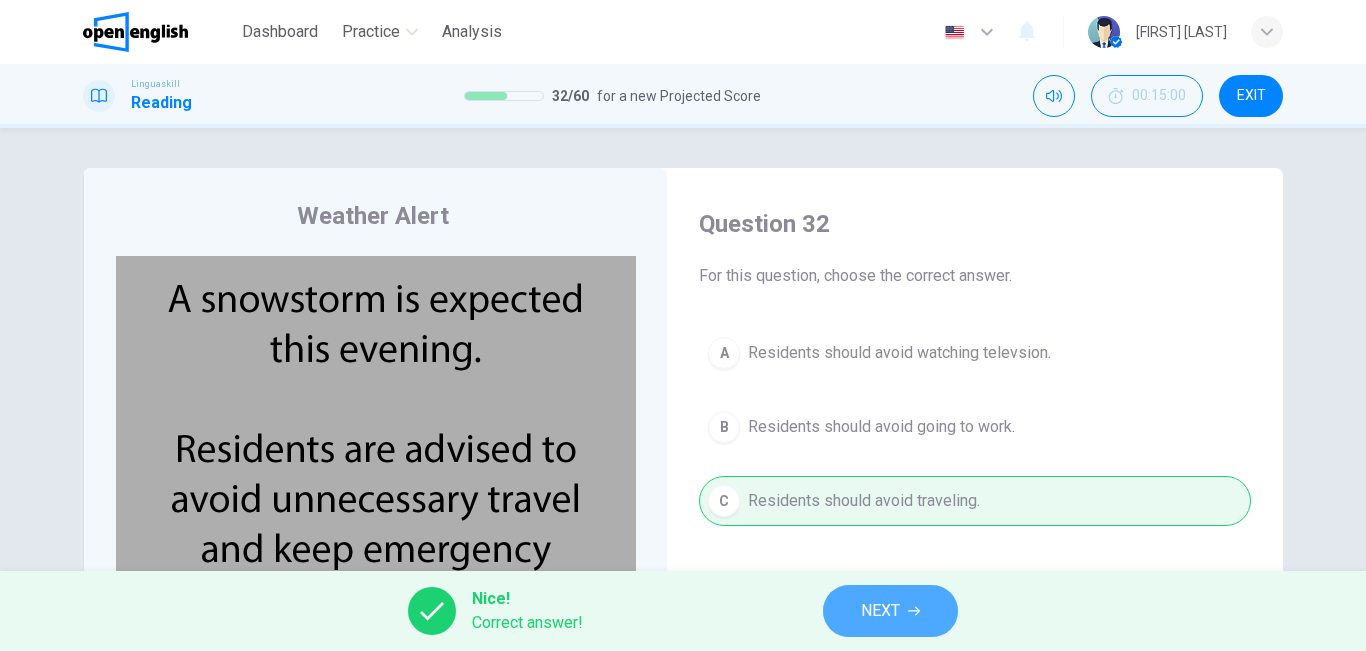 click on "NEXT" at bounding box center [880, 611] 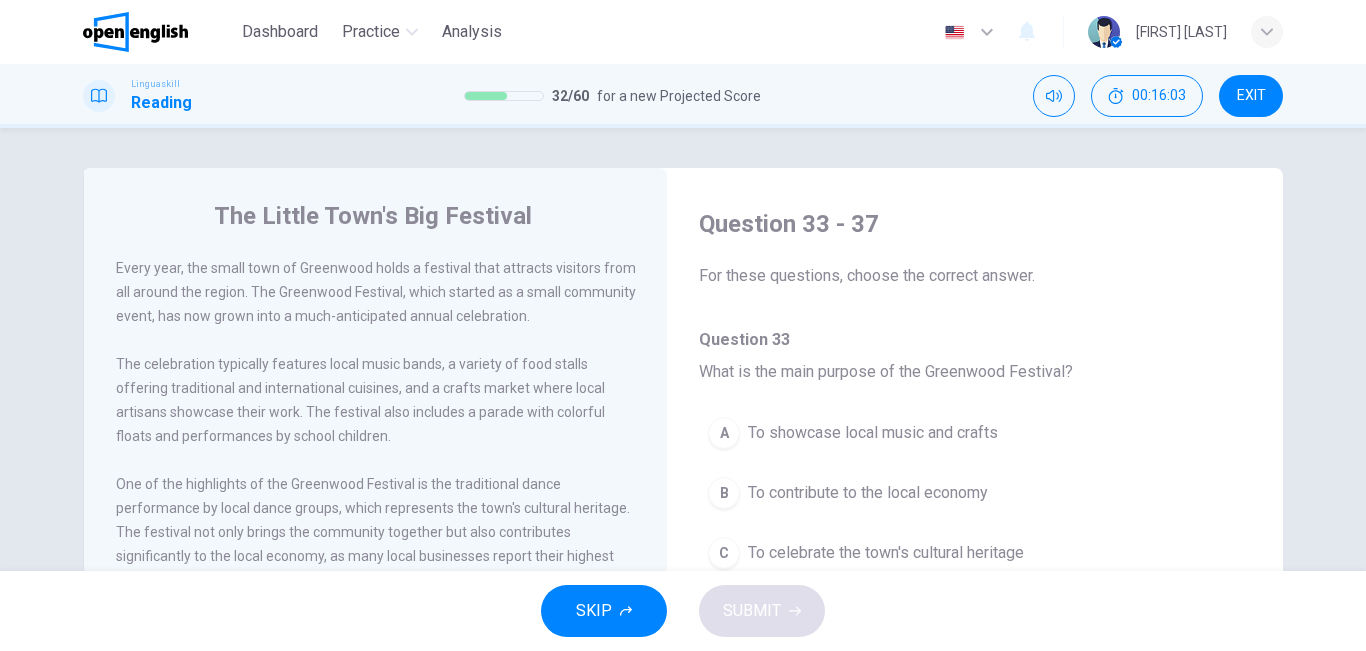 click on "To contribute to the local economy" at bounding box center [868, 493] 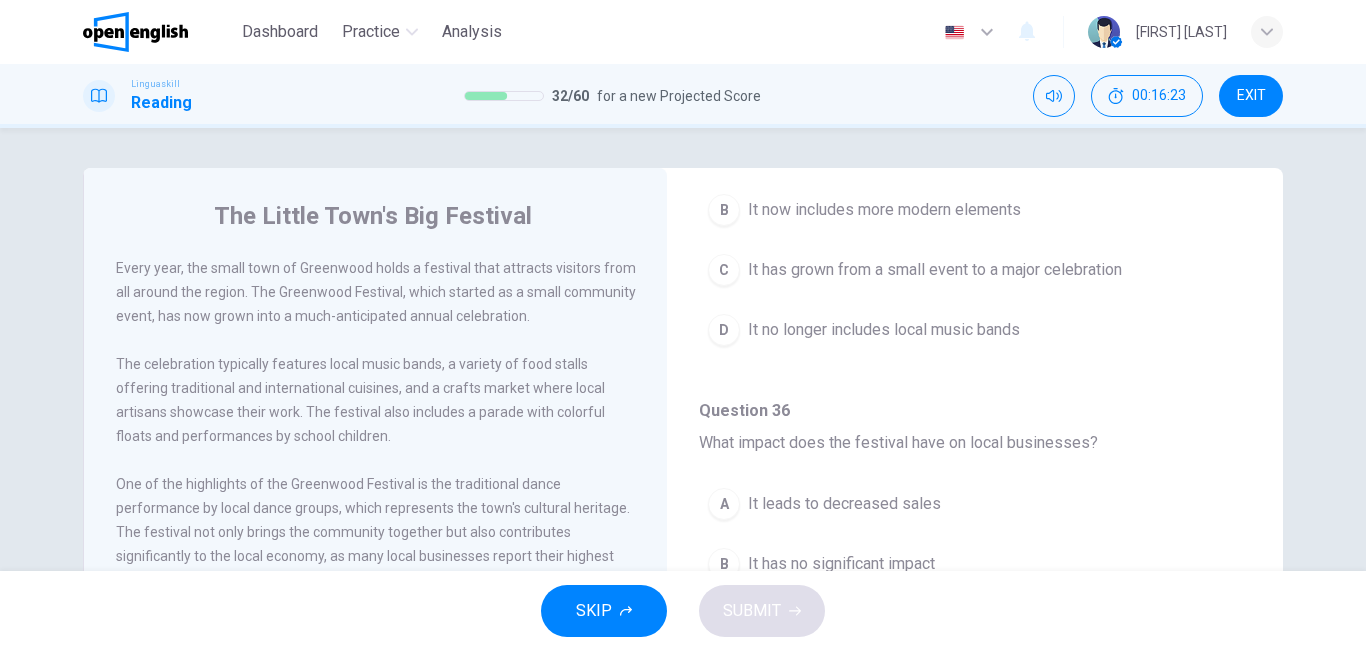 scroll, scrollTop: 0, scrollLeft: 0, axis: both 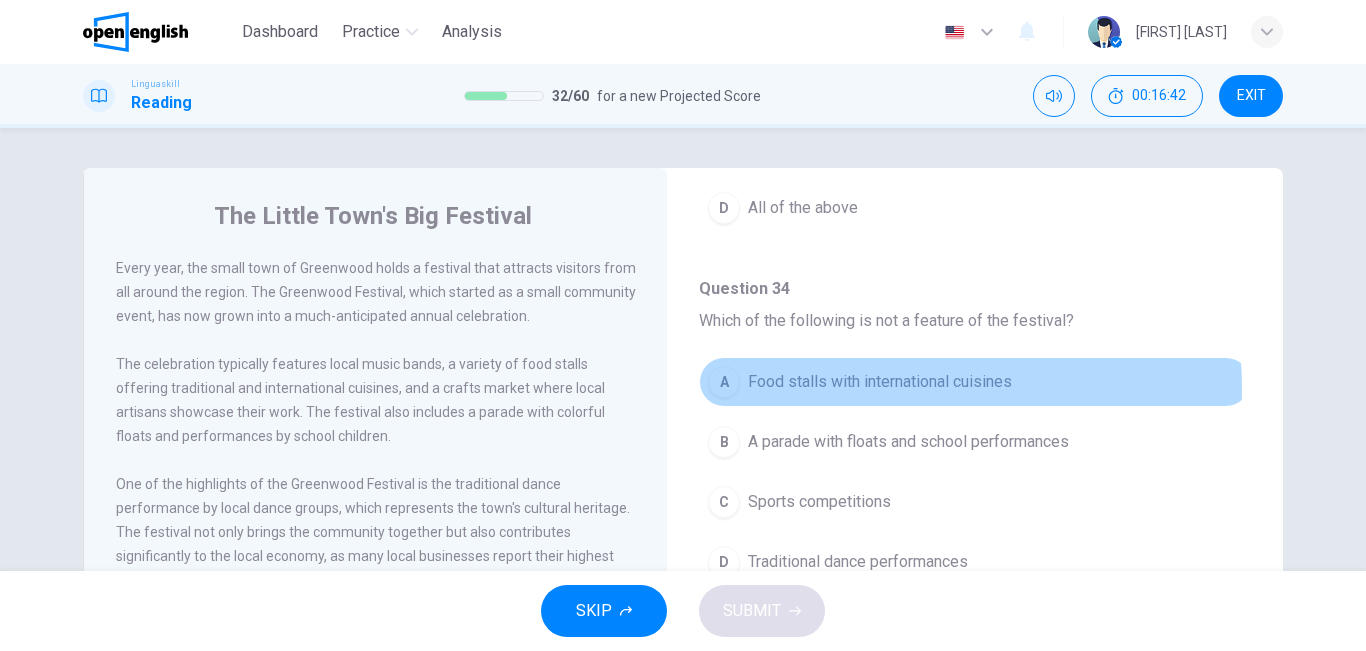 click on "Food stalls with international cuisines" at bounding box center [880, 382] 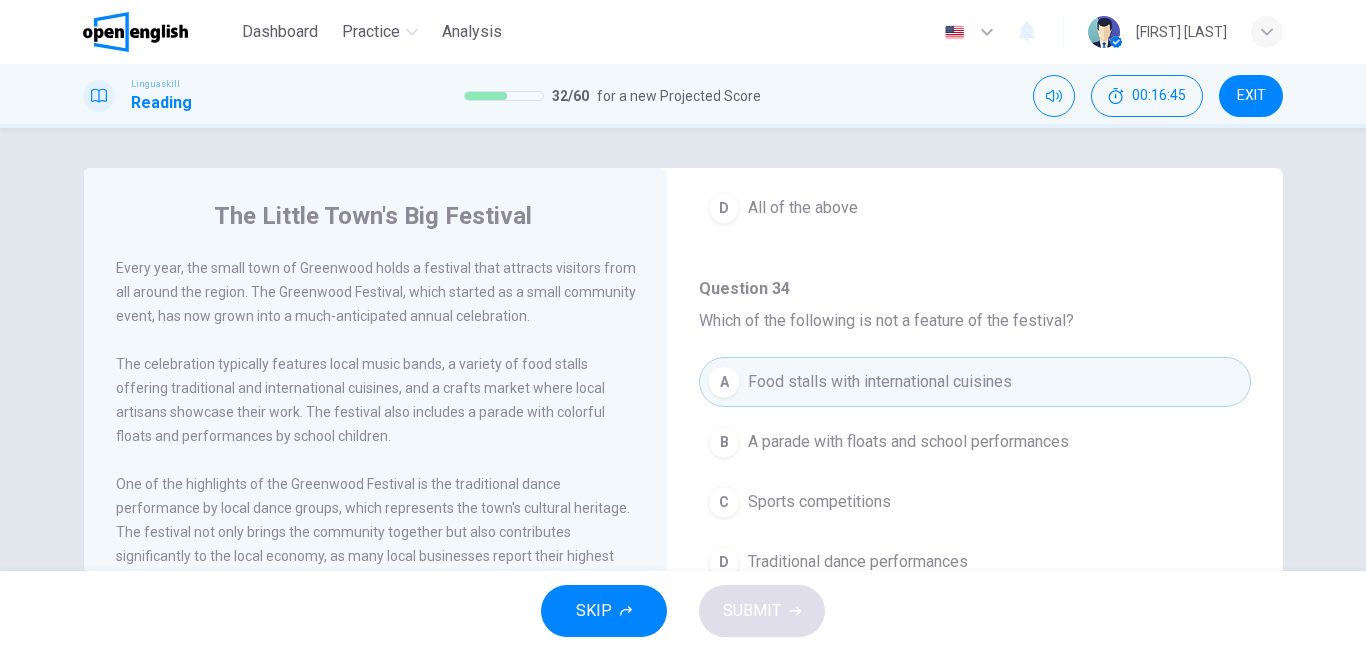 drag, startPoint x: 1246, startPoint y: 362, endPoint x: 1248, endPoint y: 440, distance: 78.025635 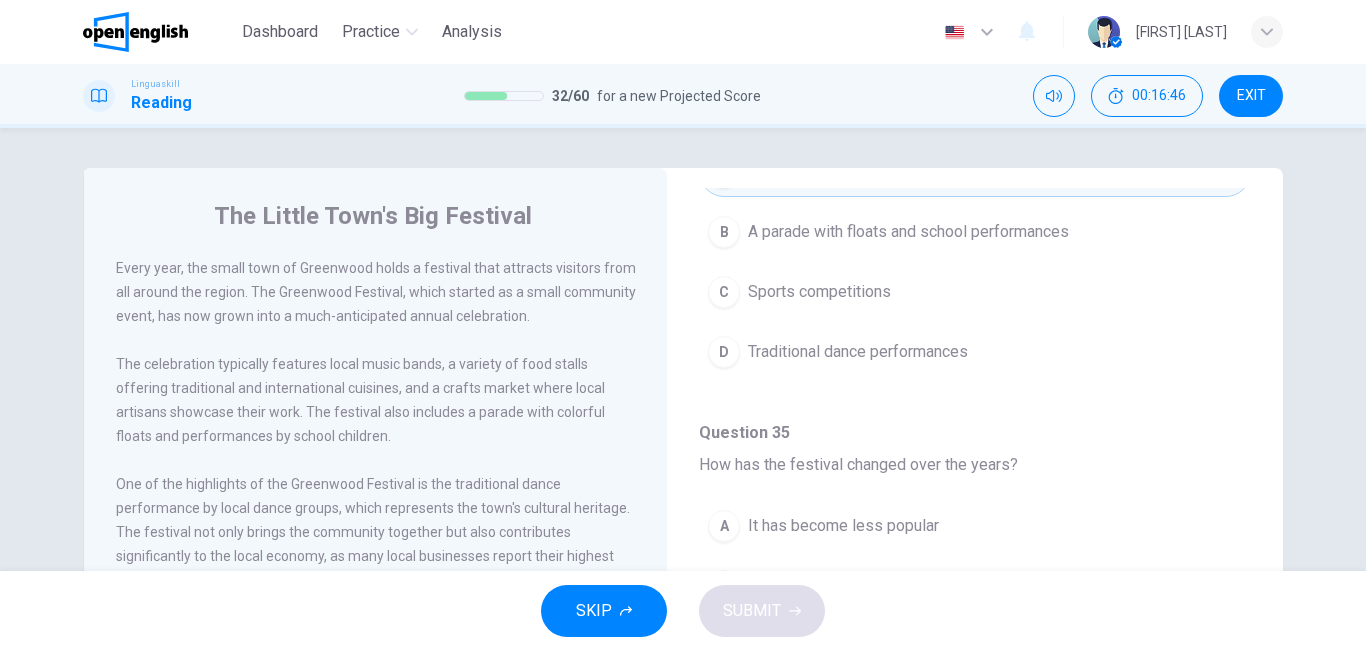 scroll, scrollTop: 618, scrollLeft: 0, axis: vertical 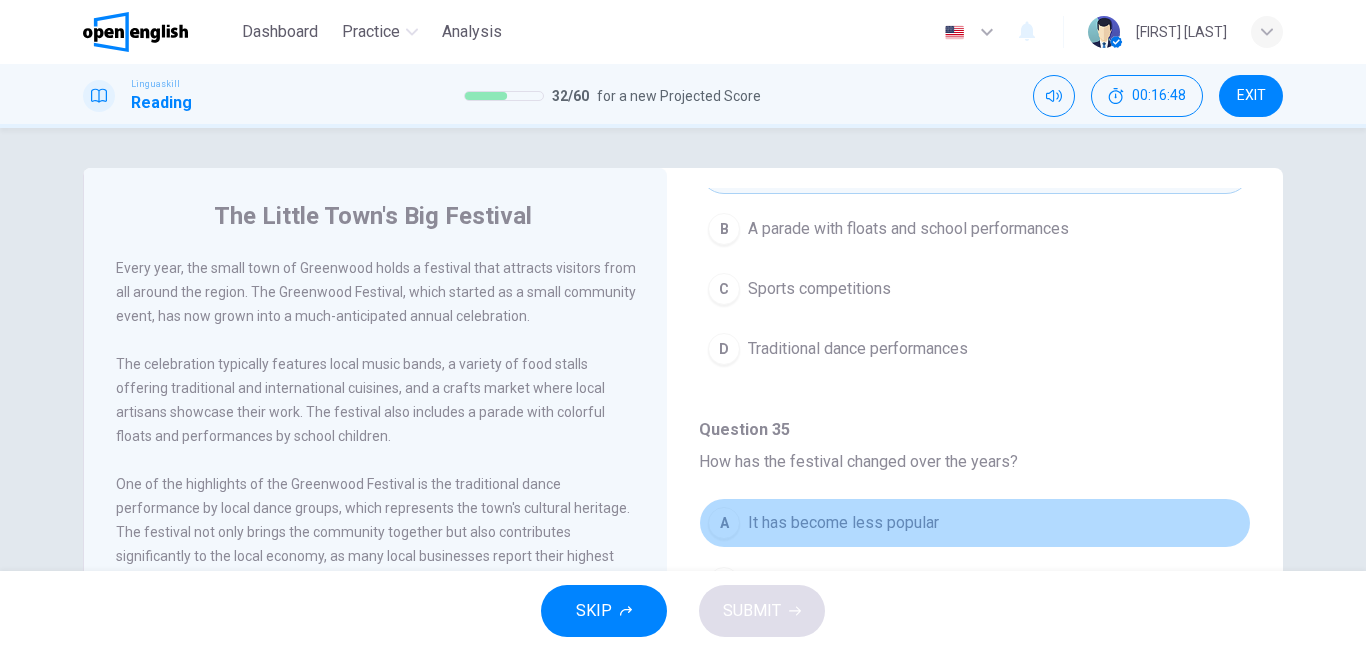 click on "A It has become less popular" at bounding box center (975, 523) 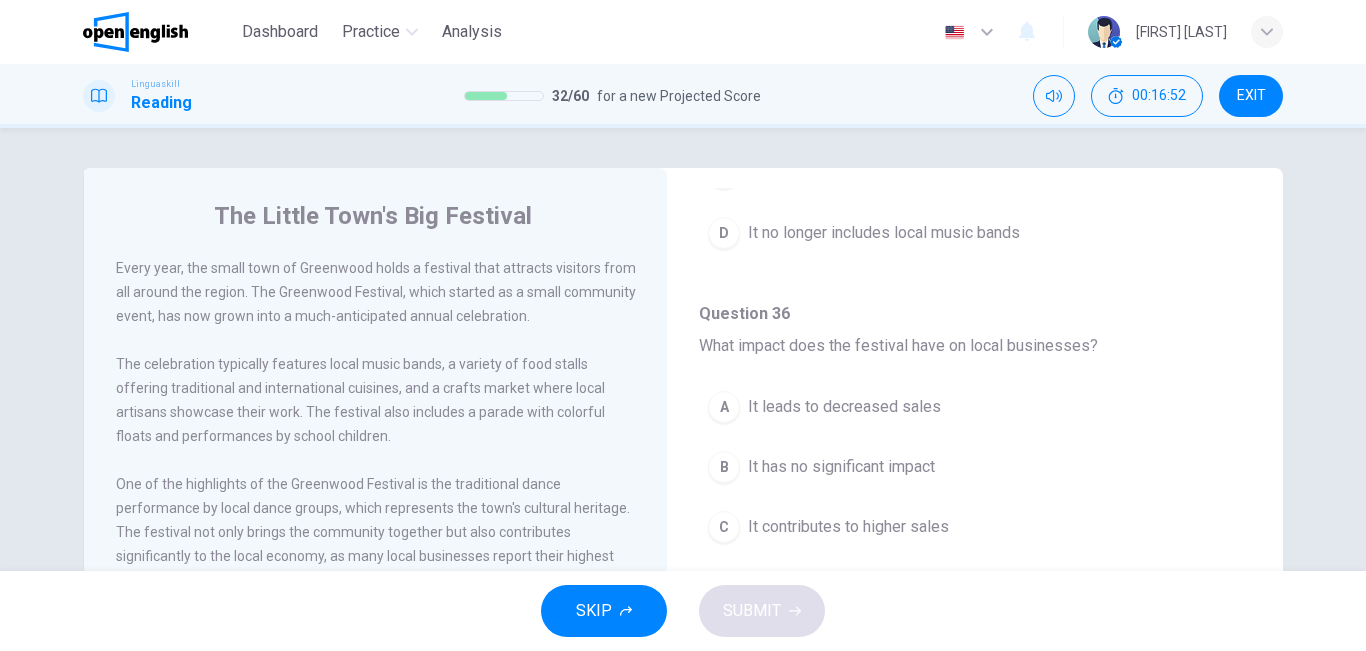 scroll, scrollTop: 1127, scrollLeft: 0, axis: vertical 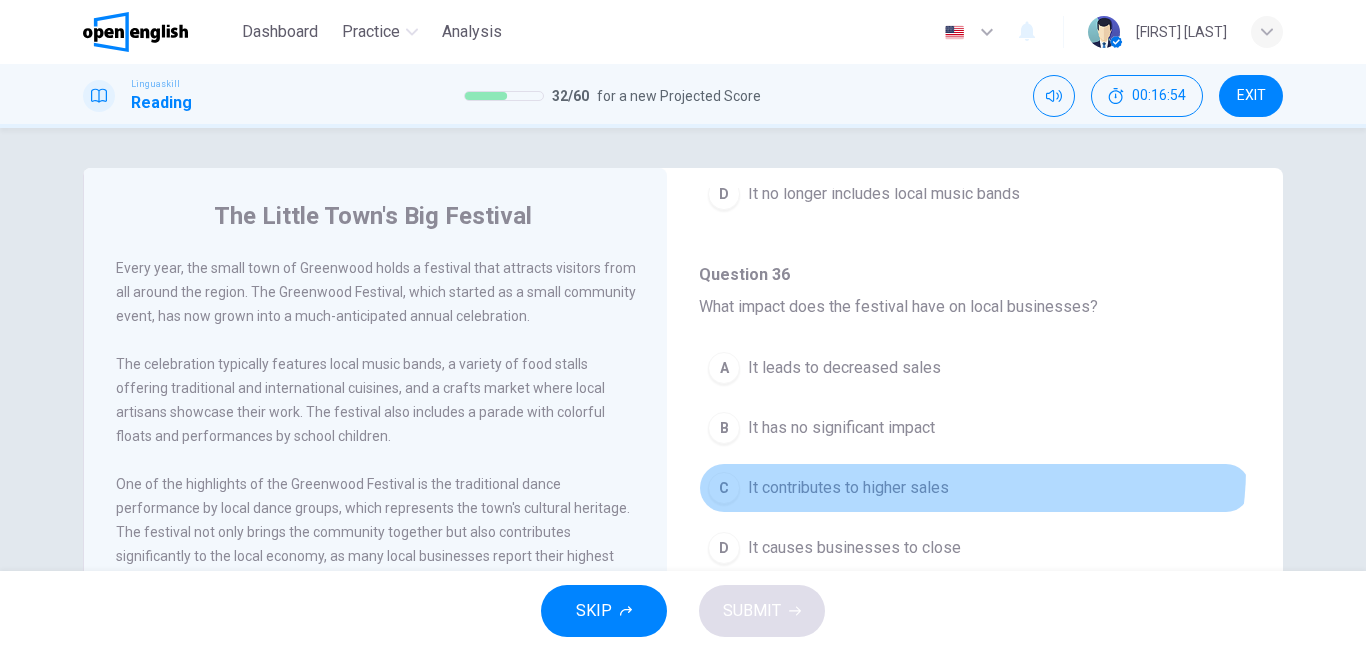 click on "C It contributes to higher sales" at bounding box center (975, 488) 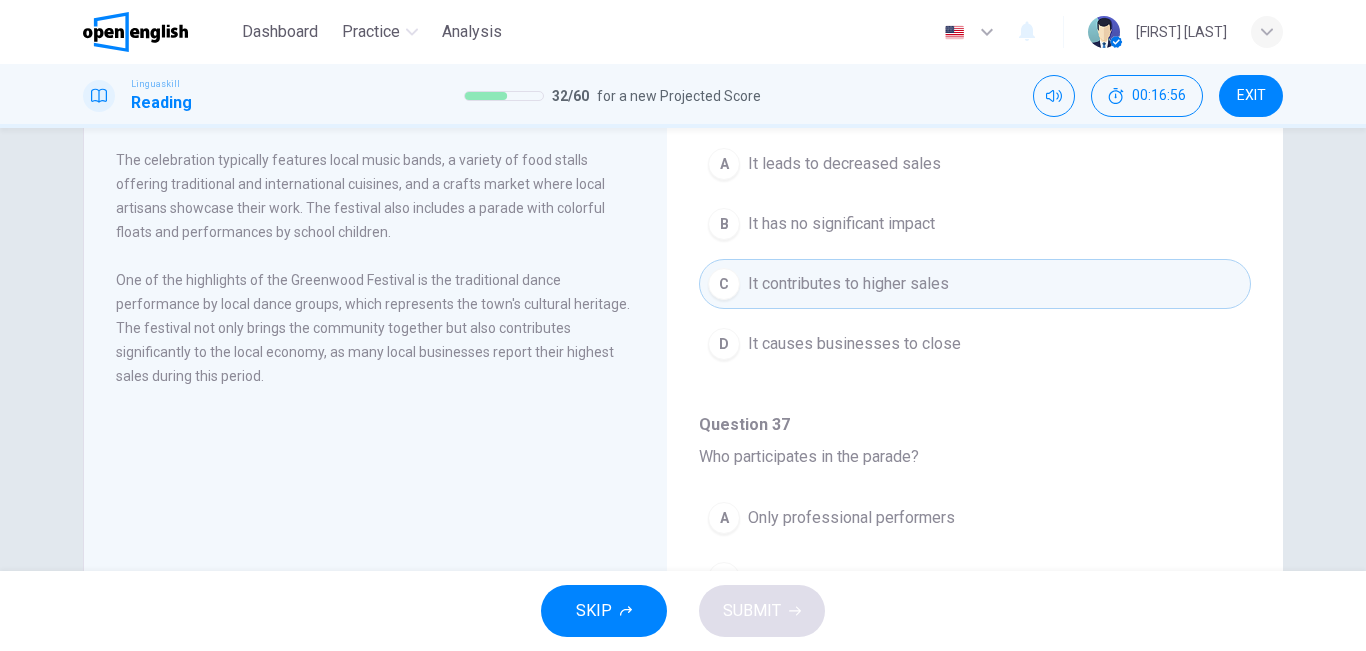 scroll, scrollTop: 208, scrollLeft: 0, axis: vertical 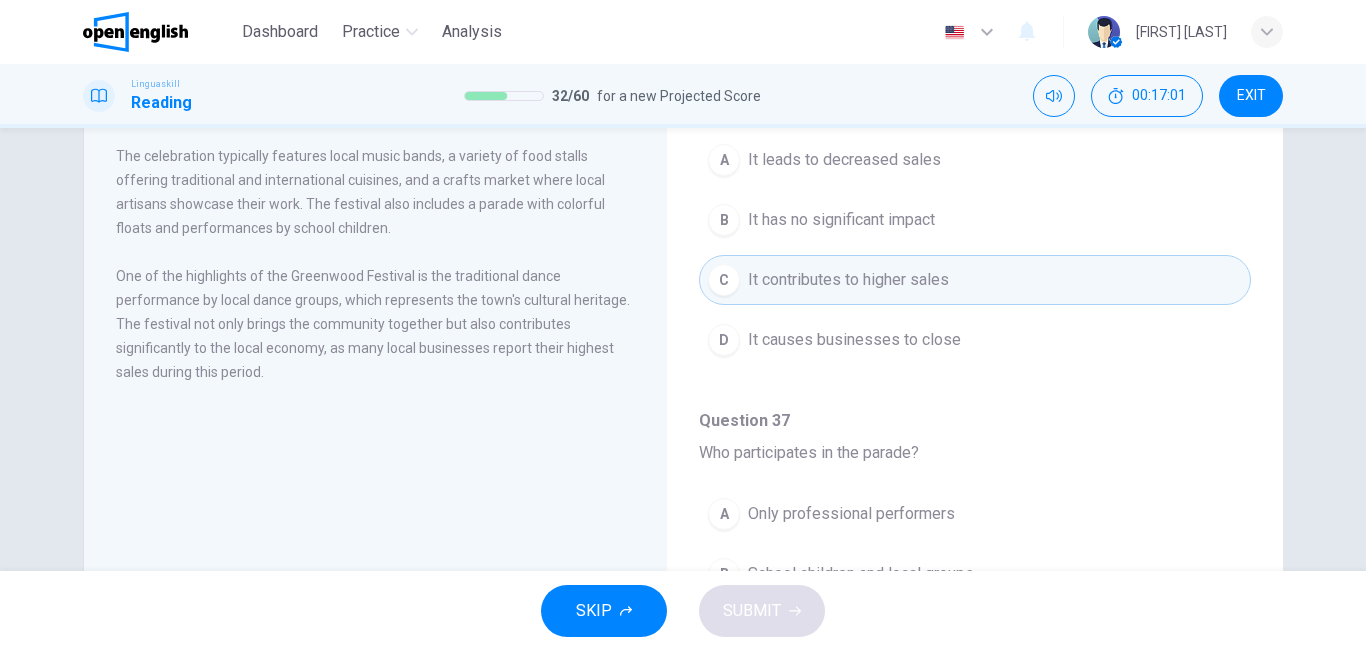 click on "B School children and local groups" at bounding box center [975, 574] 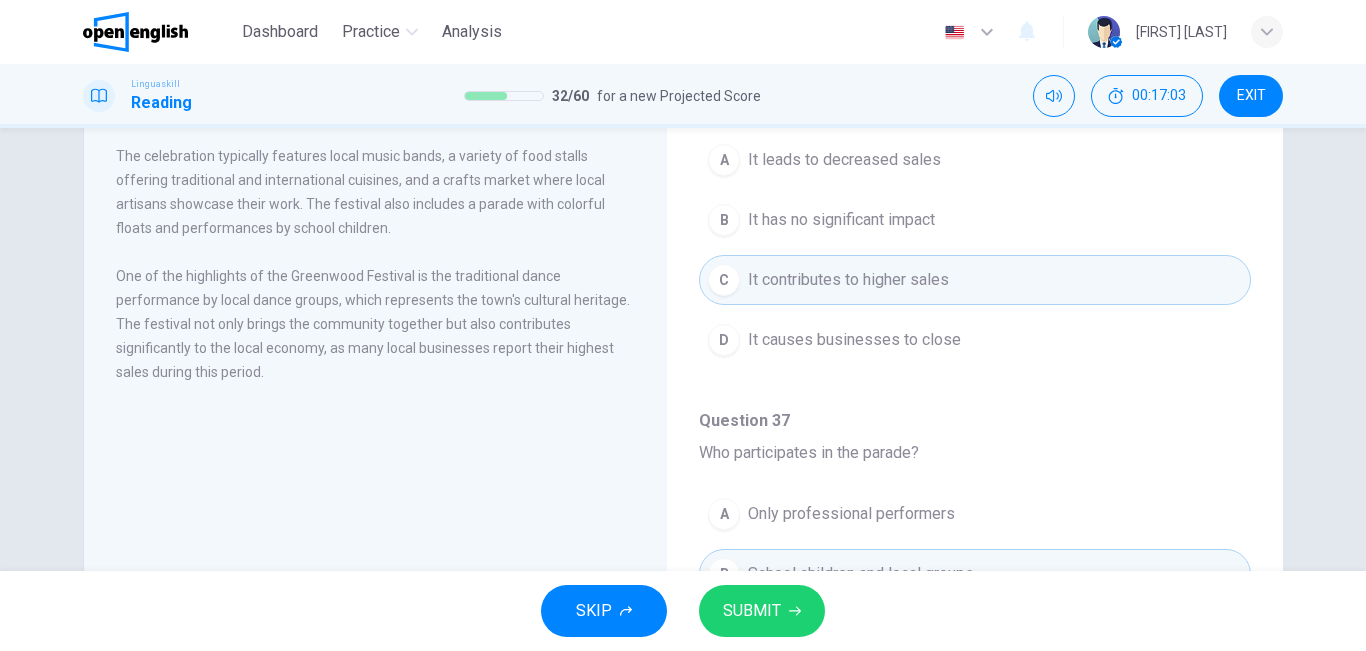 click on "SKIP SUBMIT" at bounding box center [683, 611] 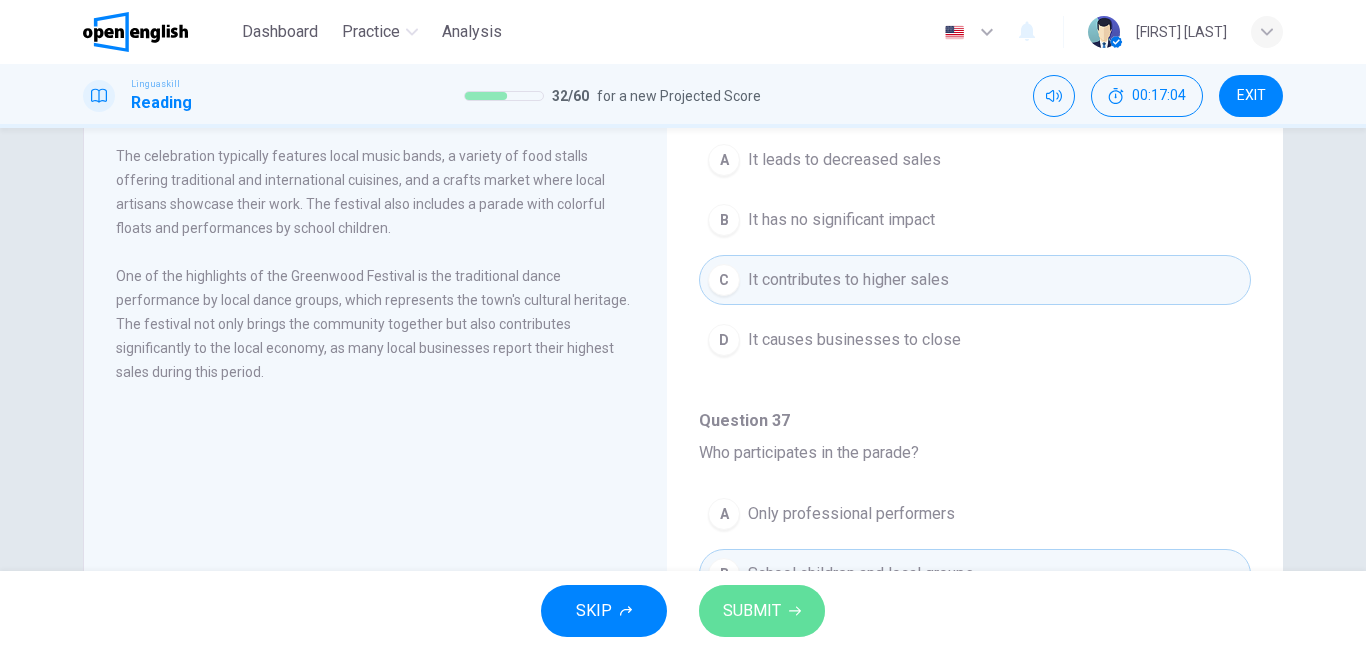 click on "SUBMIT" at bounding box center (762, 611) 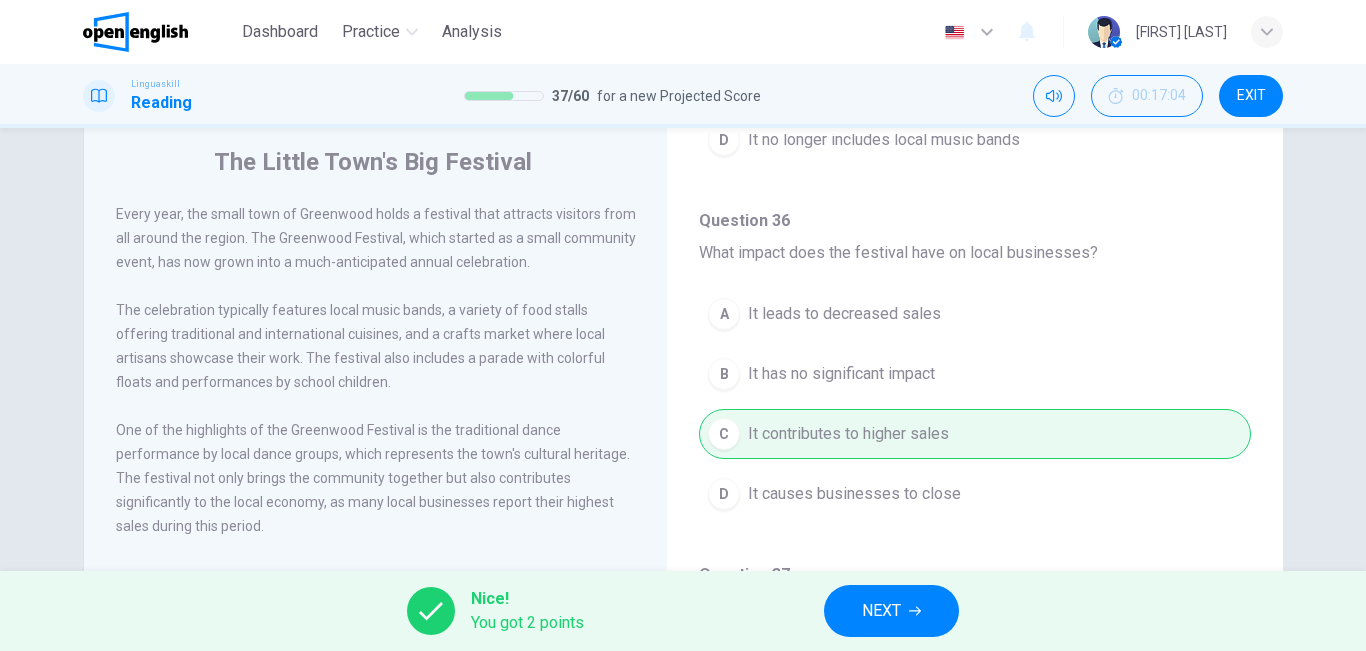 scroll, scrollTop: 0, scrollLeft: 0, axis: both 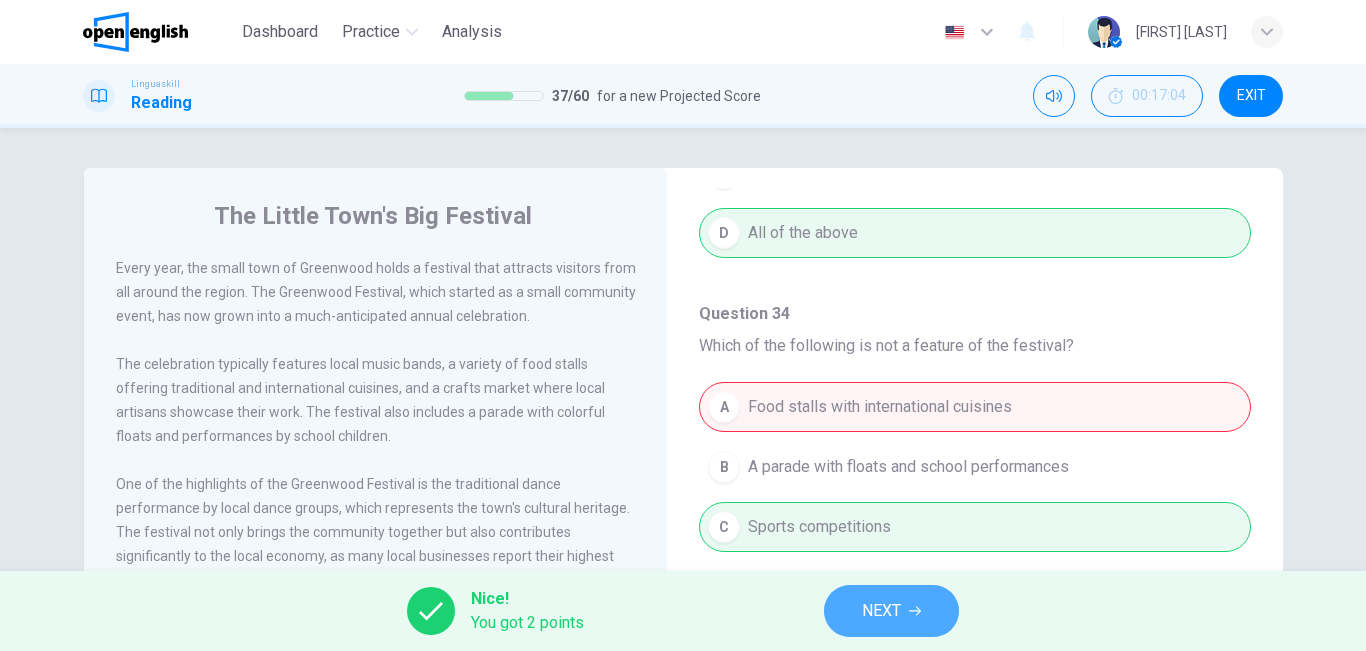click on "NEXT" at bounding box center (881, 611) 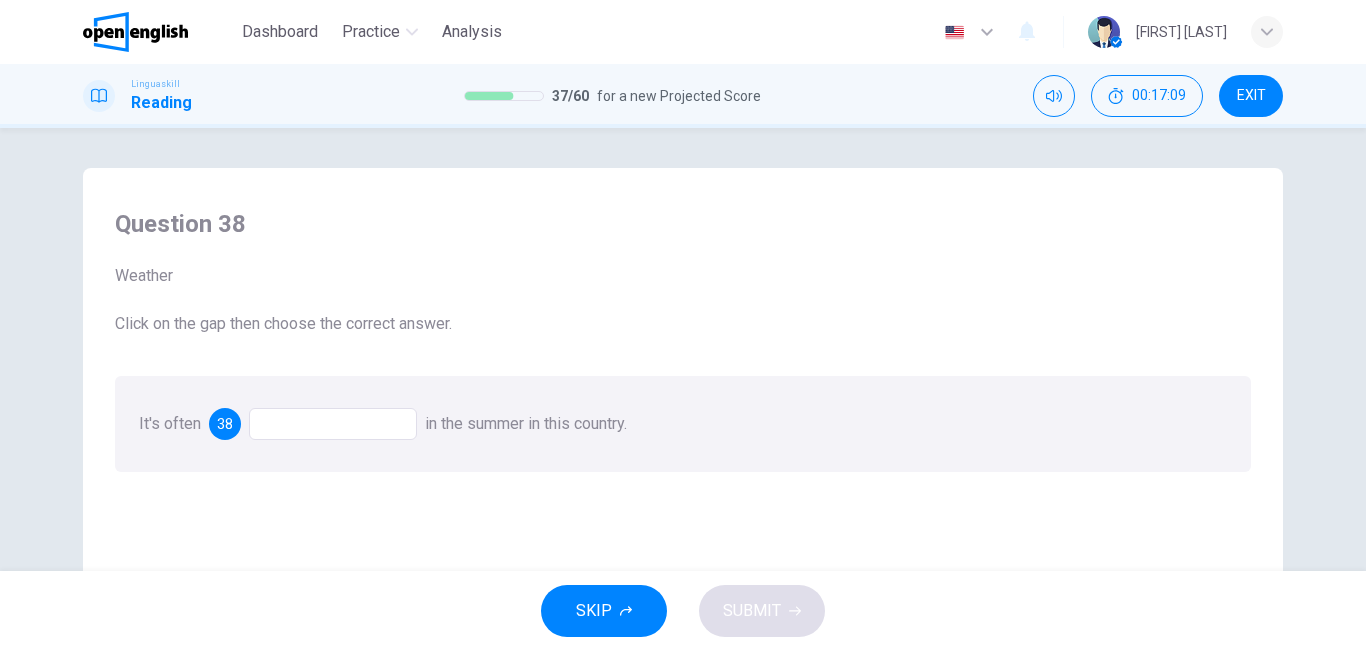 click at bounding box center [333, 424] 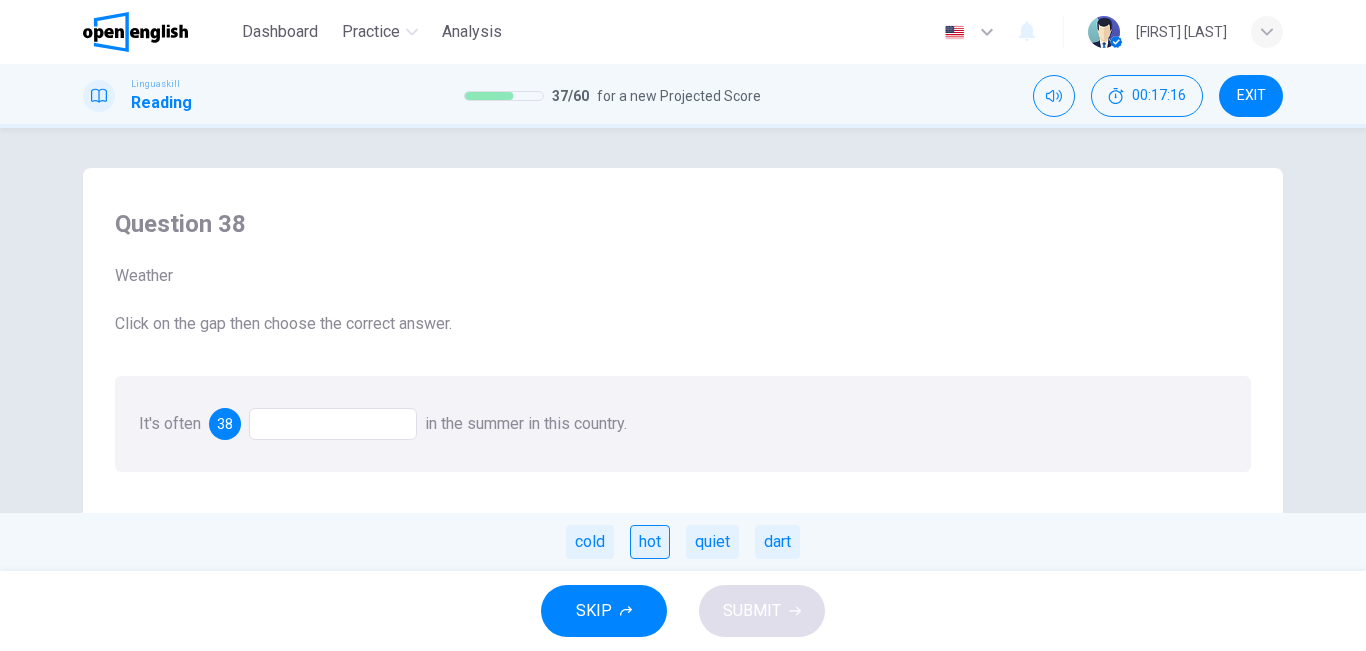 click on "hot" at bounding box center [650, 542] 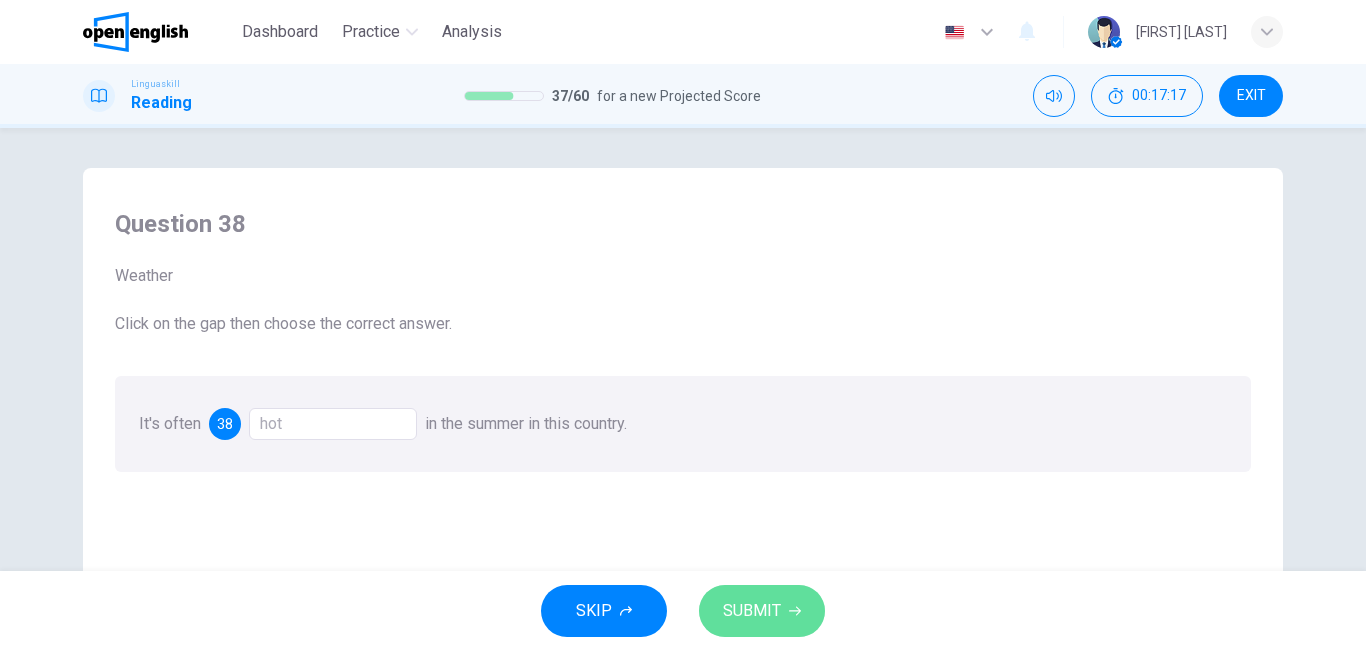 click on "SUBMIT" at bounding box center (752, 611) 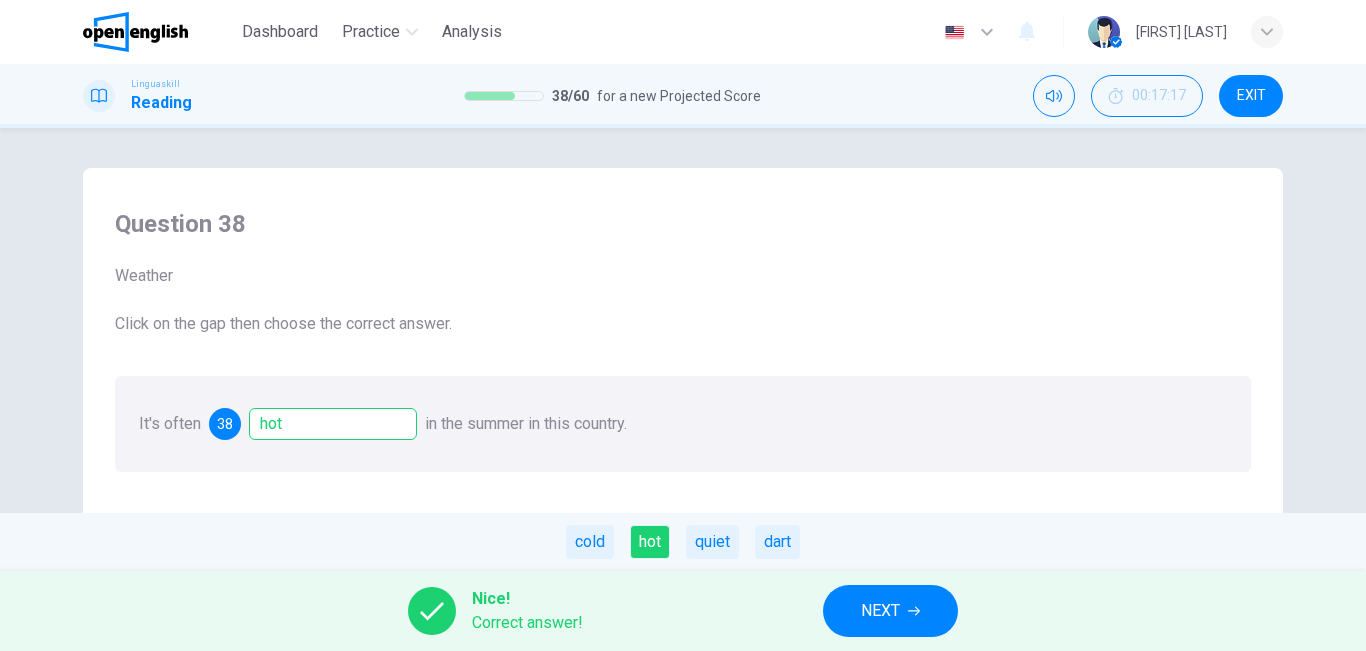 click on "NEXT" at bounding box center (880, 611) 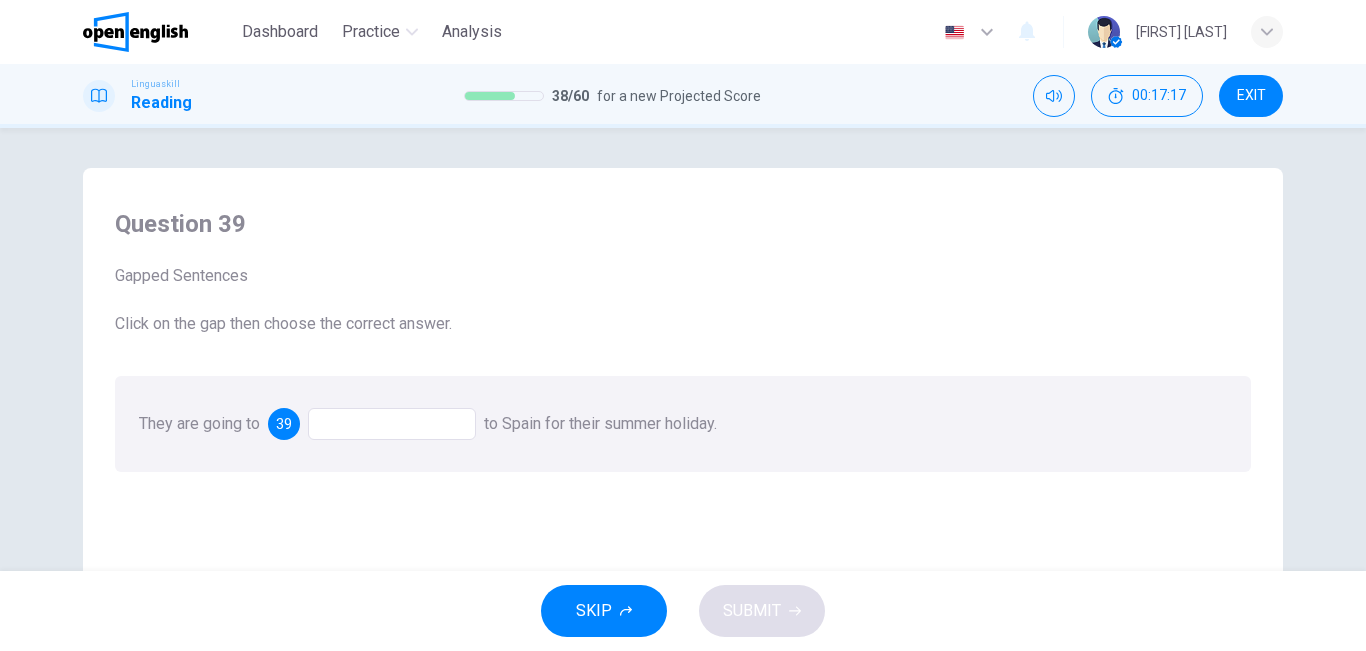 click on "SKIP SUBMIT" at bounding box center (683, 611) 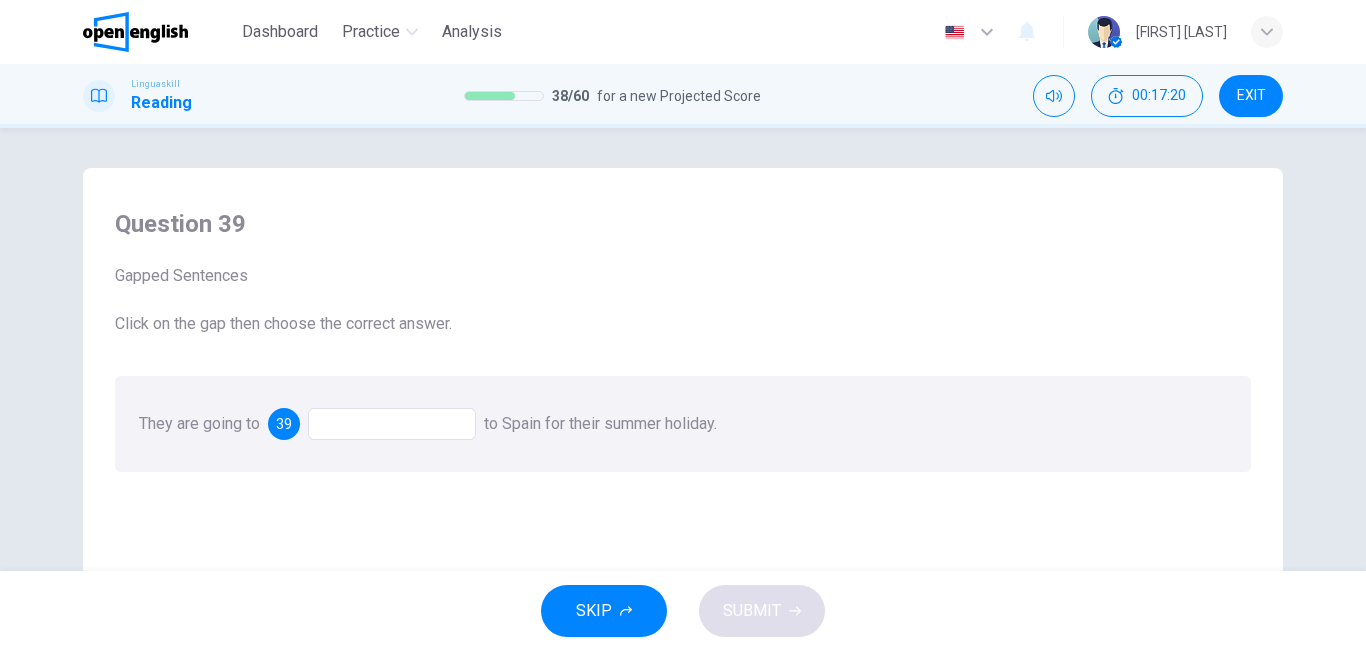 click at bounding box center (392, 424) 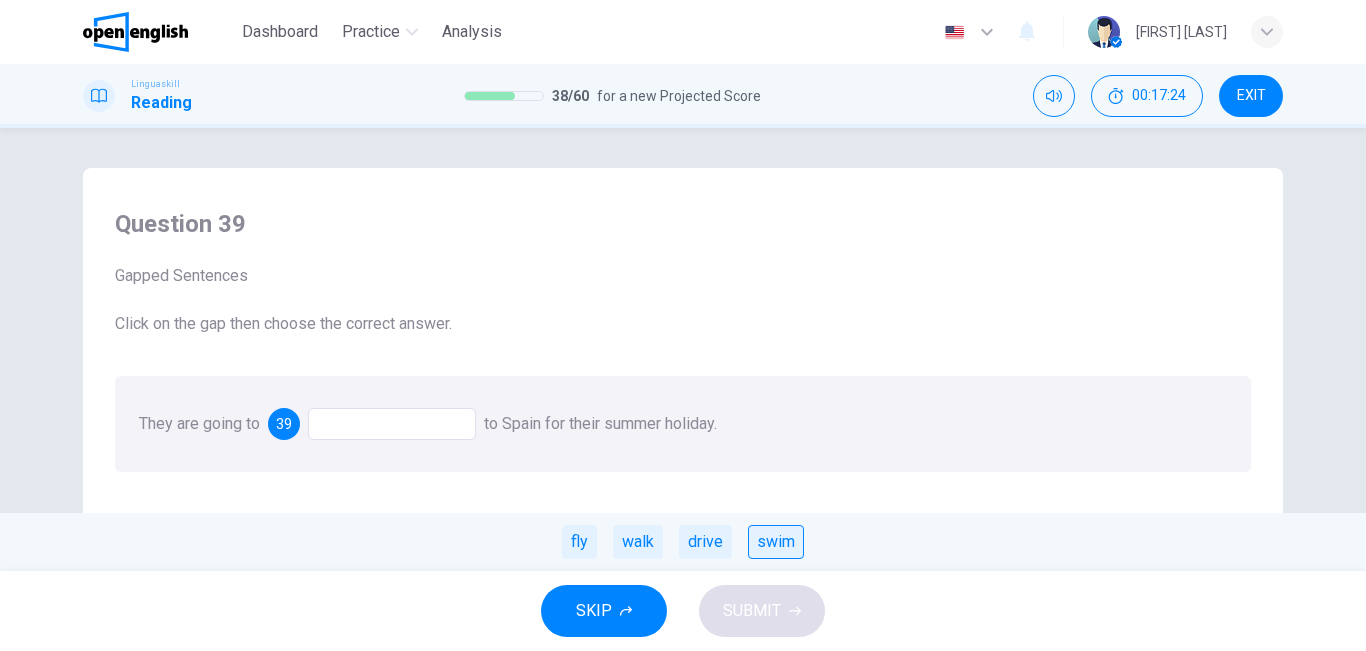 click on "swim" at bounding box center (776, 542) 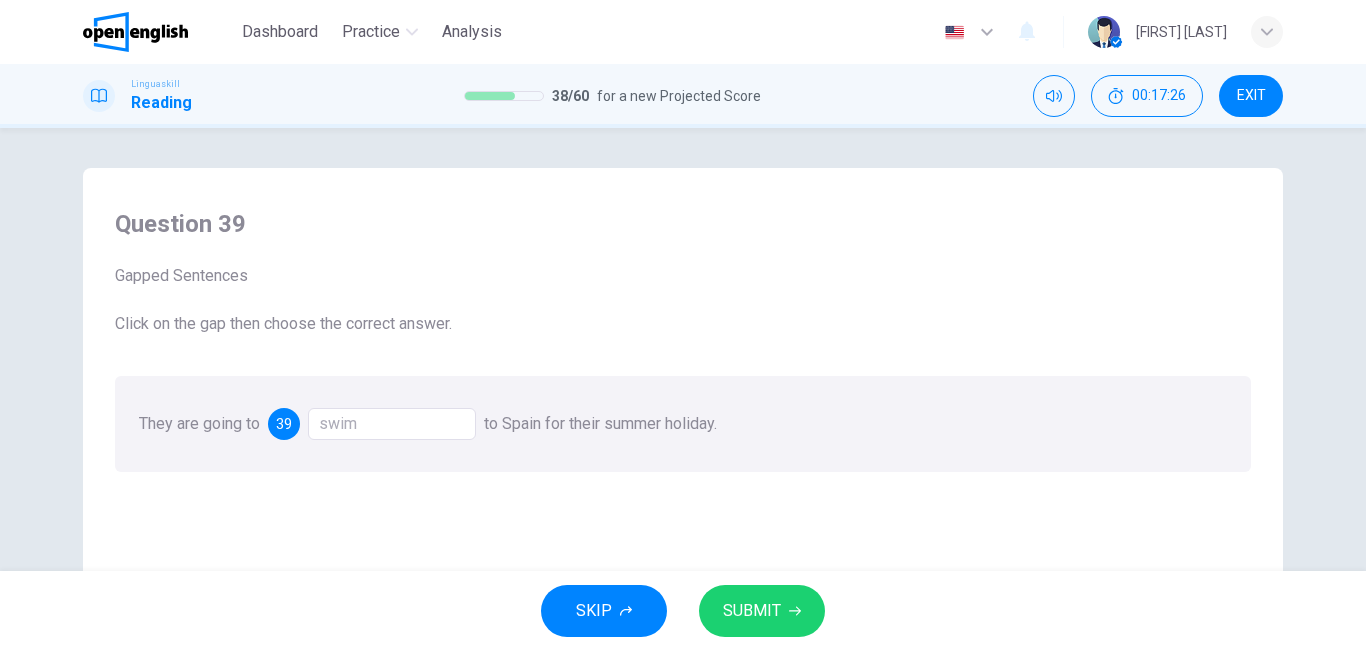 click on "SUBMIT" at bounding box center (762, 611) 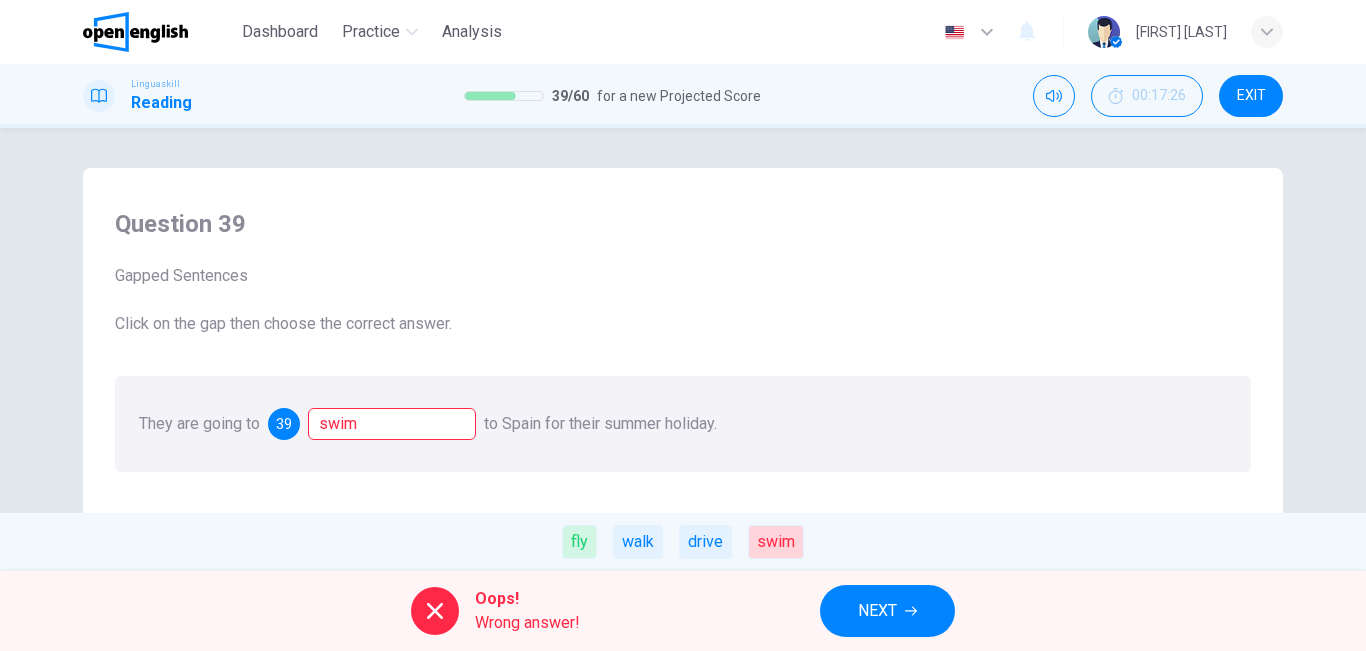 click on "Oops! Wrong answer! NEXT" at bounding box center (683, 611) 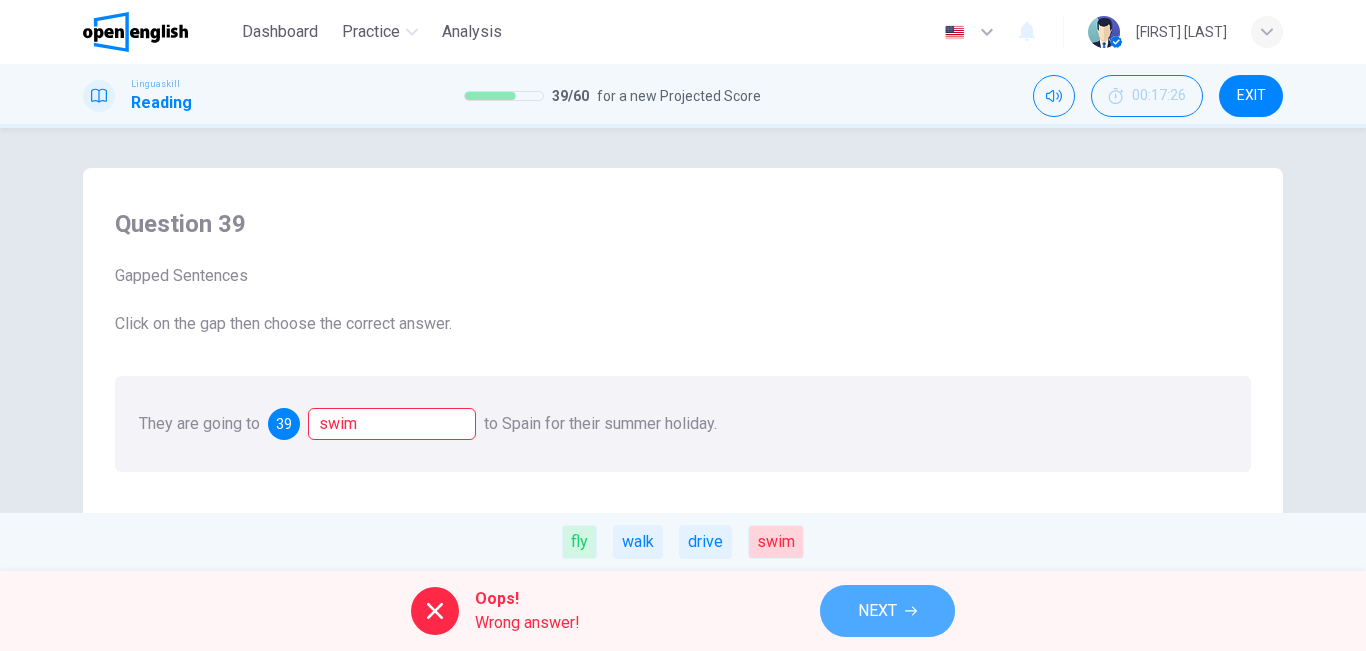 click on "NEXT" at bounding box center [887, 611] 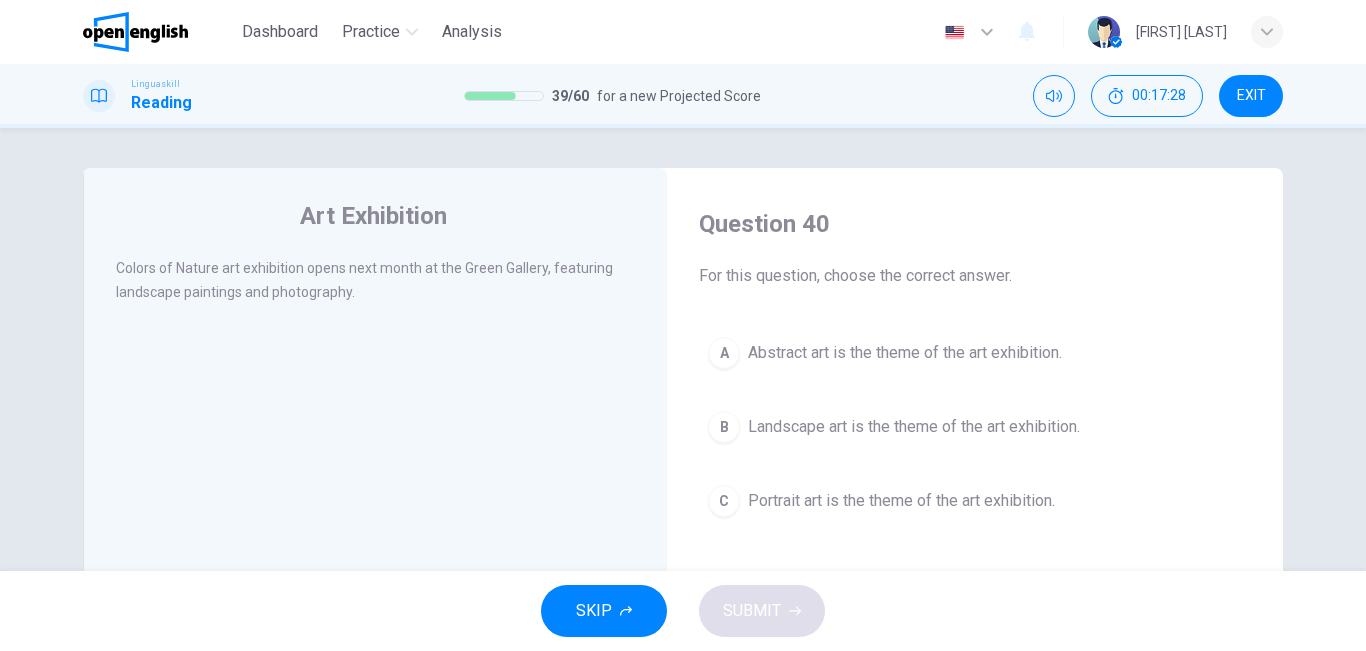 click on "Landscape art is the theme of the art exhibition." at bounding box center (914, 427) 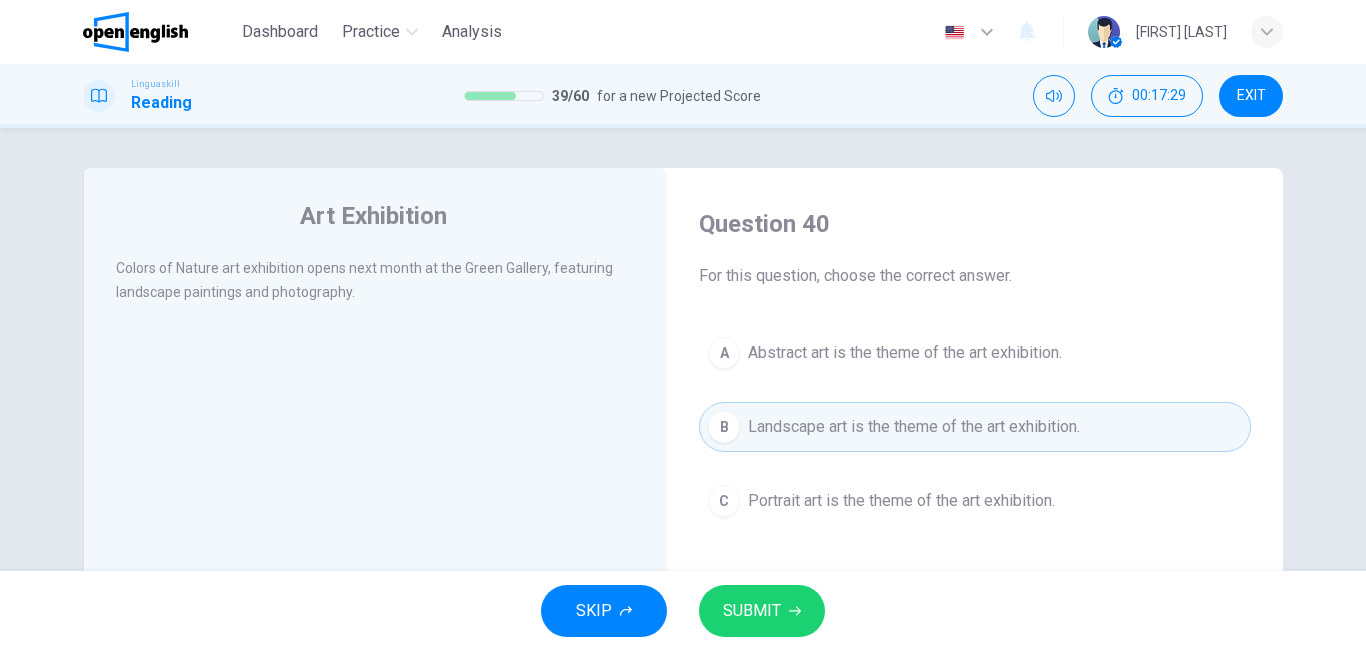 click on "Landscape art is the theme of the art exhibition." at bounding box center (914, 427) 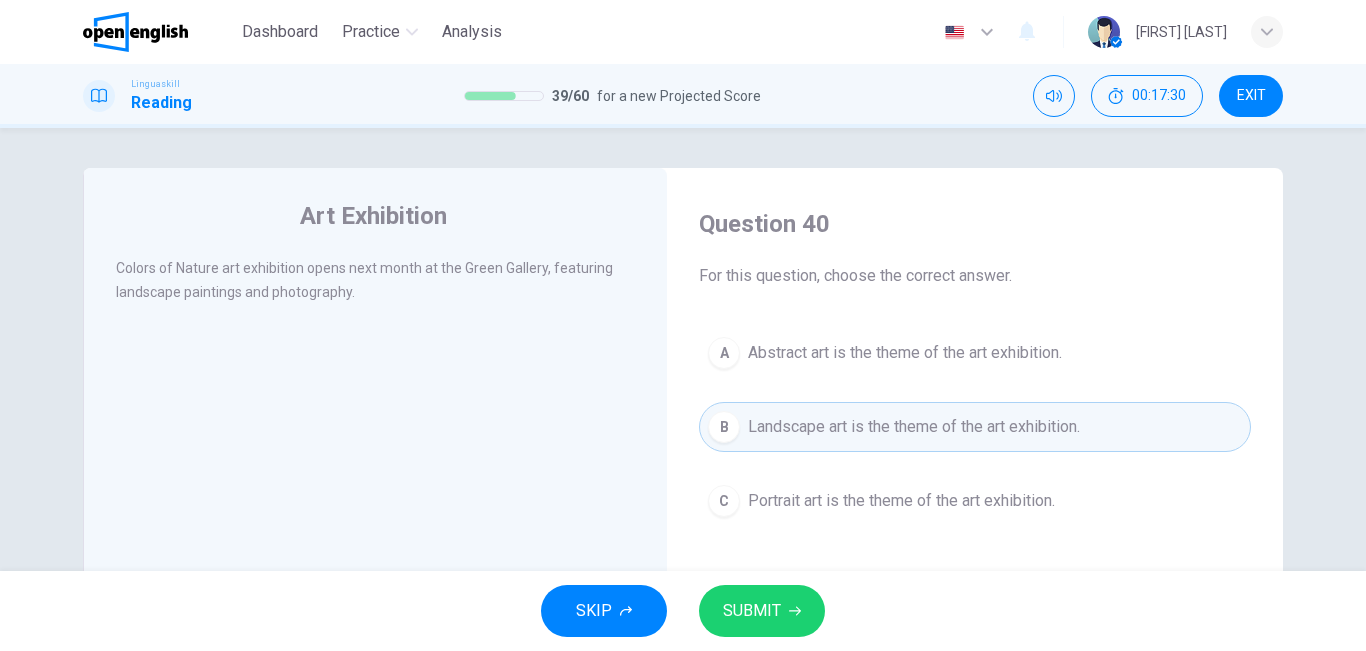 click on "SUBMIT" at bounding box center [762, 611] 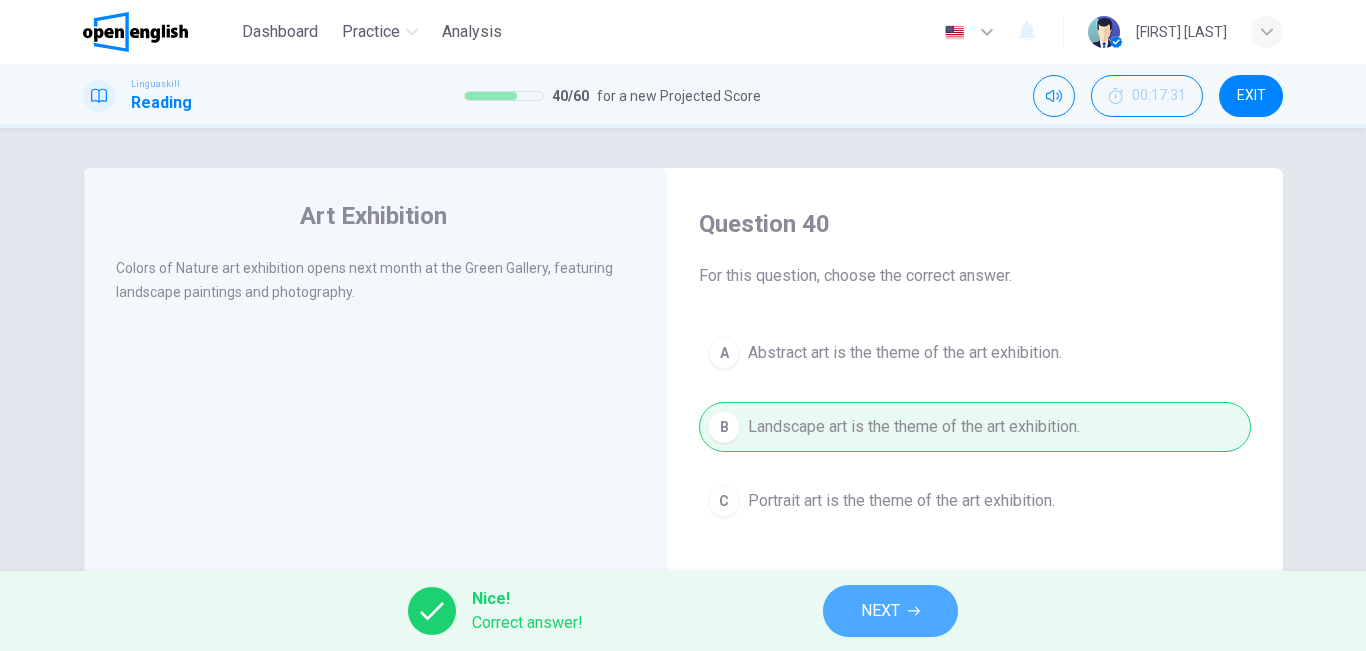 click on "NEXT" at bounding box center [880, 611] 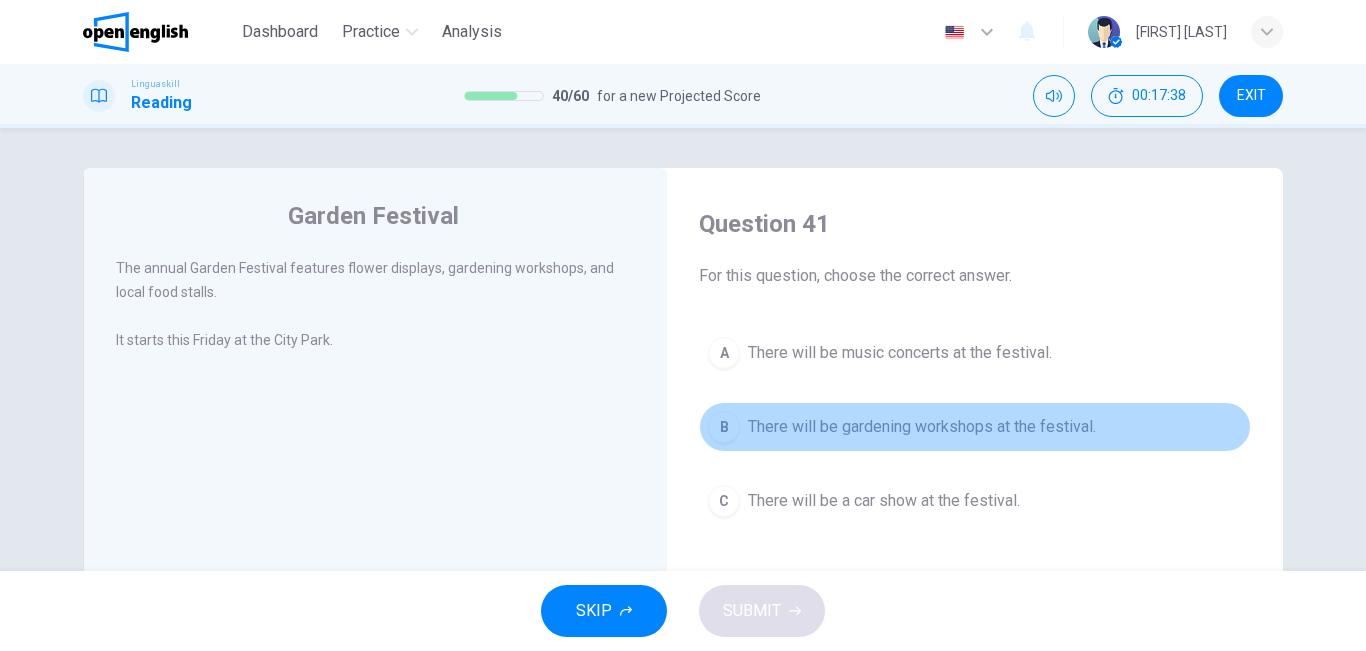 click on "B There will be gardening workshops at the festival." at bounding box center (975, 427) 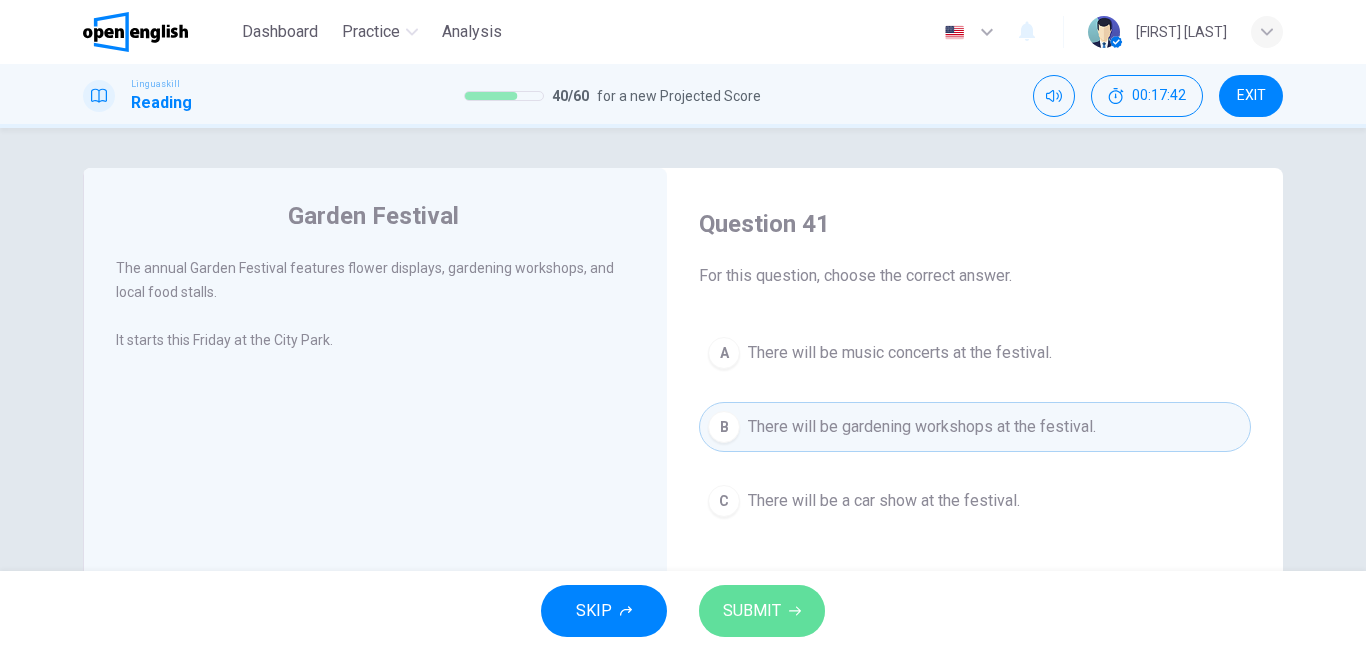 click on "SUBMIT" at bounding box center [762, 611] 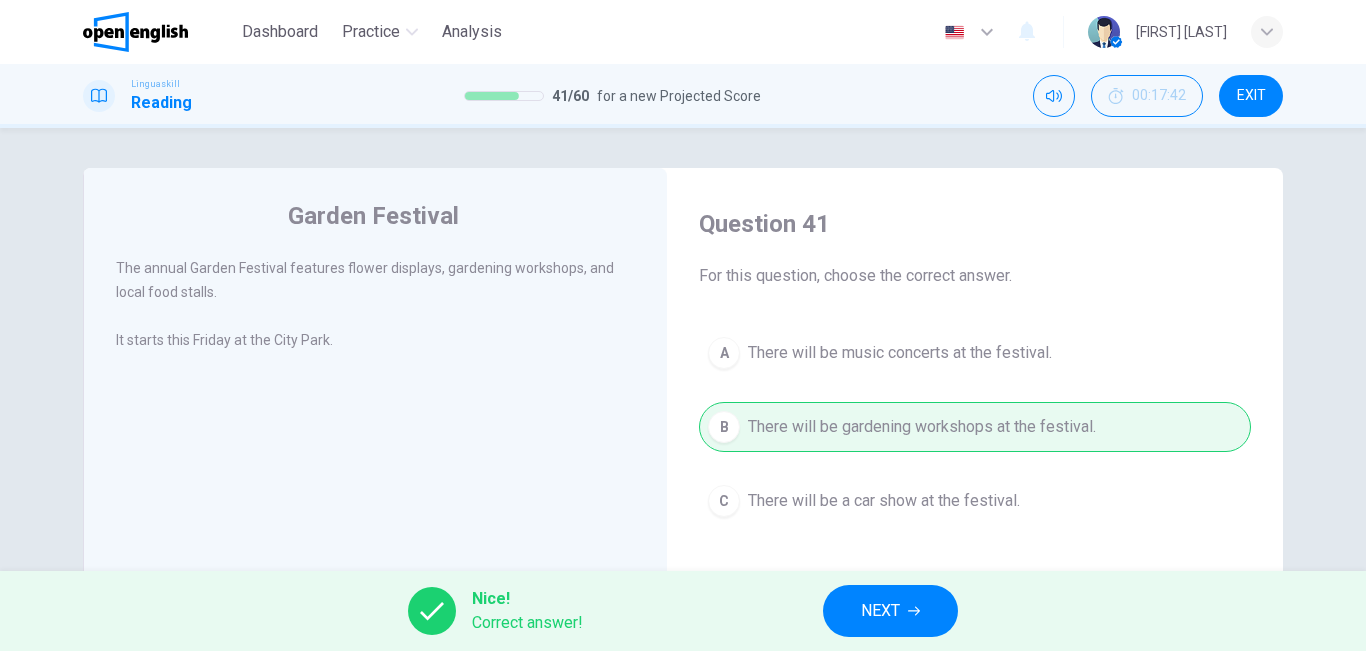 click on "NEXT" at bounding box center [880, 611] 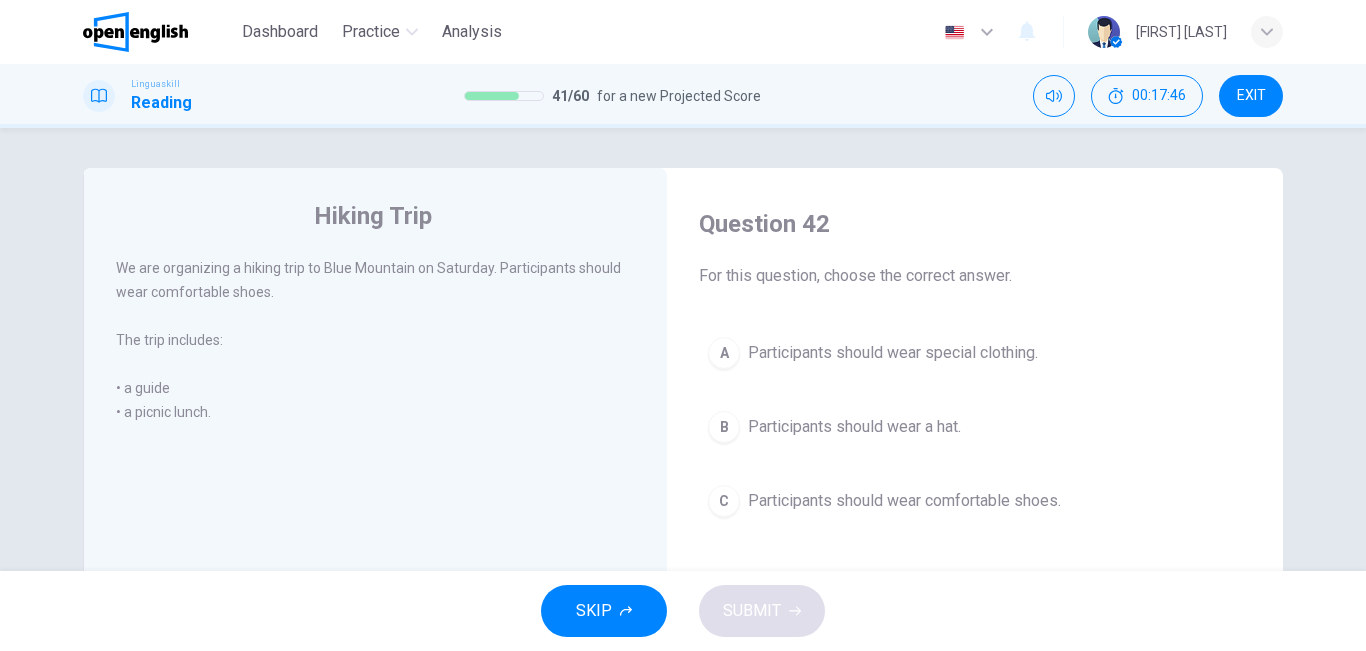 click on "A Participants should wear special clothing.  B Participants should wear a hat.  C Participants should wear comfortable shoes." at bounding box center [975, 427] 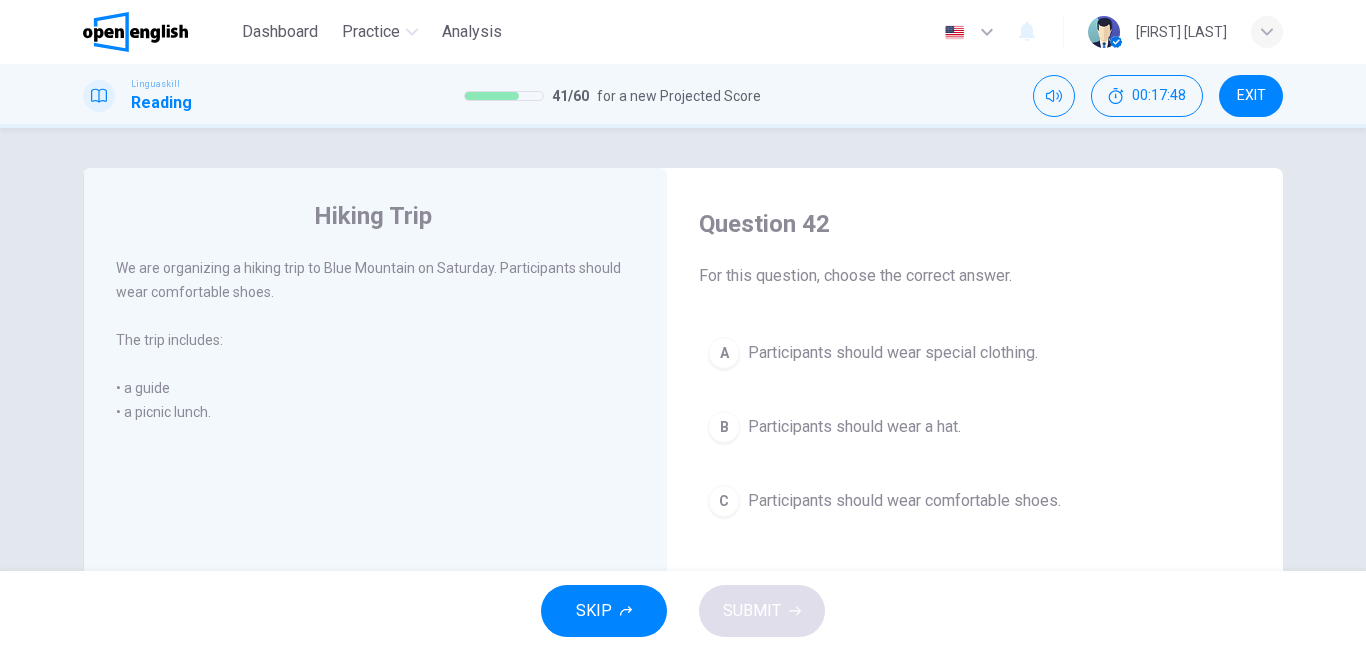 click on "Participants should wear a hat." at bounding box center (854, 427) 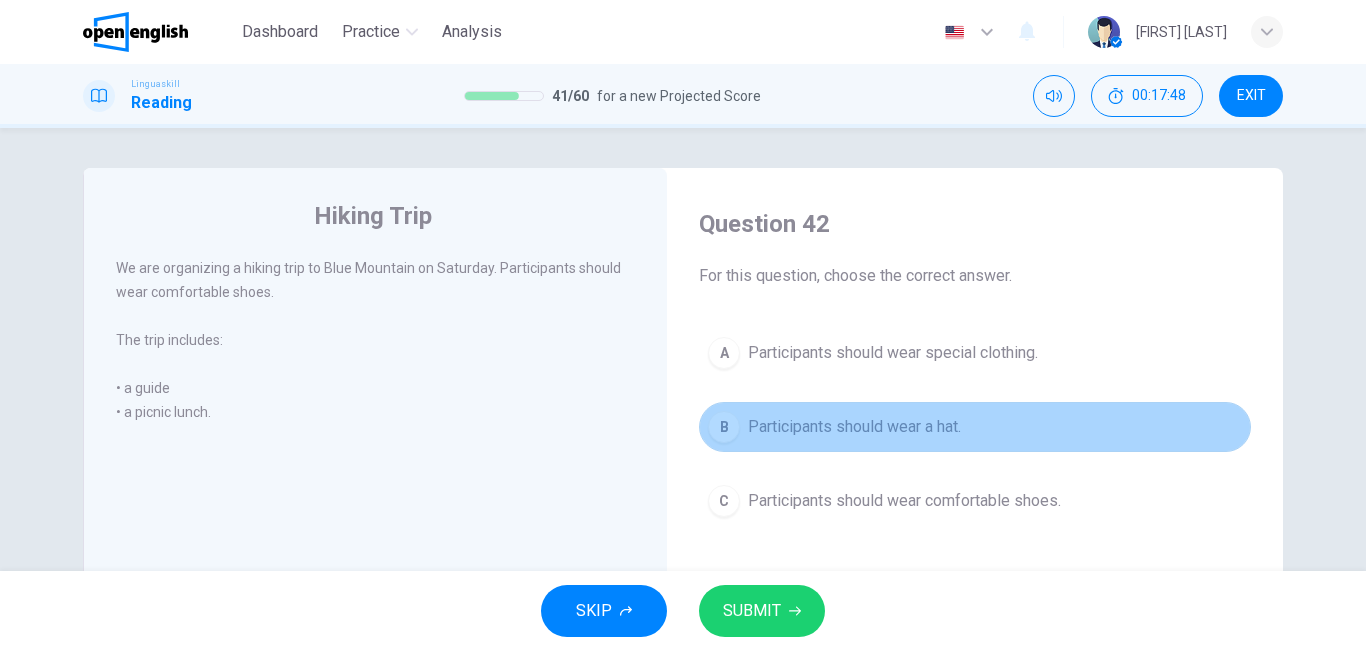 click on "Participants should wear a hat." at bounding box center [854, 427] 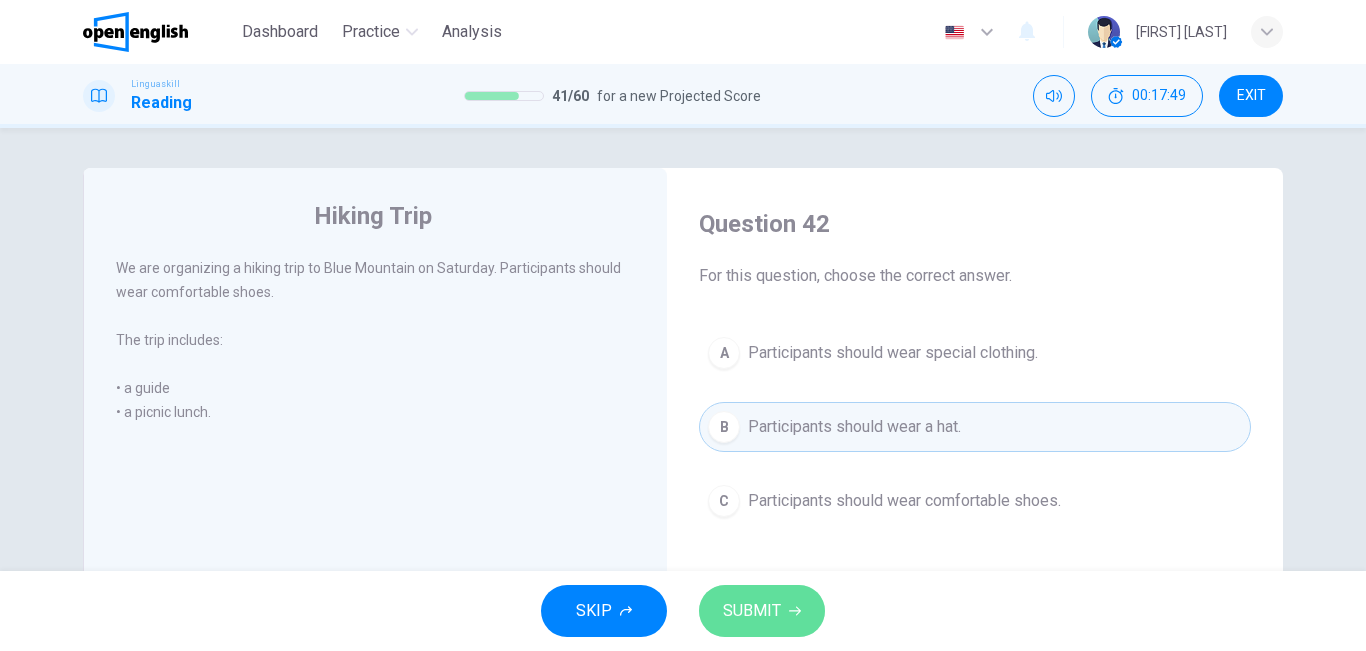 click on "SUBMIT" at bounding box center (762, 611) 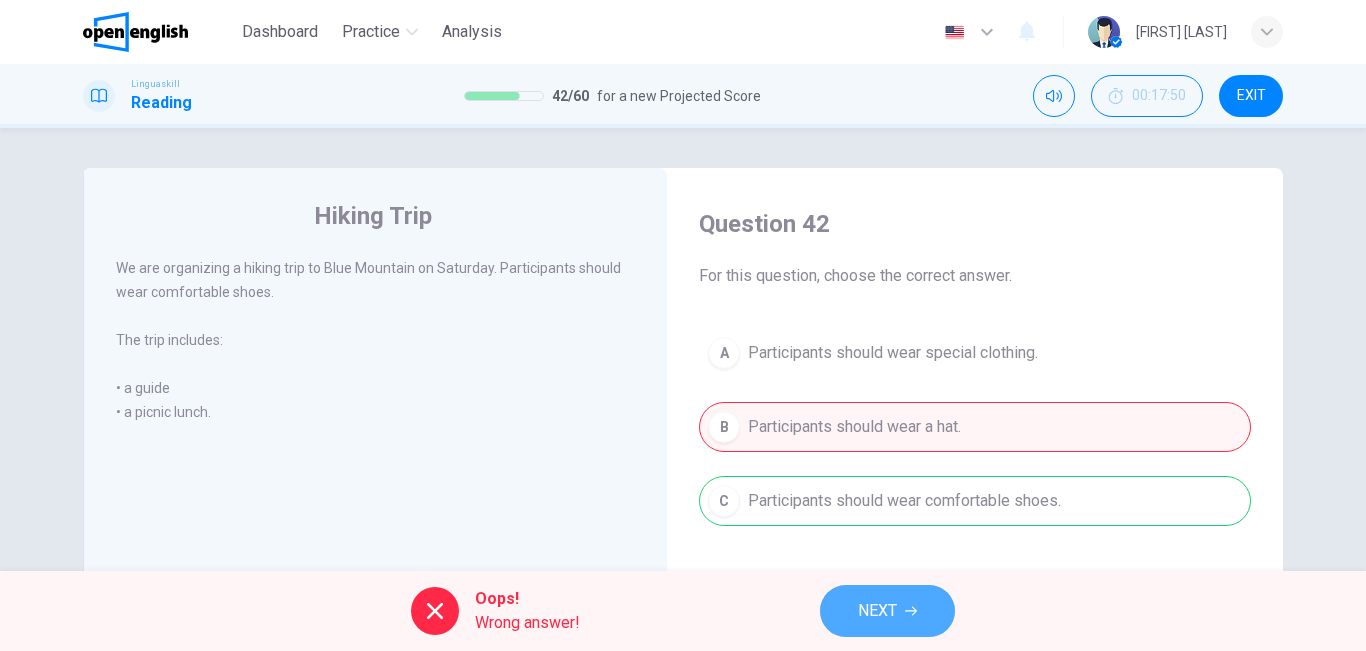 click on "NEXT" at bounding box center [887, 611] 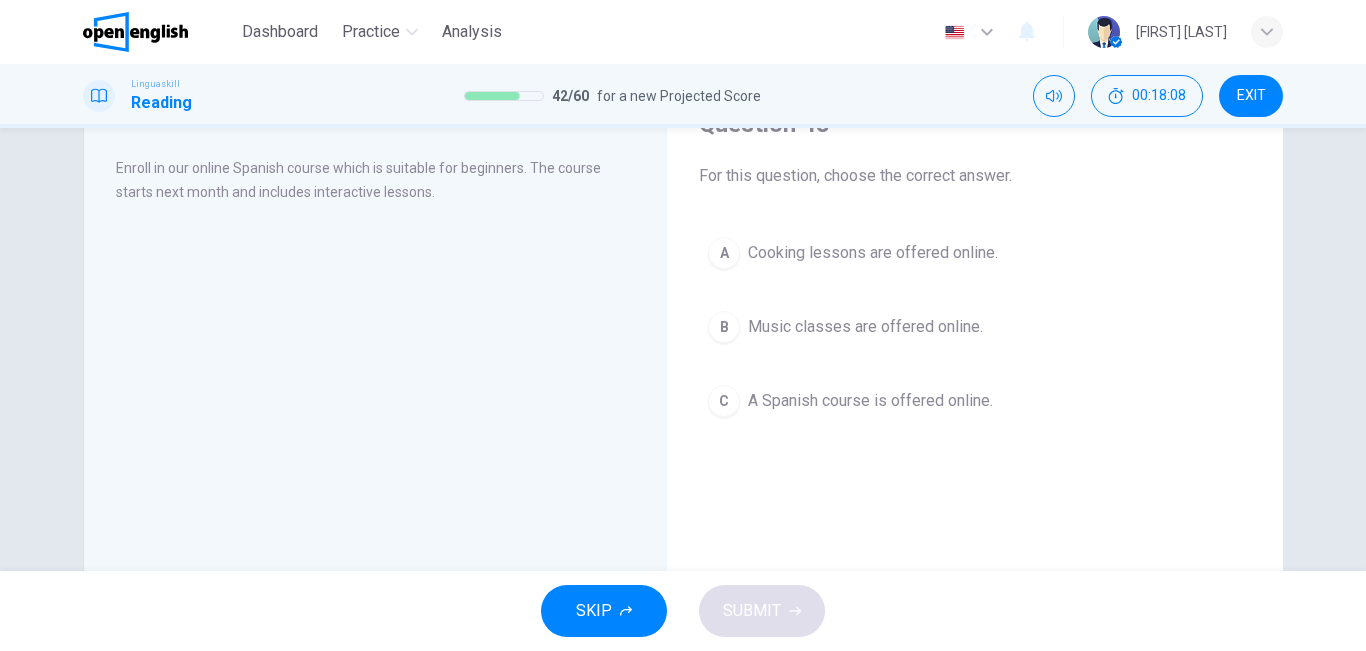 scroll, scrollTop: 200, scrollLeft: 0, axis: vertical 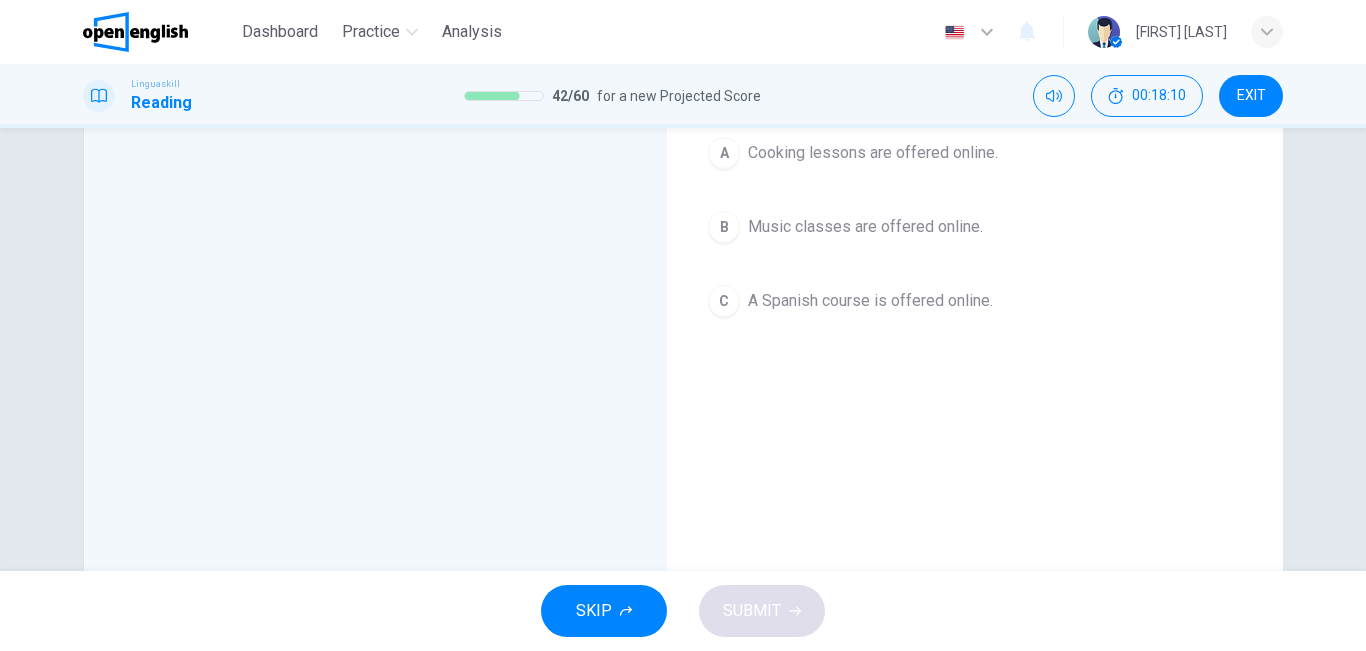 click on "C A Spanish course is offered online." at bounding box center (975, 301) 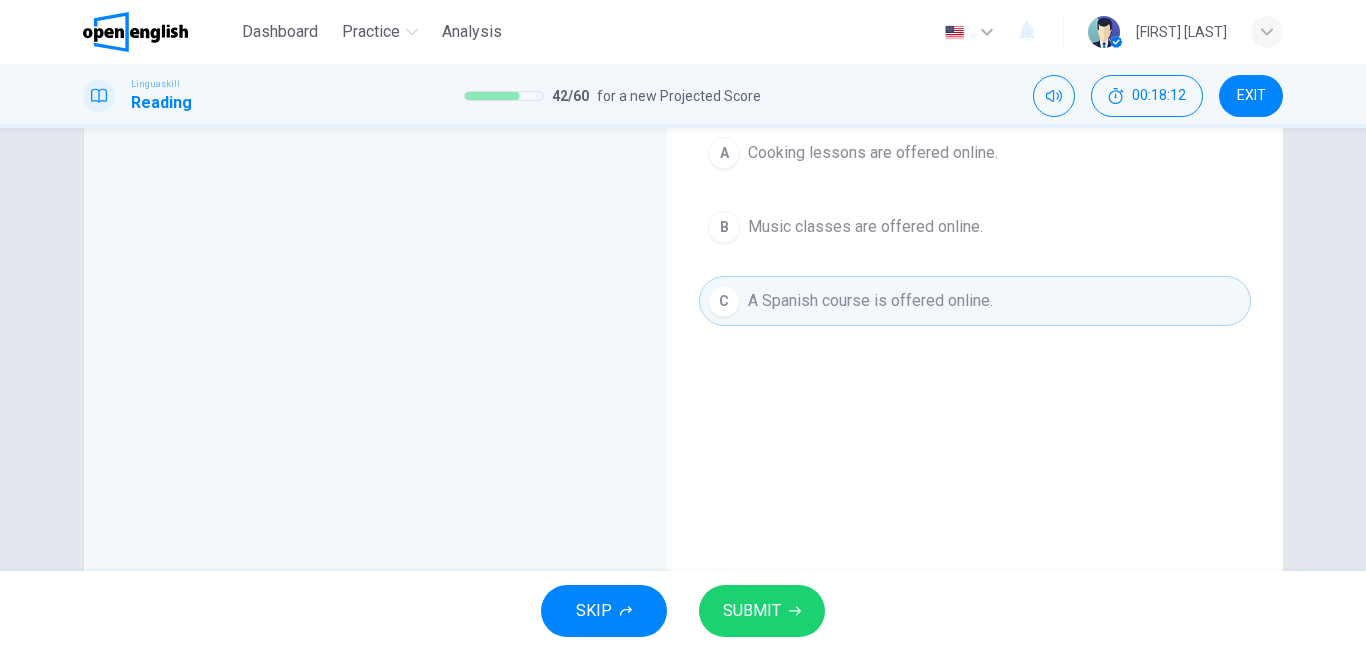 click on "SKIP SUBMIT" at bounding box center (683, 611) 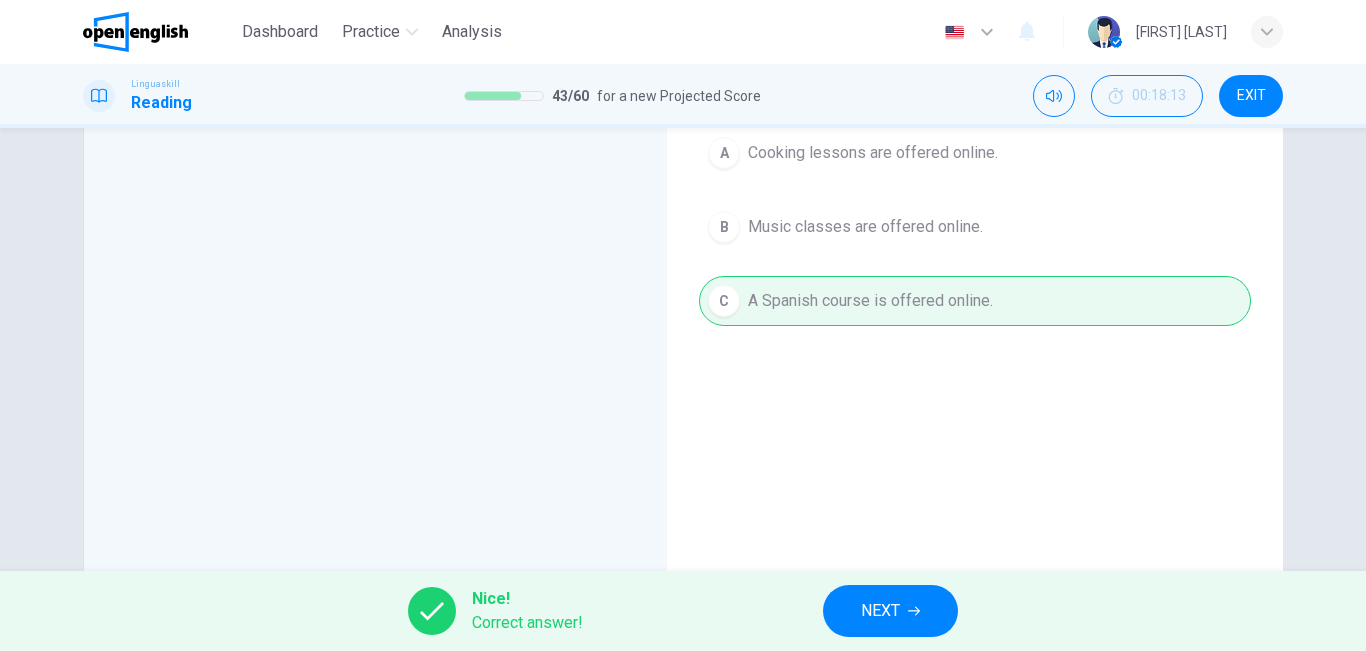 click on "NEXT" at bounding box center [880, 611] 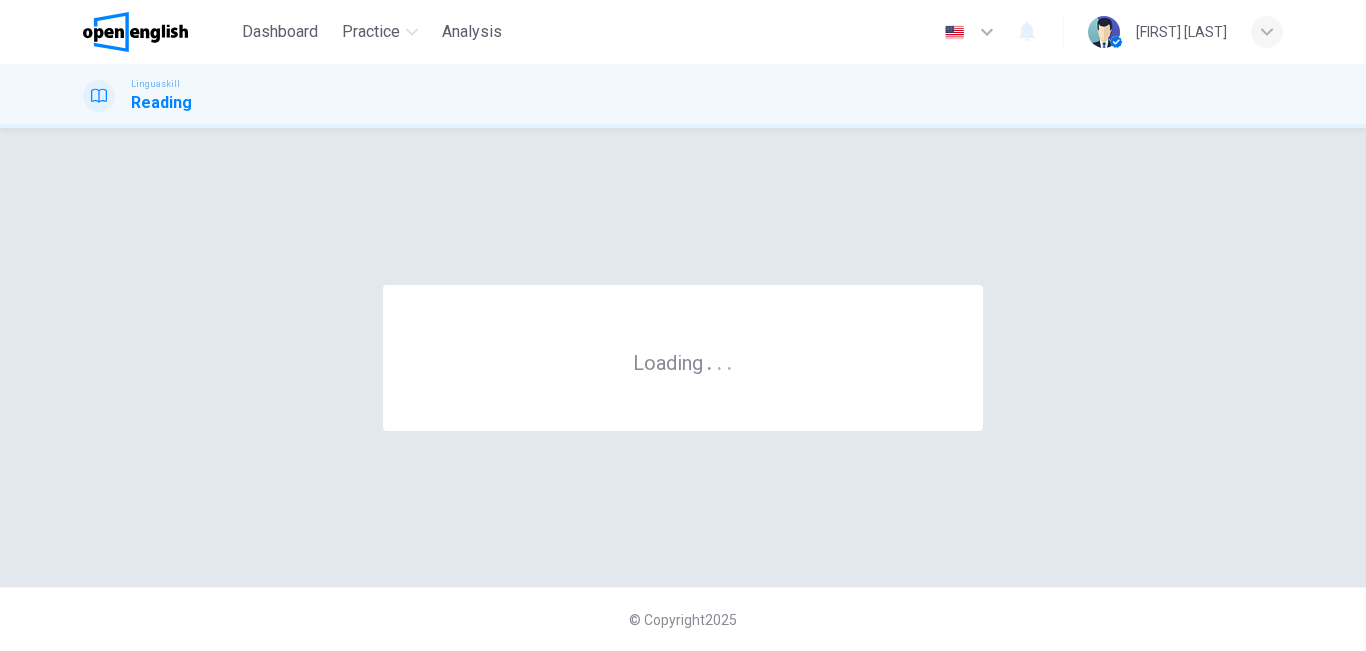 scroll, scrollTop: 0, scrollLeft: 0, axis: both 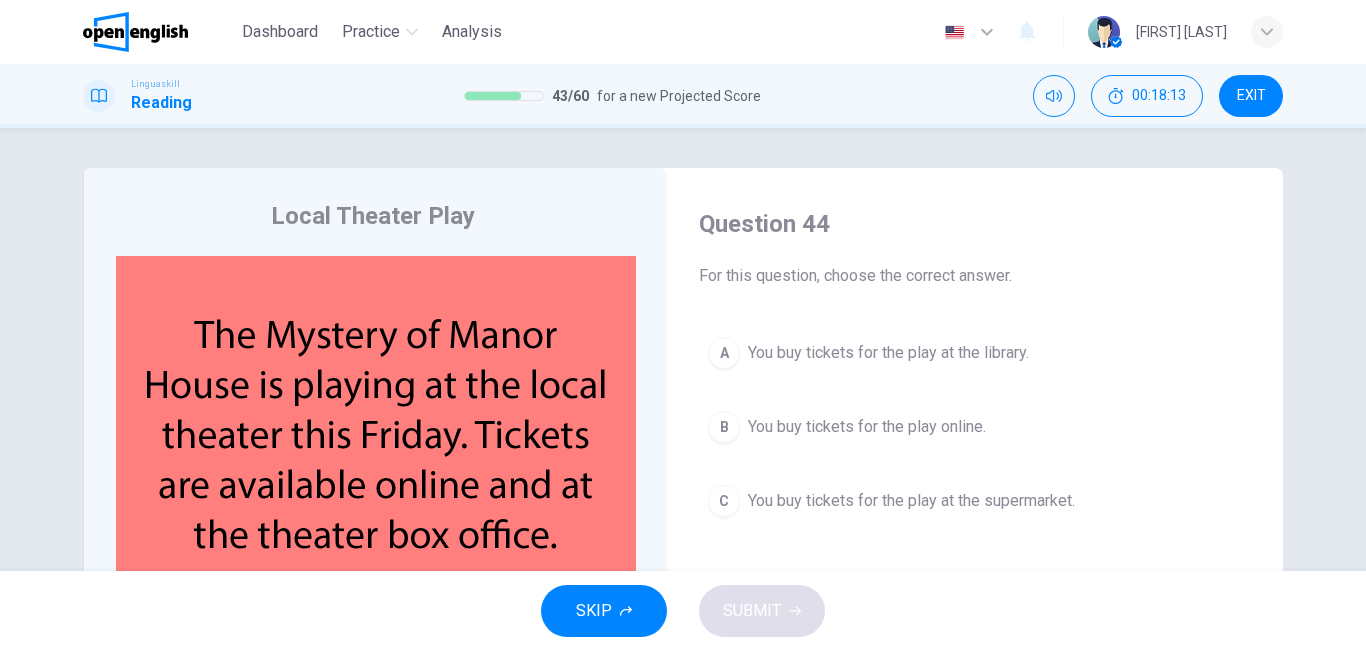 click on "SKIP SUBMIT" at bounding box center (683, 611) 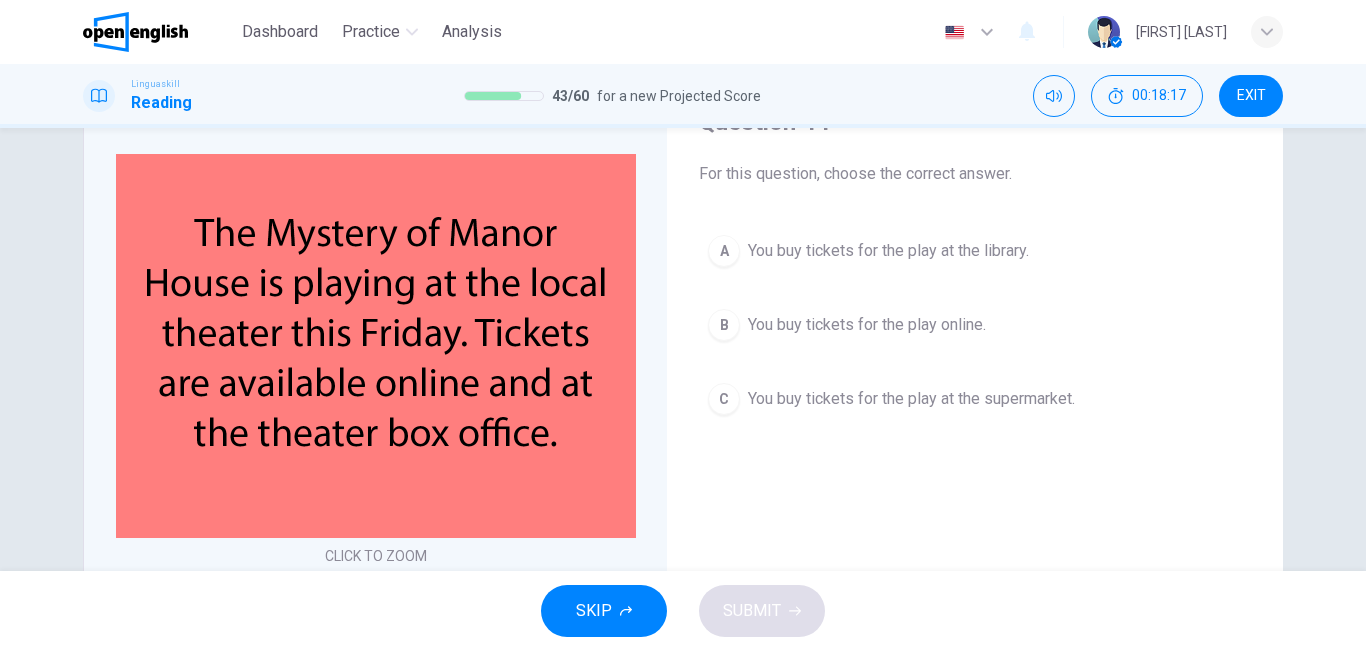 scroll, scrollTop: 87, scrollLeft: 0, axis: vertical 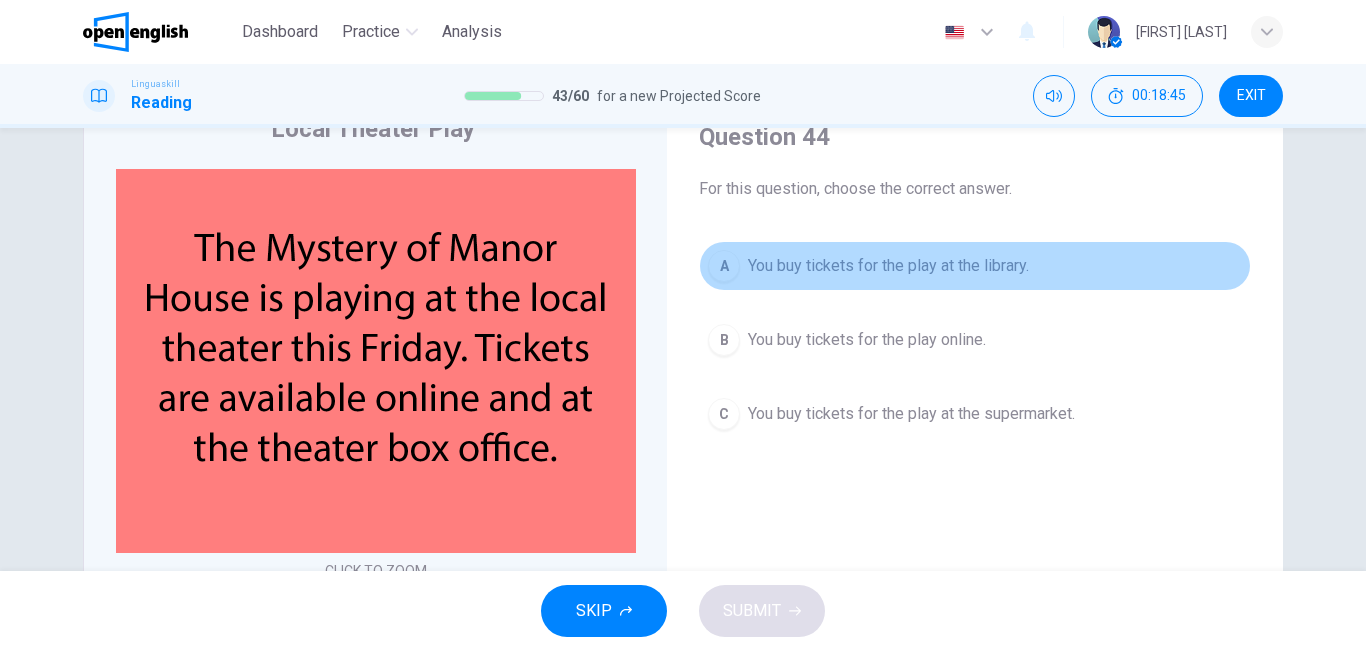click on "A You buy tickets for the play at the library." at bounding box center (975, 266) 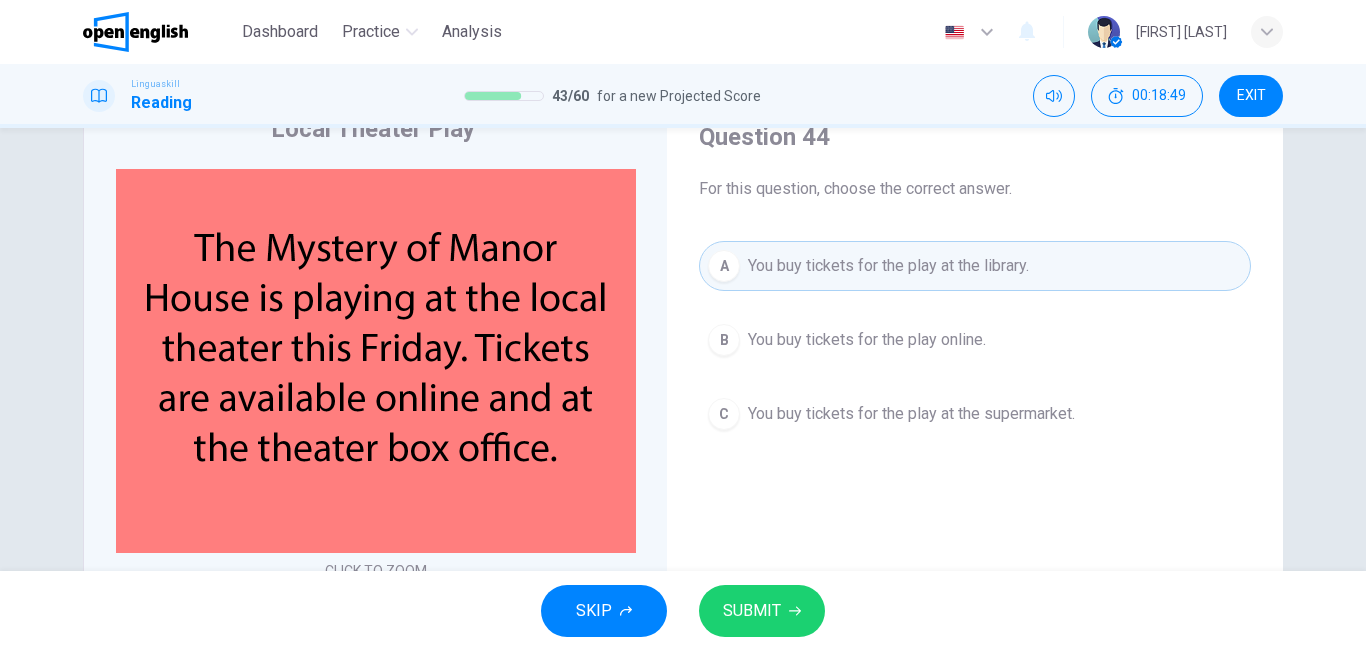 click on "SUBMIT" at bounding box center [752, 611] 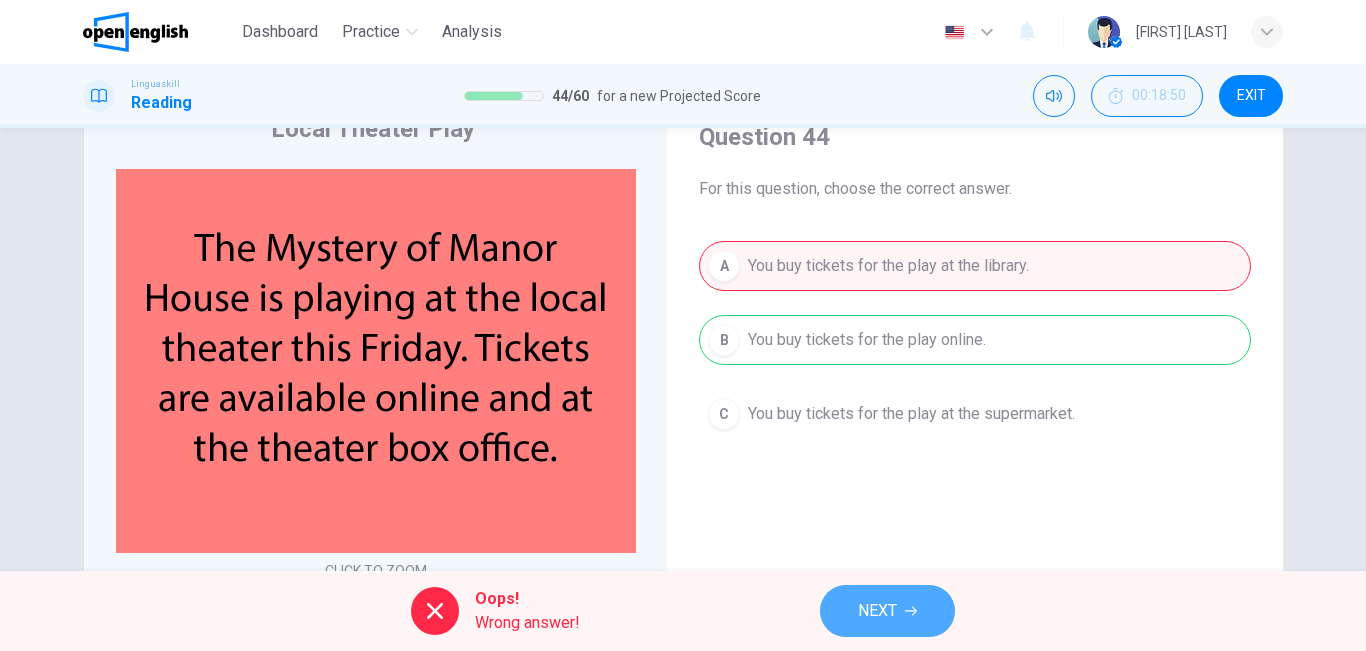 click on "NEXT" at bounding box center [877, 611] 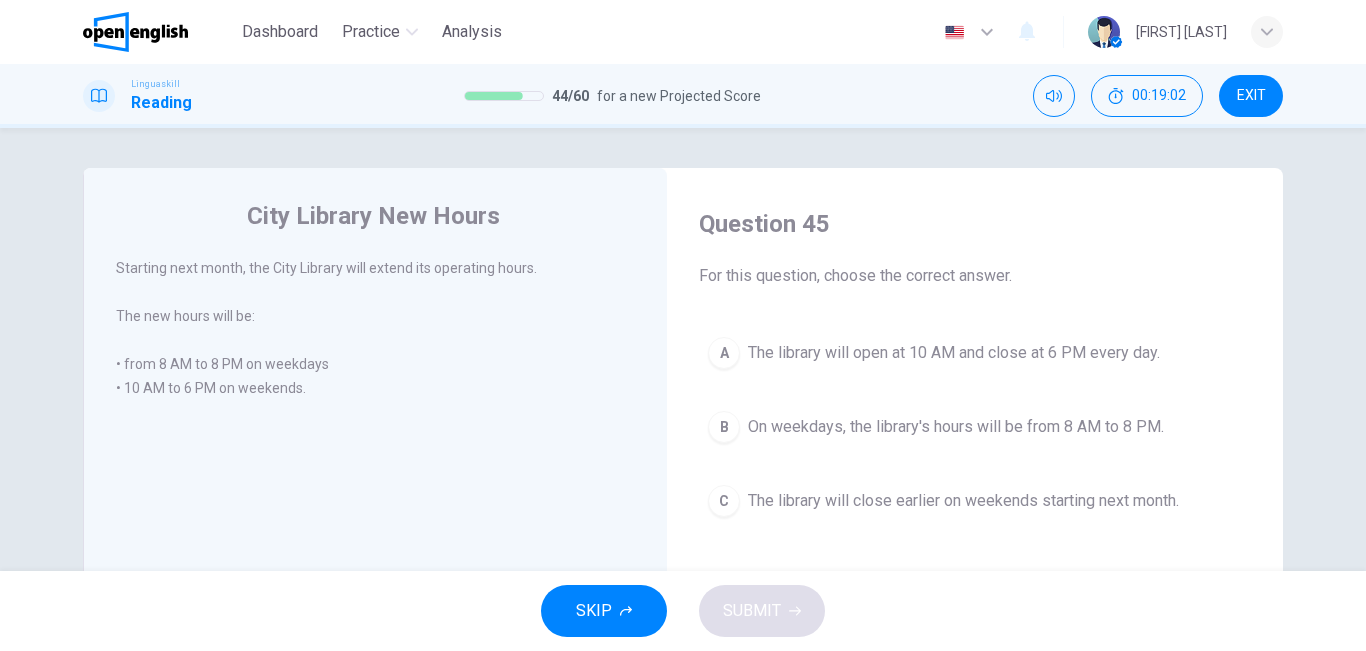 click on "On weekdays, the library's hours will be from 8 AM to 8 PM." at bounding box center (956, 427) 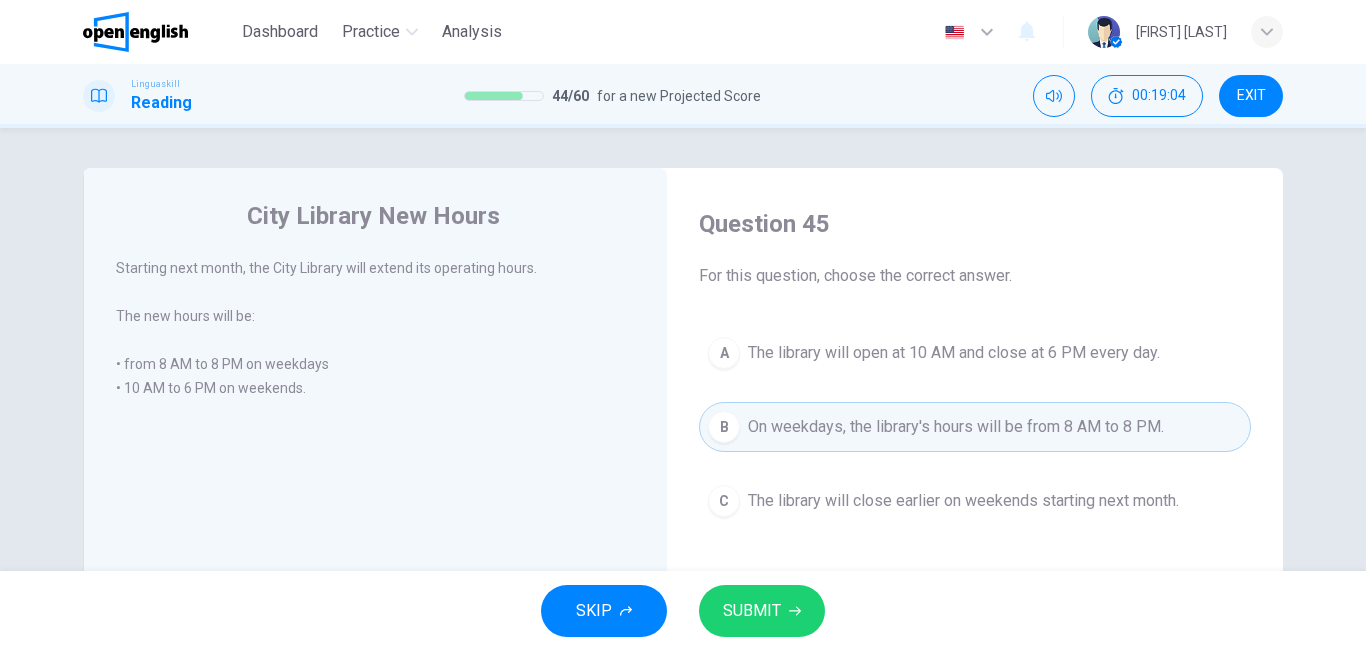 click on "SUBMIT" at bounding box center [762, 611] 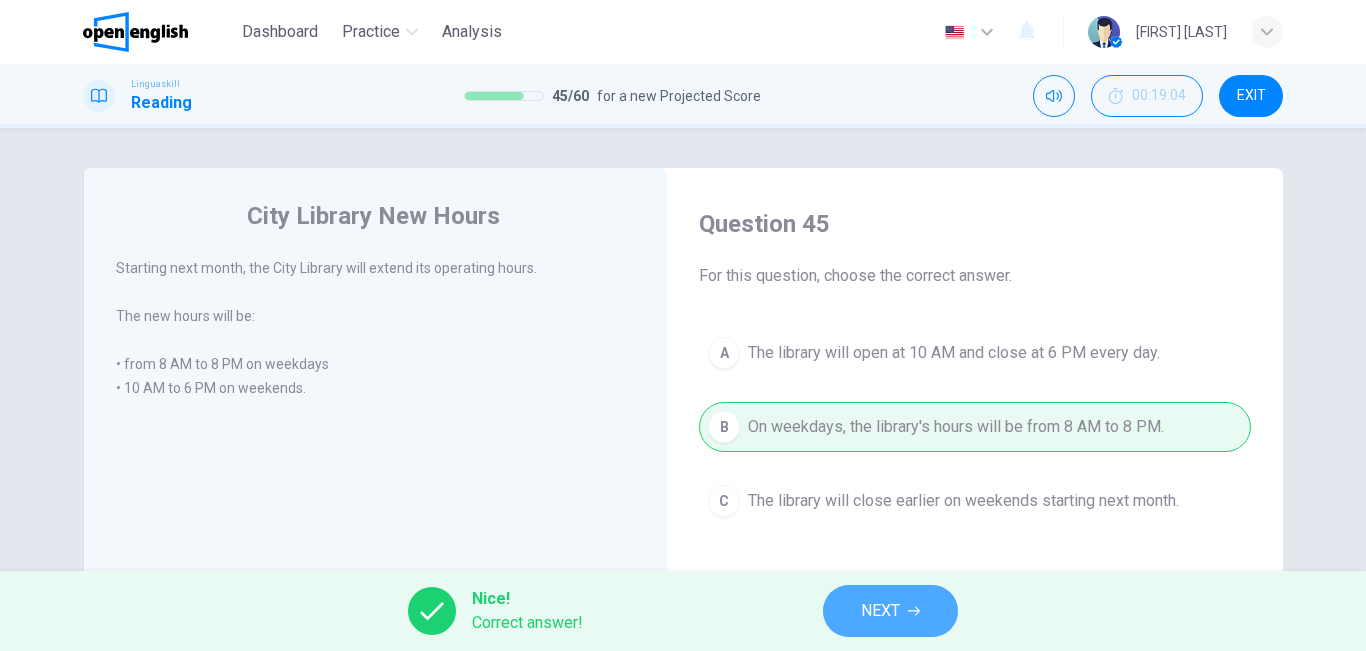click on "NEXT" at bounding box center [880, 611] 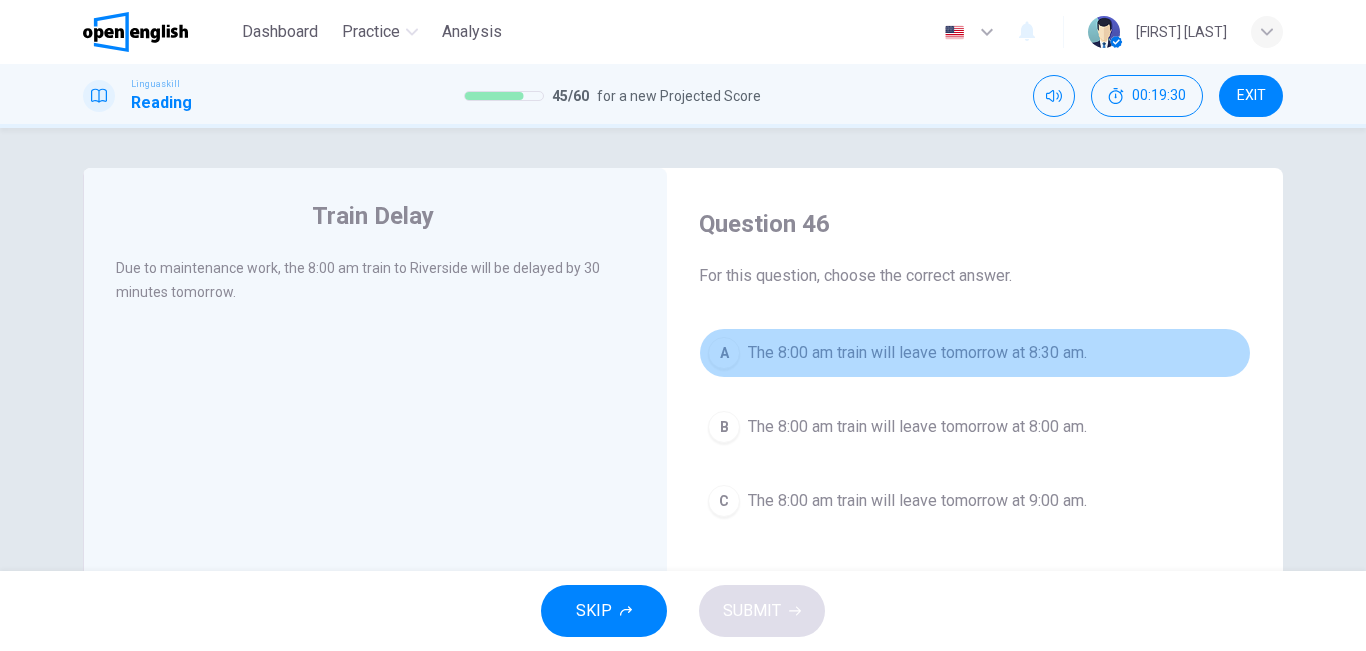 click on "A The 8:00 am train will leave tomorrow at 8:30 am." at bounding box center (975, 353) 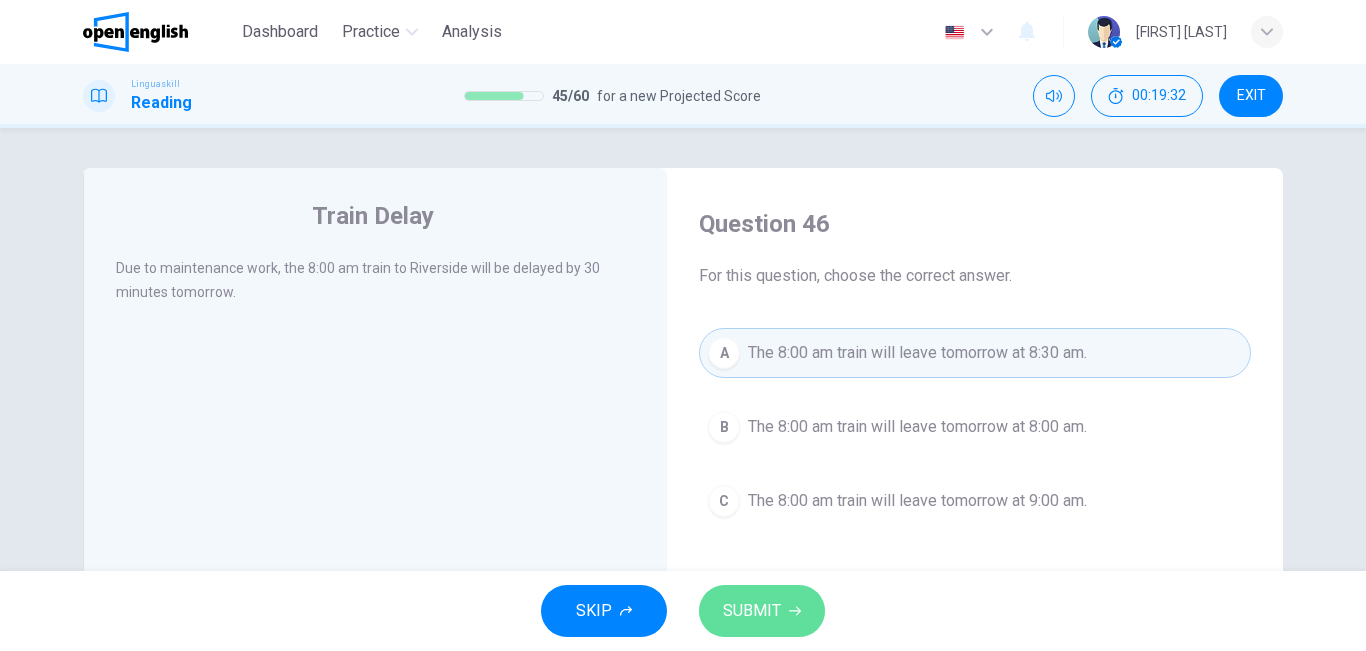 click on "SUBMIT" at bounding box center [752, 611] 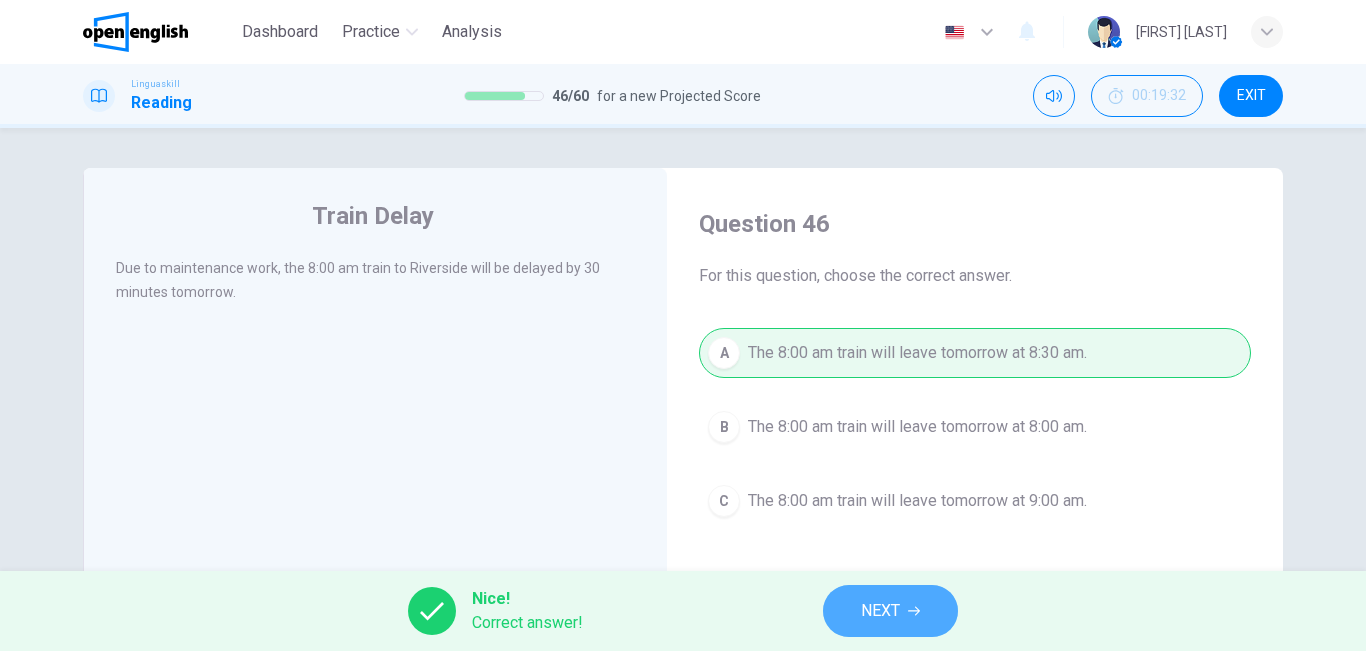 click on "NEXT" at bounding box center [880, 611] 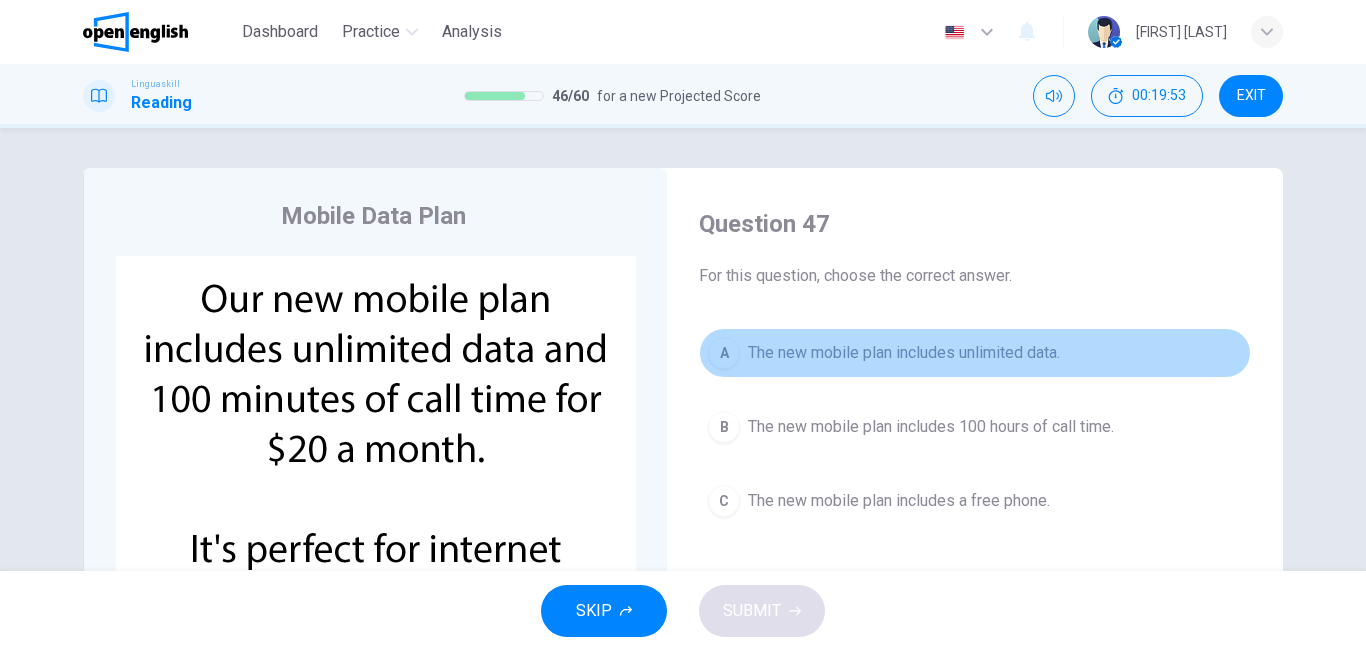 click on "The new mobile plan includes unlimited data." at bounding box center (904, 353) 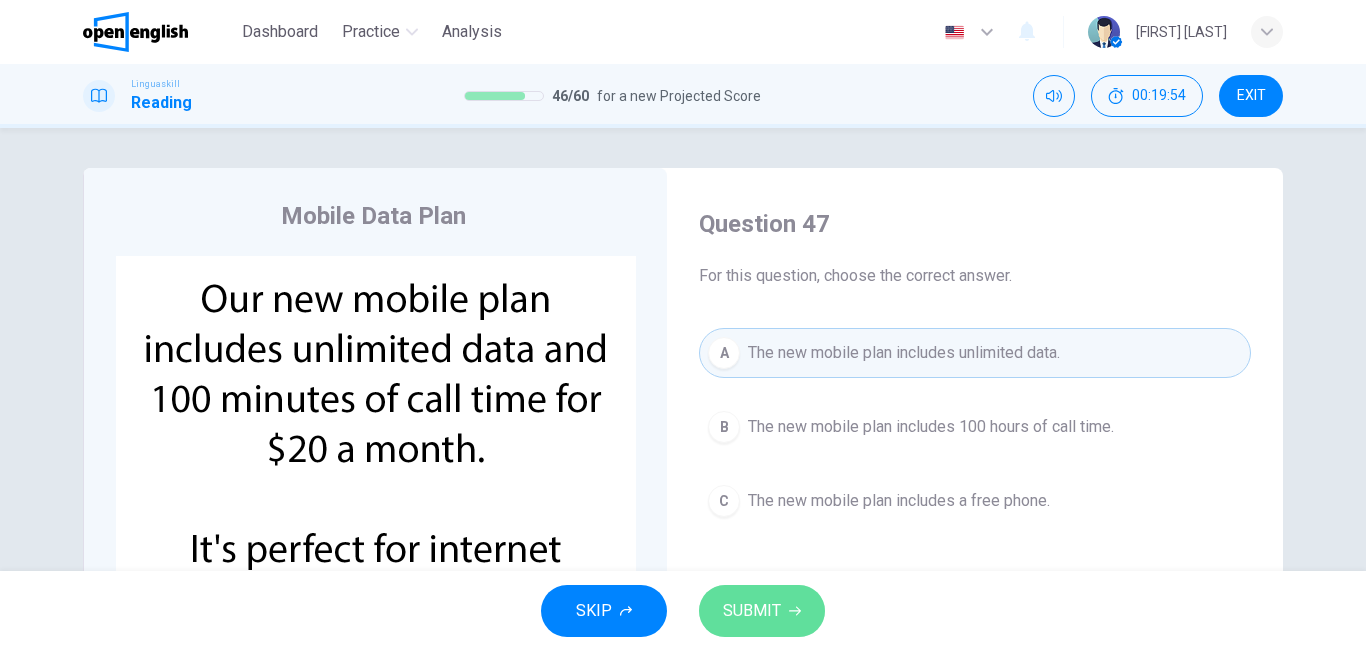 click on "SUBMIT" at bounding box center (762, 611) 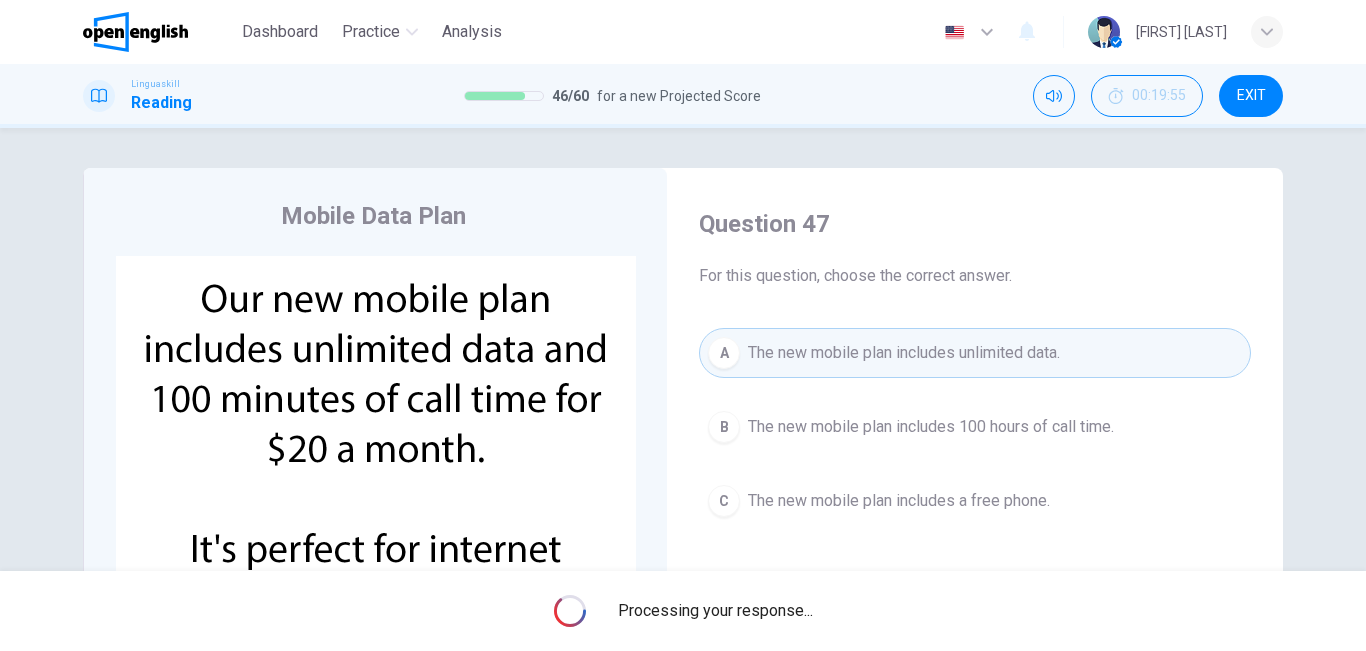 click on "Processing your response..." at bounding box center [715, 611] 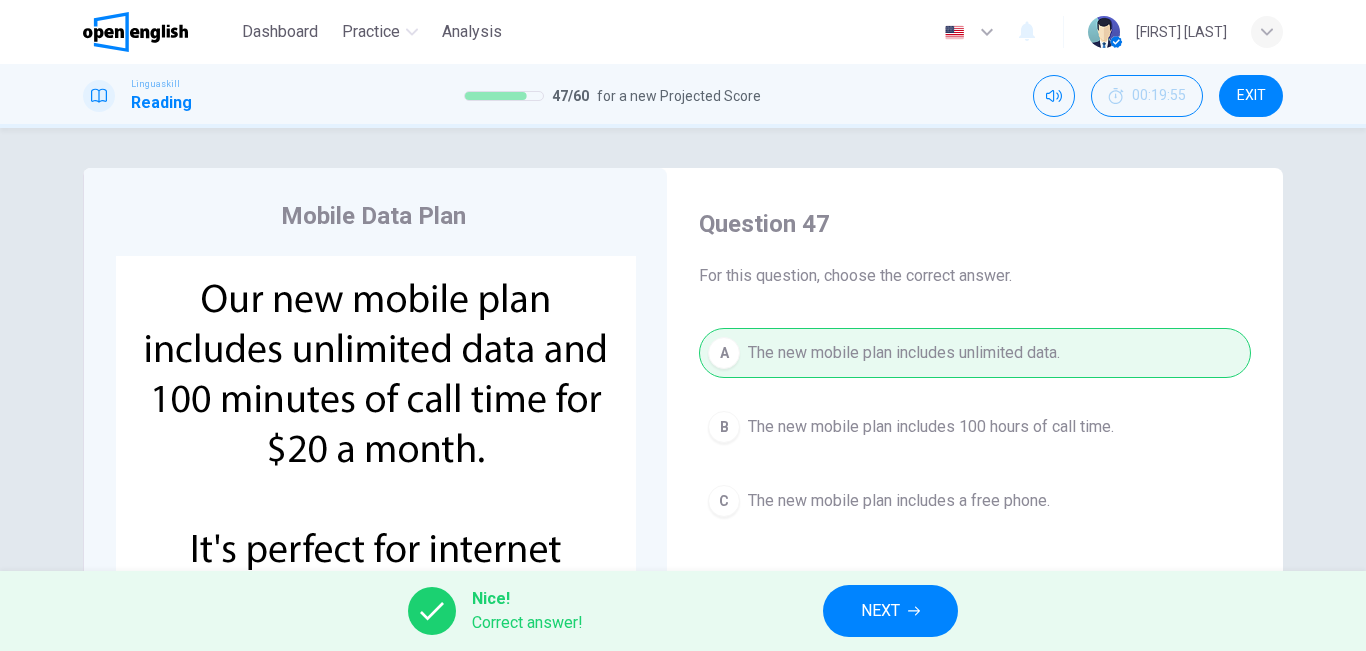click on "Nice! Correct answer! NEXT" at bounding box center [683, 611] 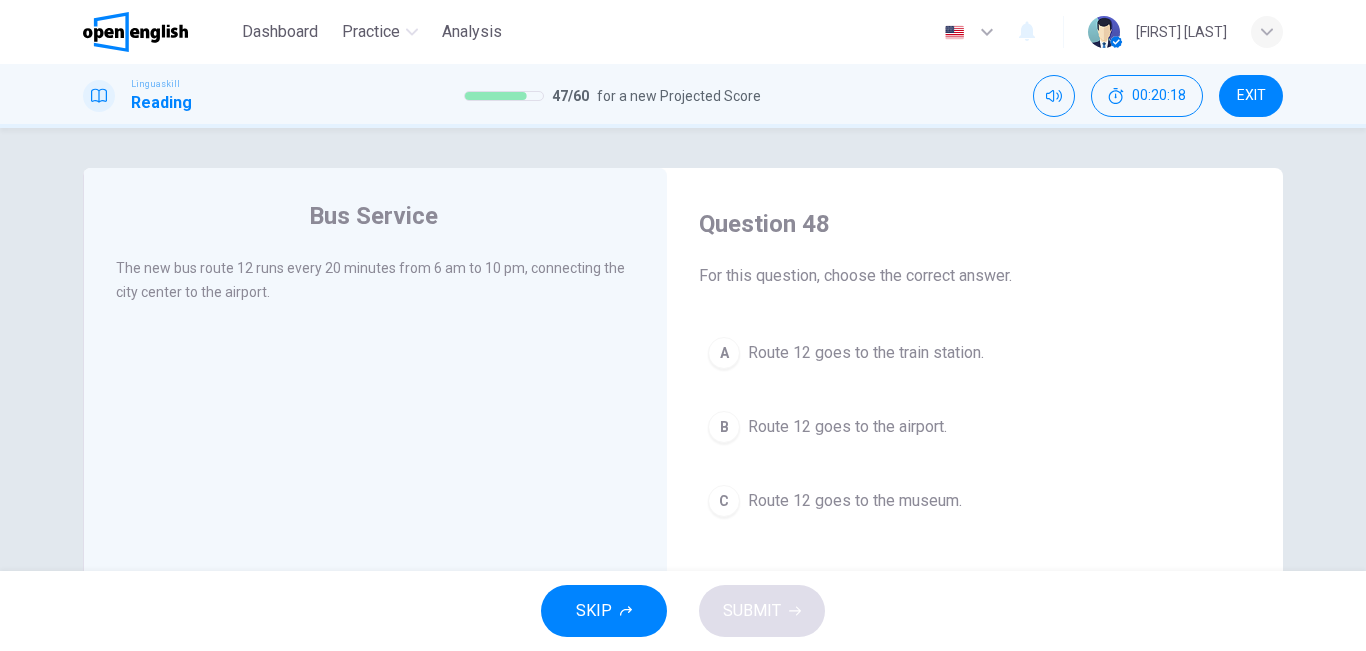 click on "A Route 12 goes to the train station." at bounding box center [975, 353] 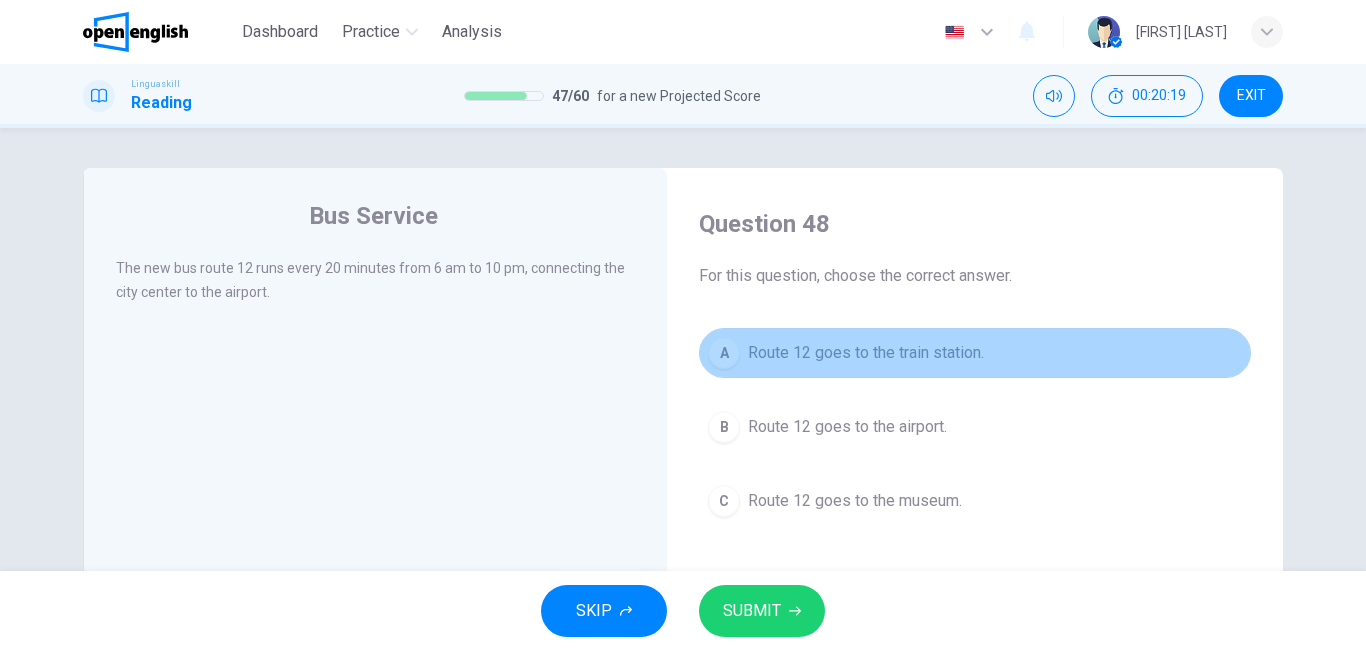 click on "A Route 12 goes to the train station." at bounding box center [975, 353] 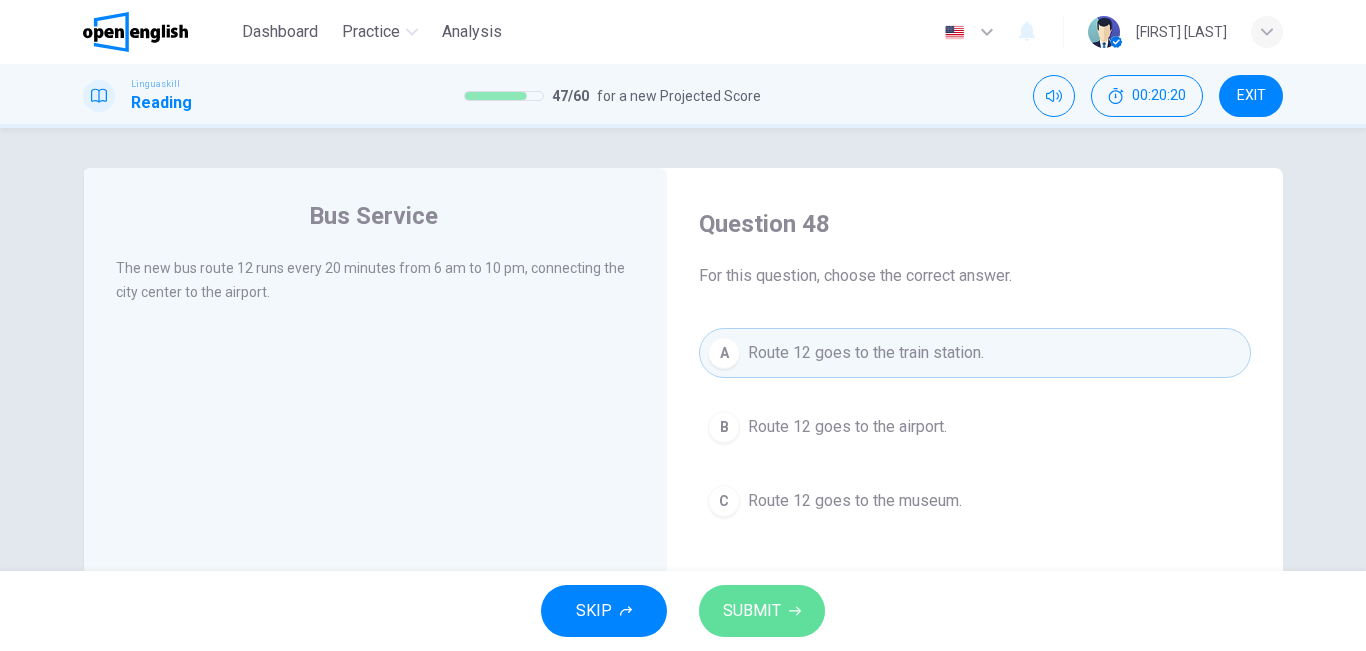 click on "SUBMIT" at bounding box center [762, 611] 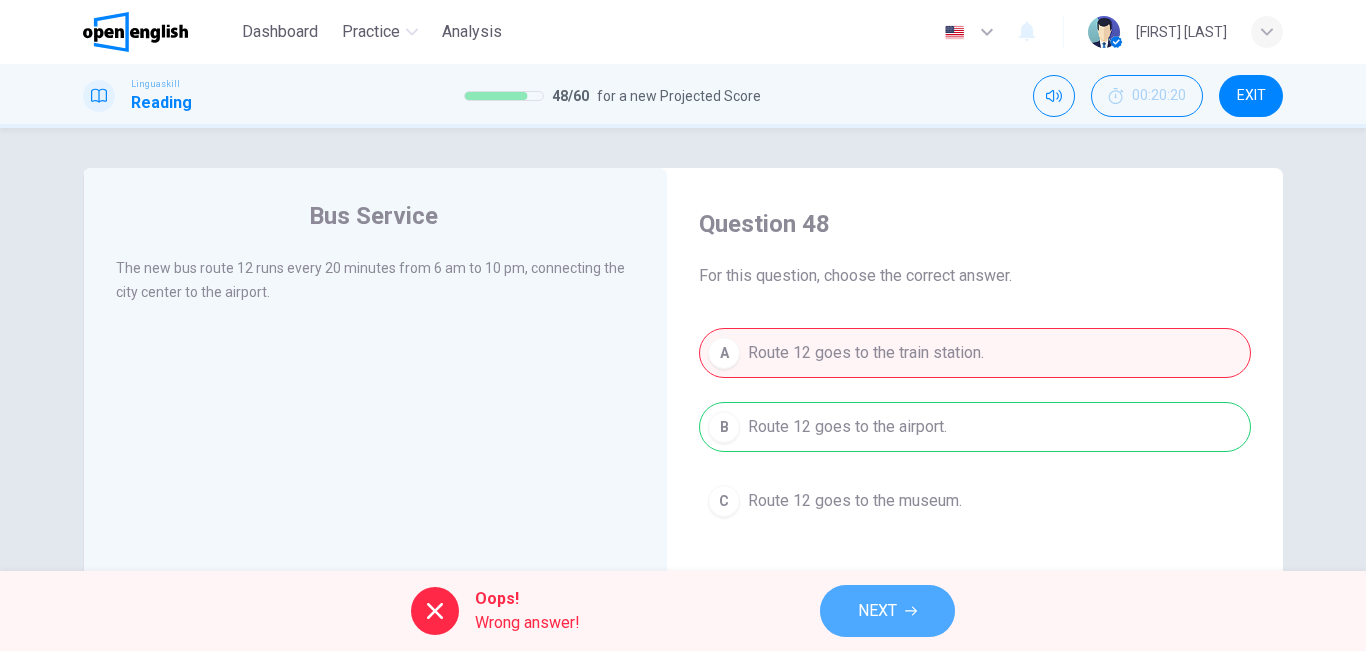 click on "NEXT" at bounding box center (887, 611) 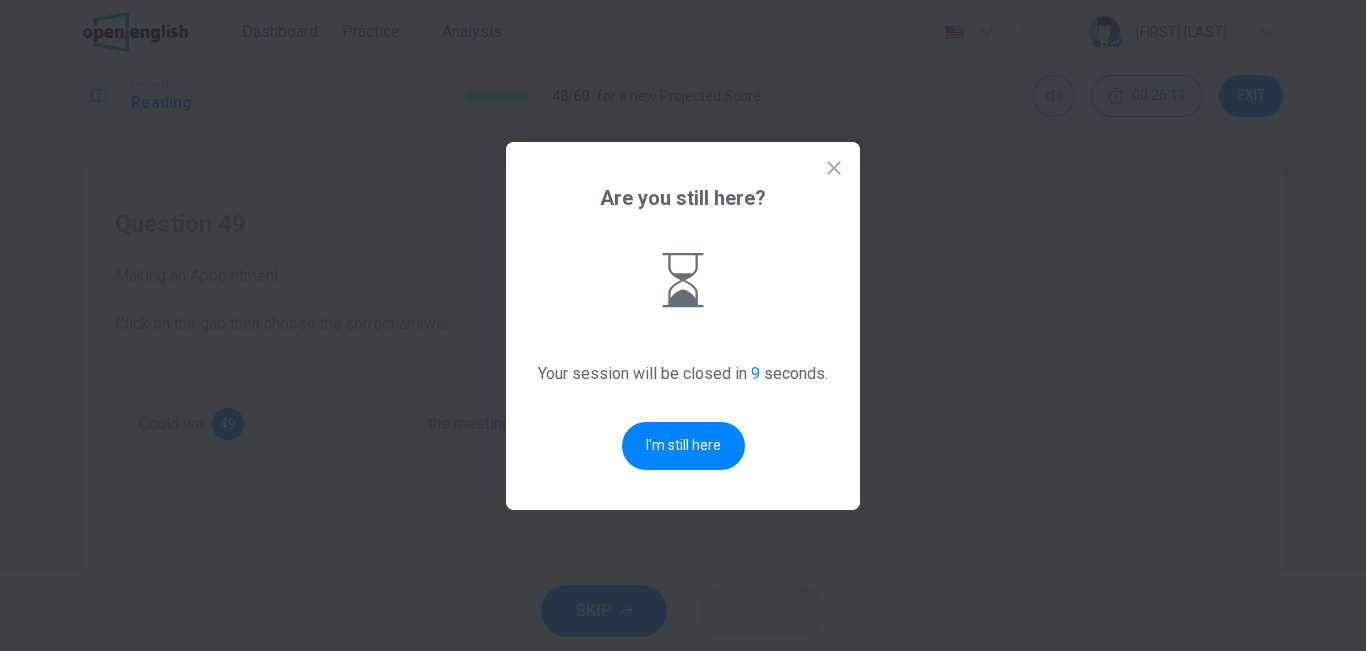 click 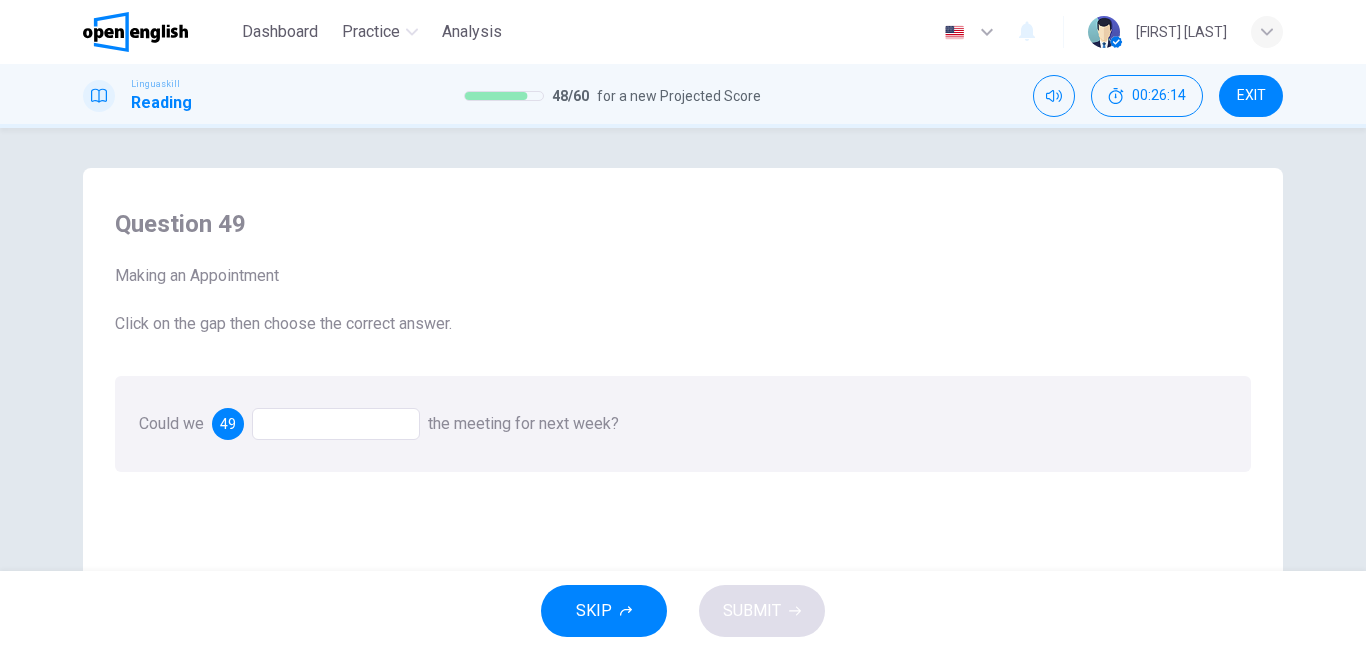 click at bounding box center [336, 424] 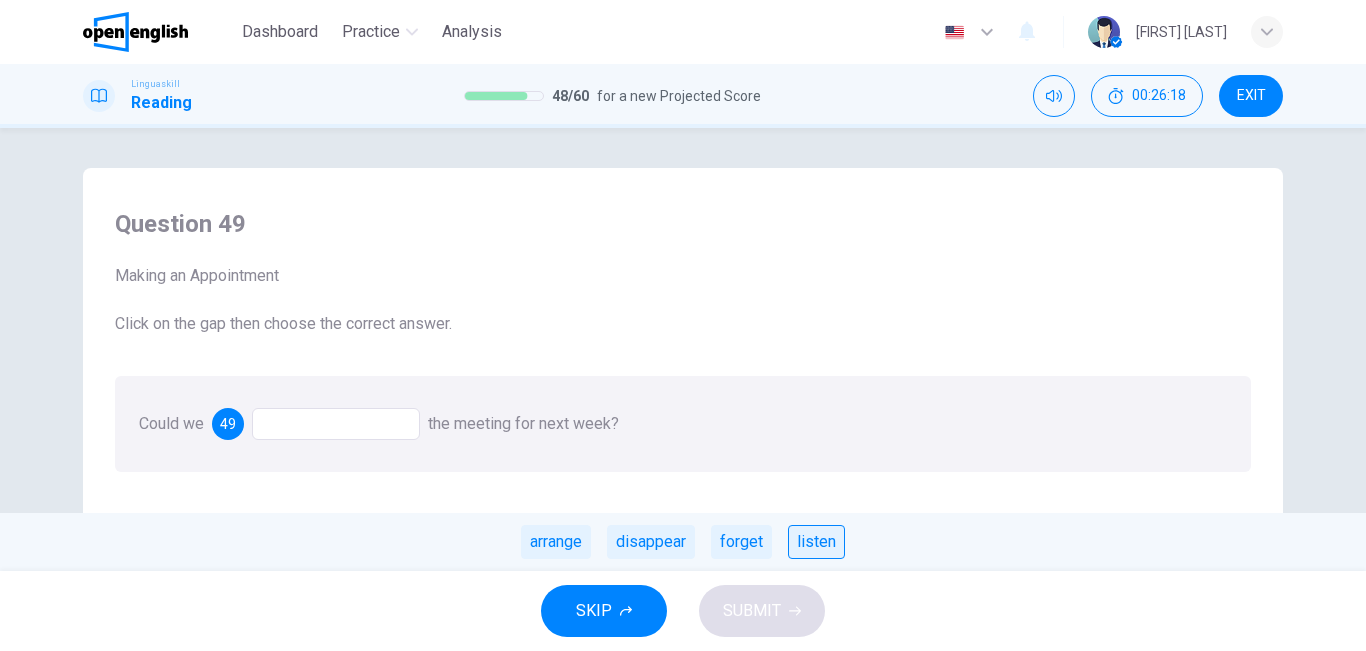 click on "listen" at bounding box center (816, 542) 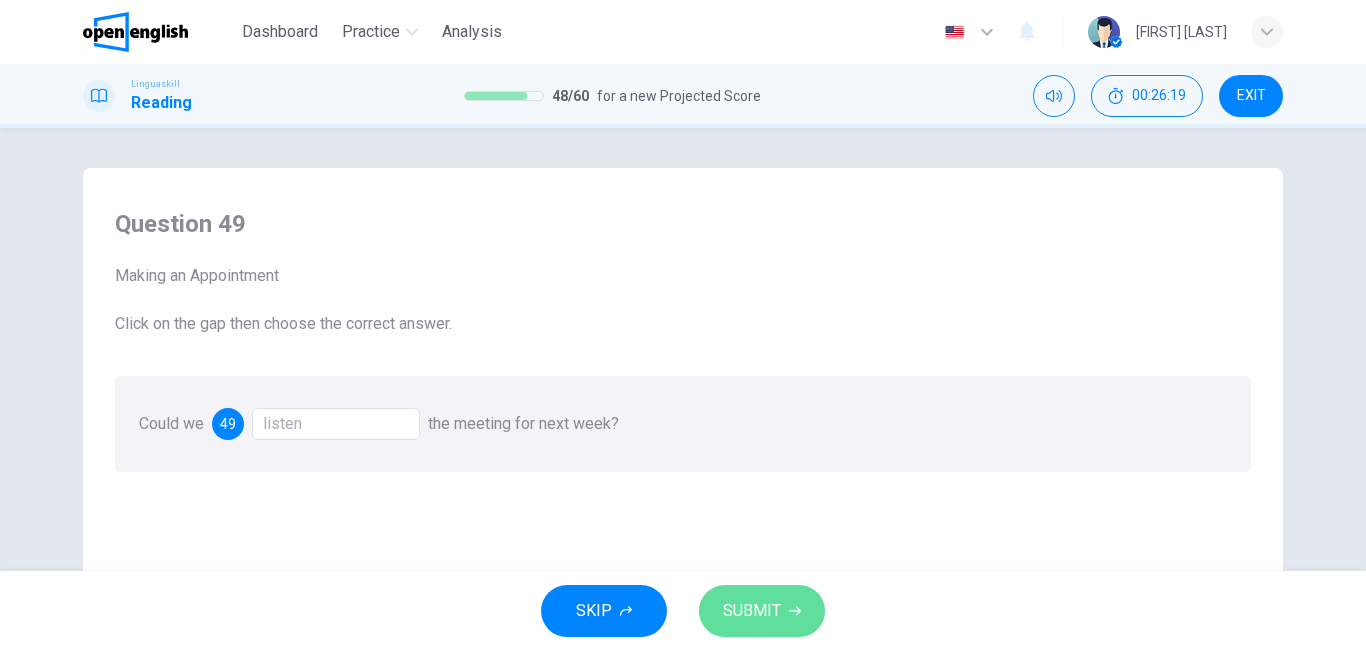 click on "SUBMIT" at bounding box center [752, 611] 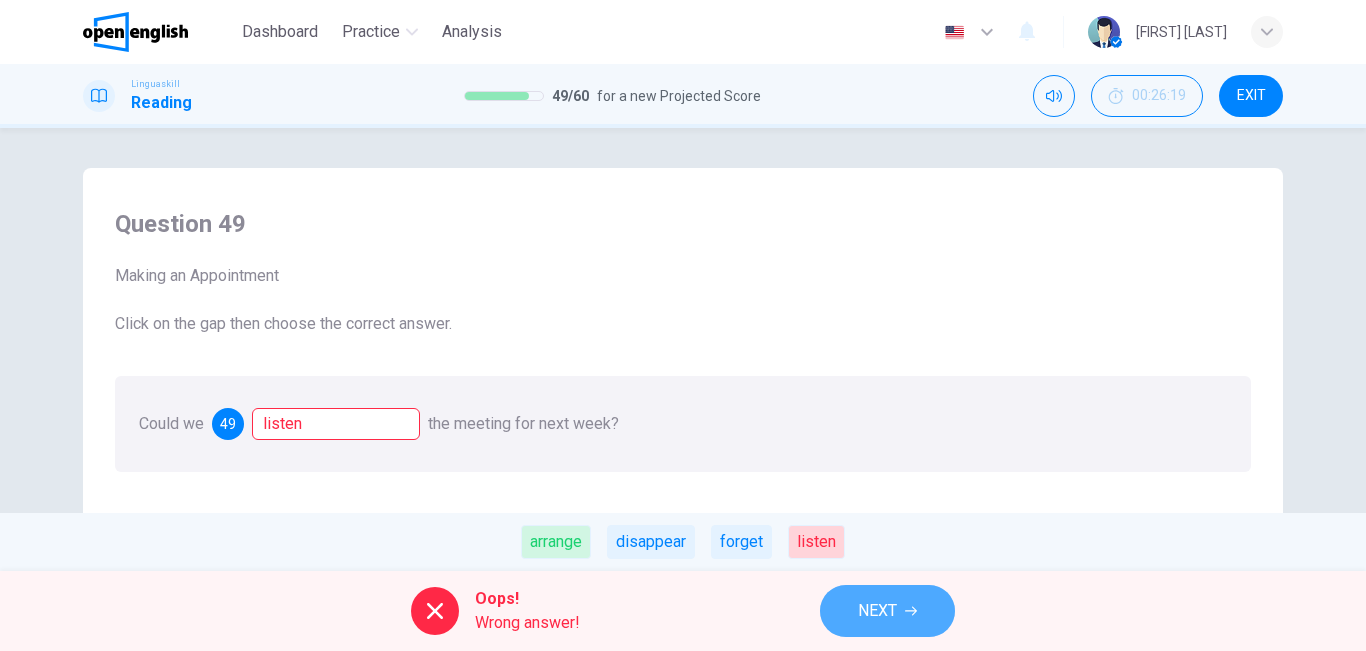 click on "NEXT" at bounding box center [887, 611] 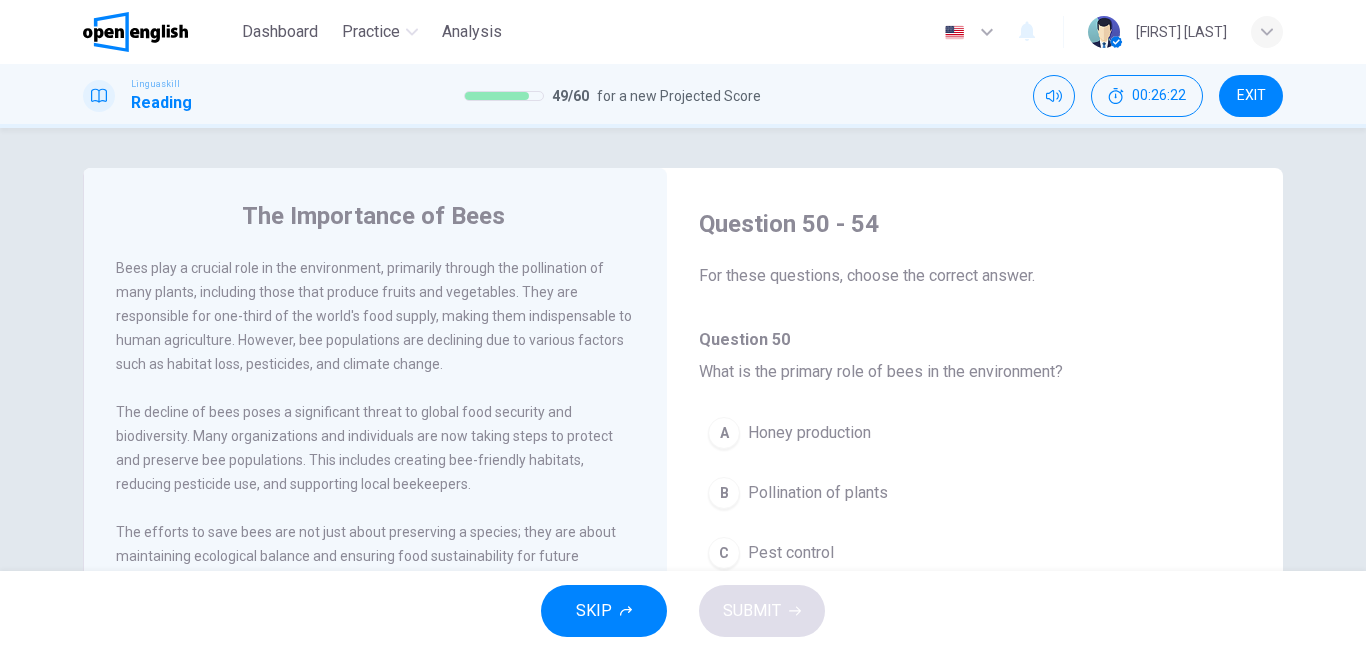 drag, startPoint x: 1260, startPoint y: 252, endPoint x: 1259, endPoint y: 266, distance: 14.035668 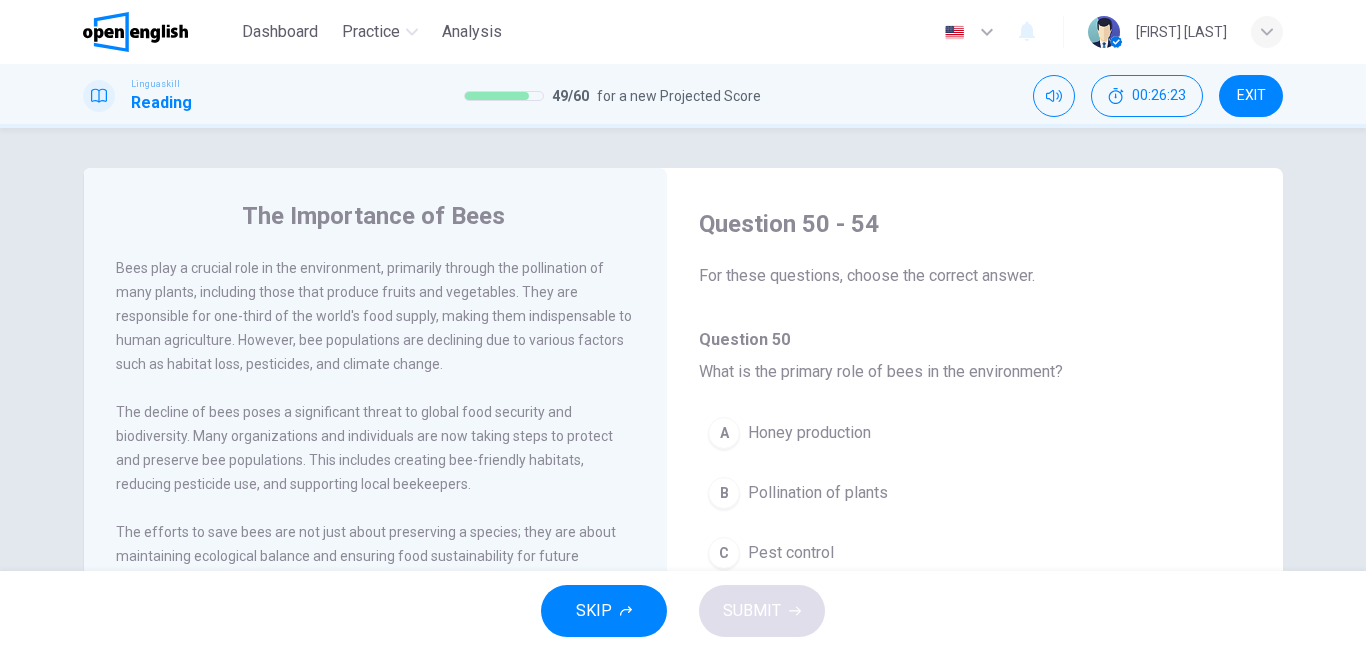 drag, startPoint x: 1276, startPoint y: 269, endPoint x: 1265, endPoint y: 340, distance: 71.84706 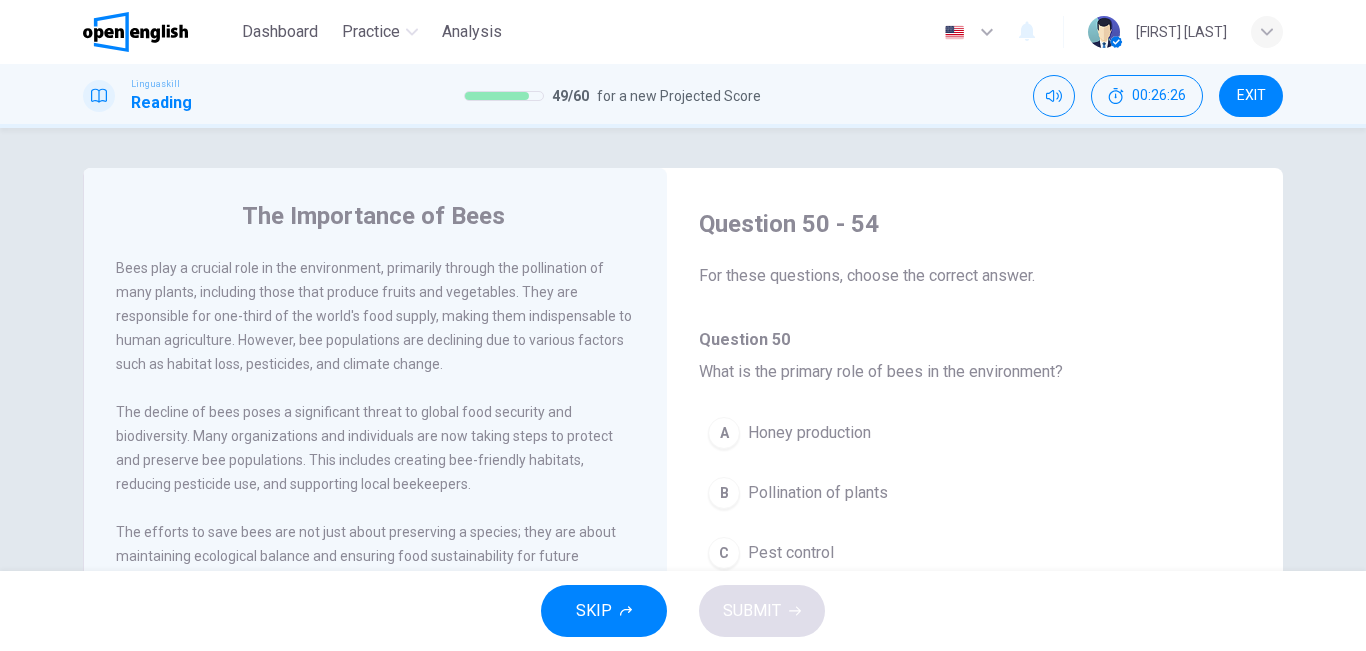 click on "B Pollination of plants" at bounding box center (975, 493) 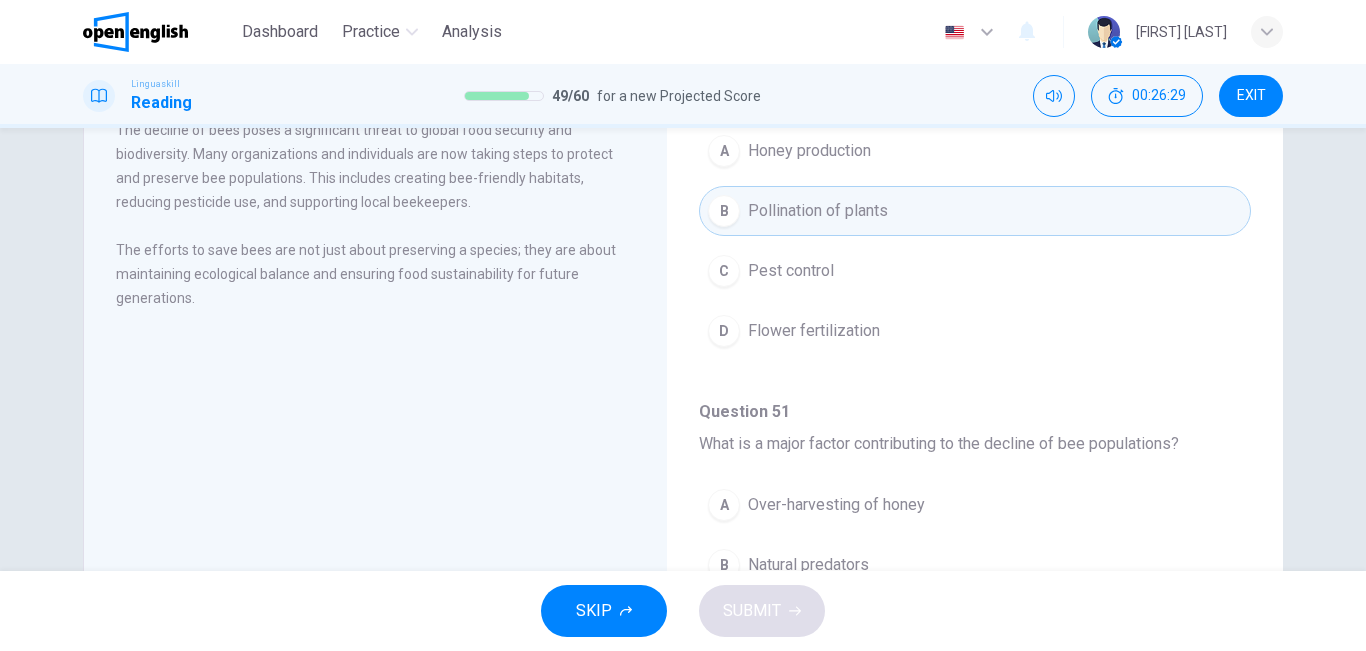 scroll, scrollTop: 280, scrollLeft: 0, axis: vertical 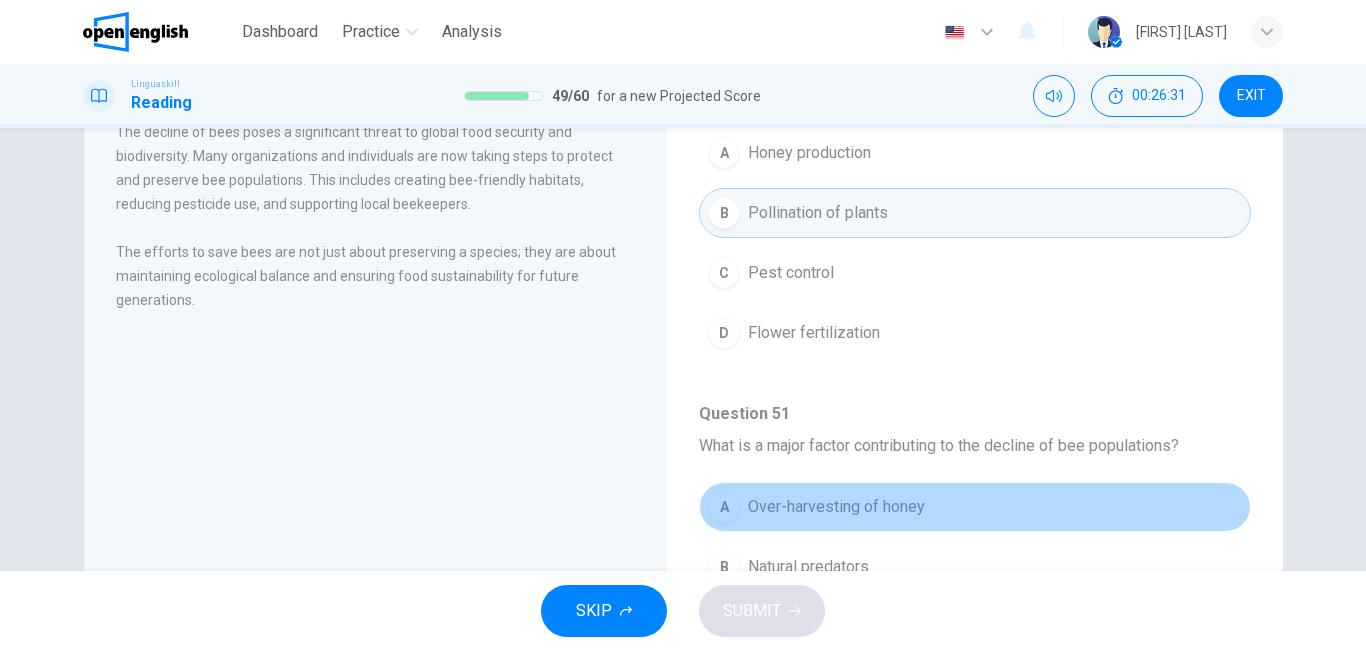 click on "A Over-harvesting of honey" at bounding box center (975, 507) 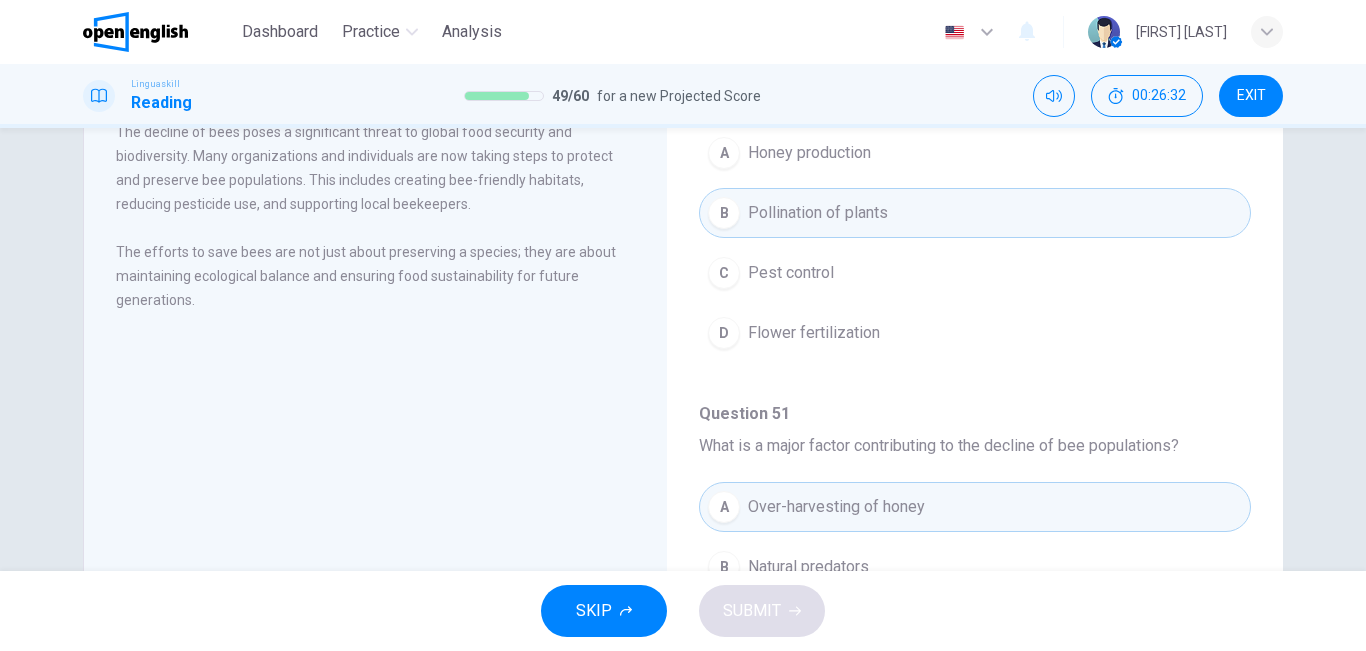 scroll, scrollTop: 590, scrollLeft: 0, axis: vertical 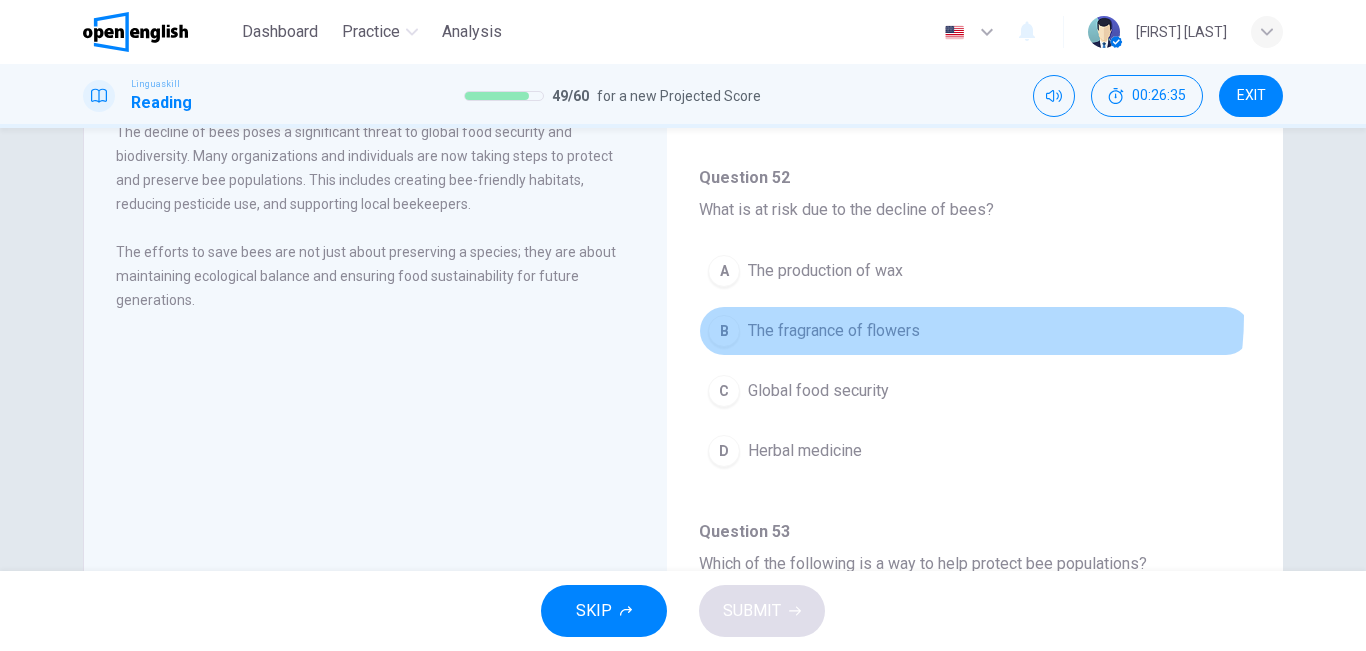 click on "B The fragrance of flowers" at bounding box center (975, 331) 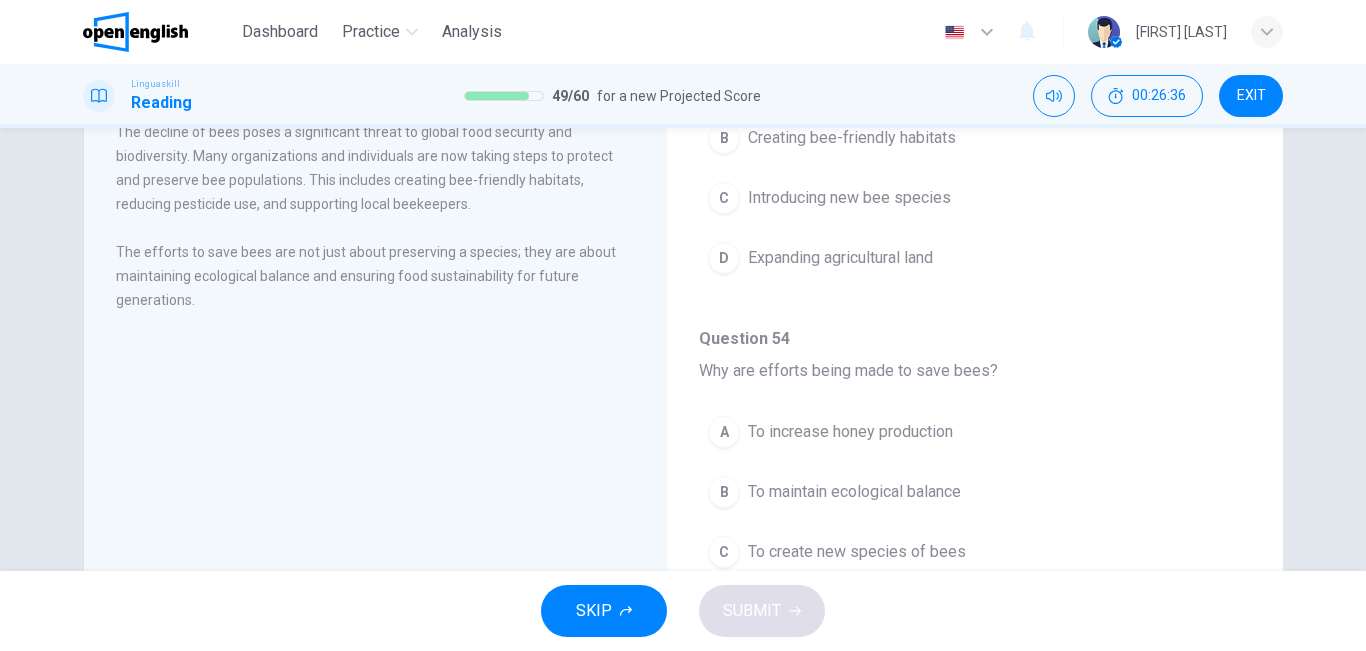 scroll, scrollTop: 1164, scrollLeft: 0, axis: vertical 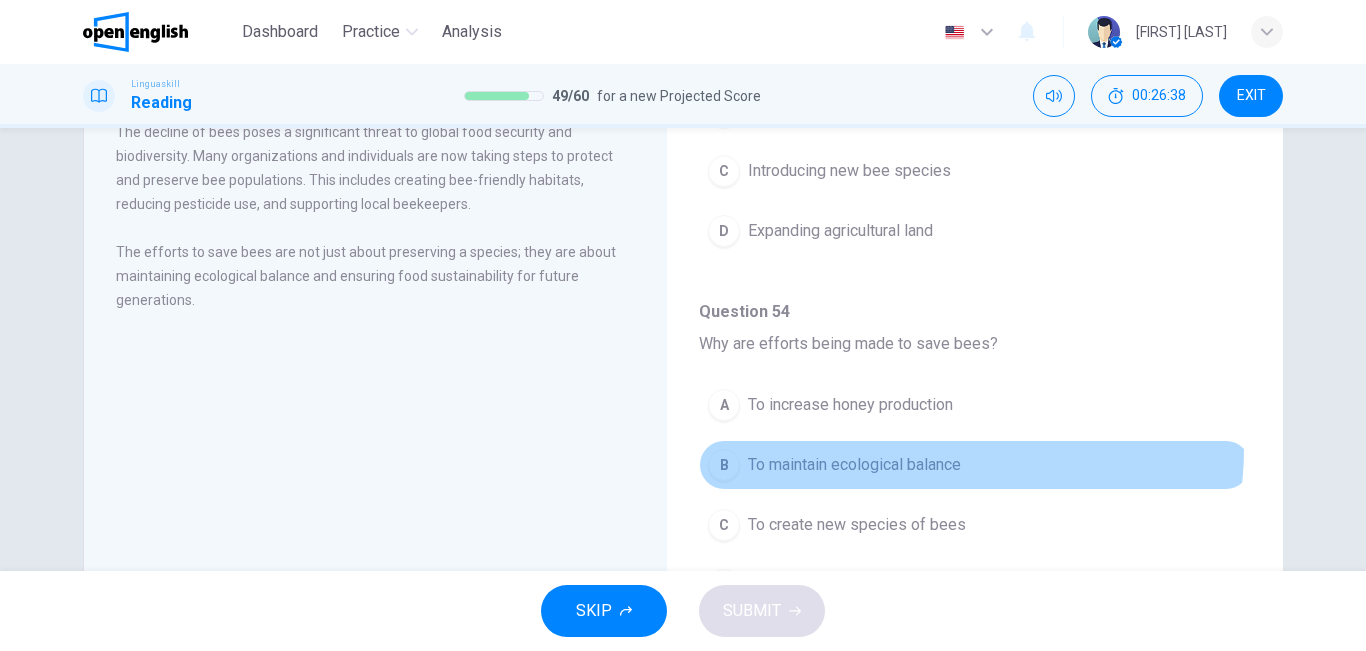 click on "B To maintain ecological balance" at bounding box center (975, 465) 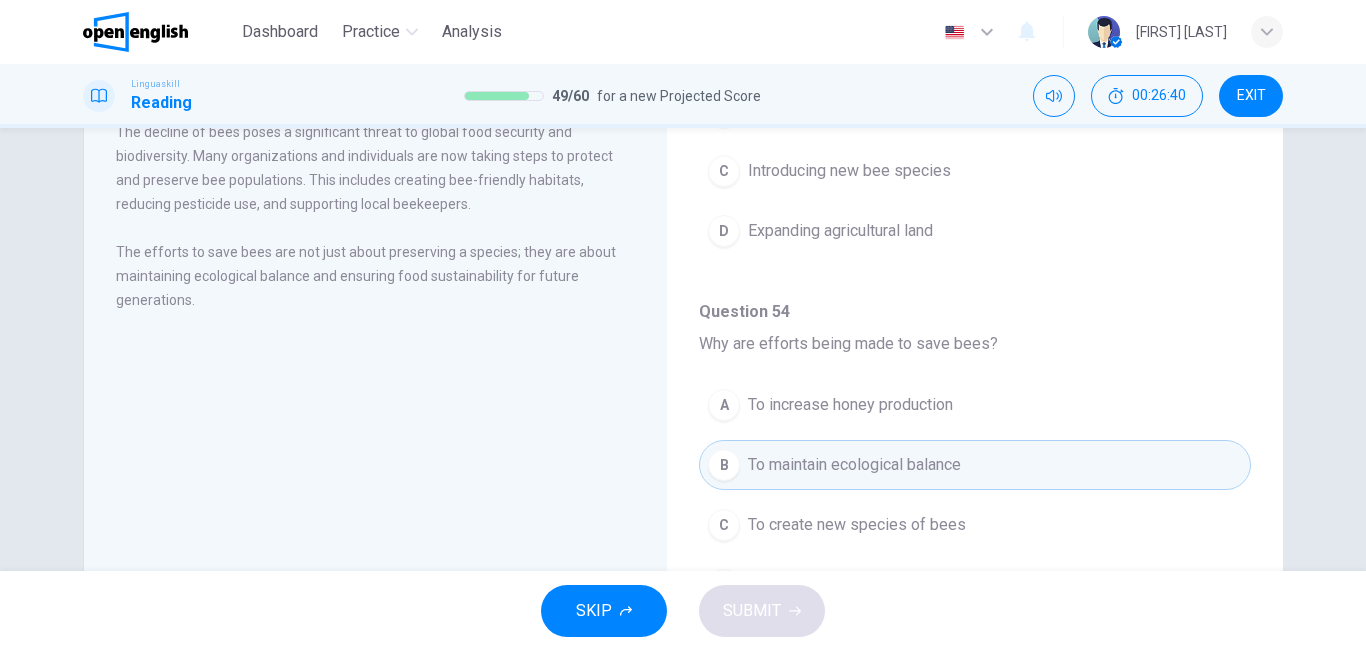 drag, startPoint x: 1262, startPoint y: 436, endPoint x: 1090, endPoint y: 532, distance: 196.97716 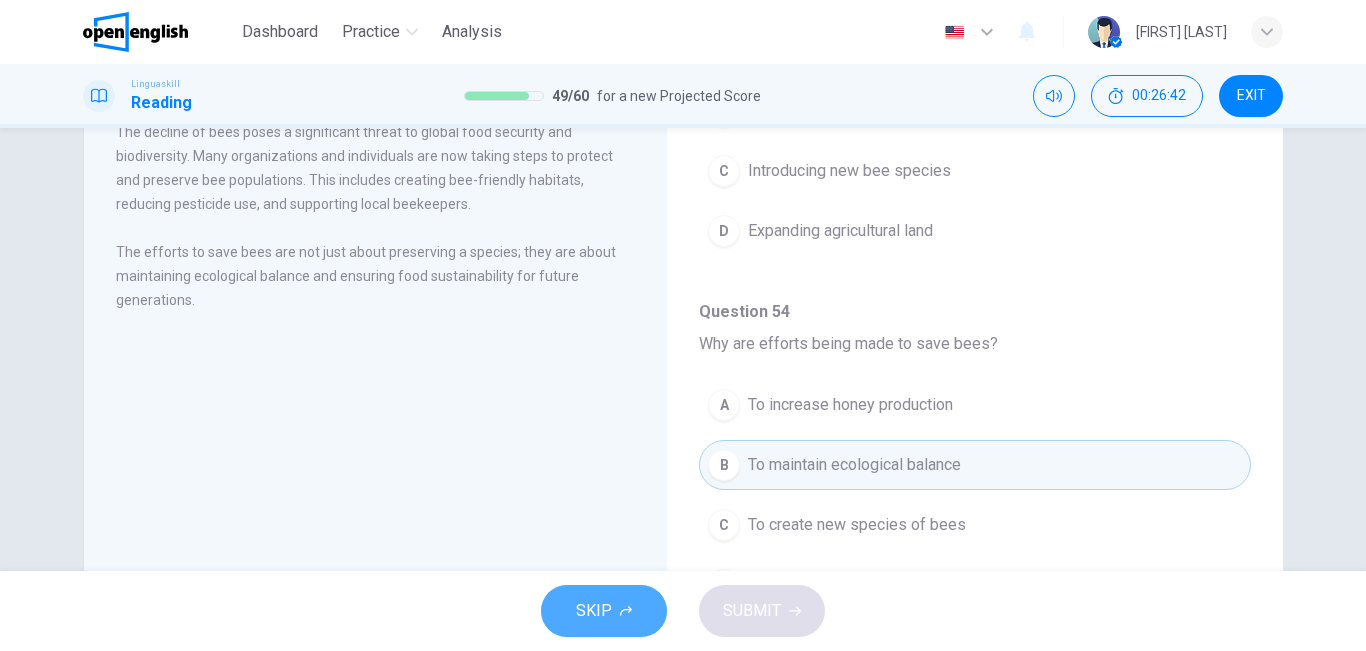click on "SKIP" at bounding box center (594, 611) 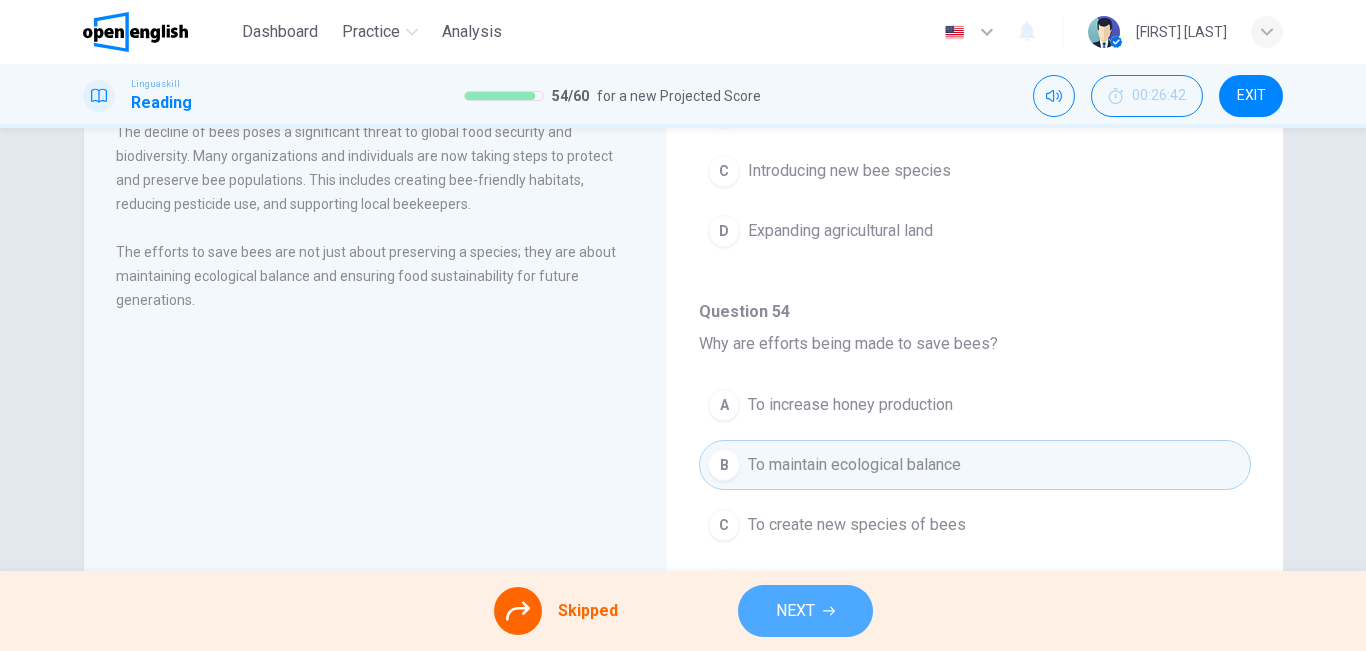 click on "NEXT" at bounding box center [805, 611] 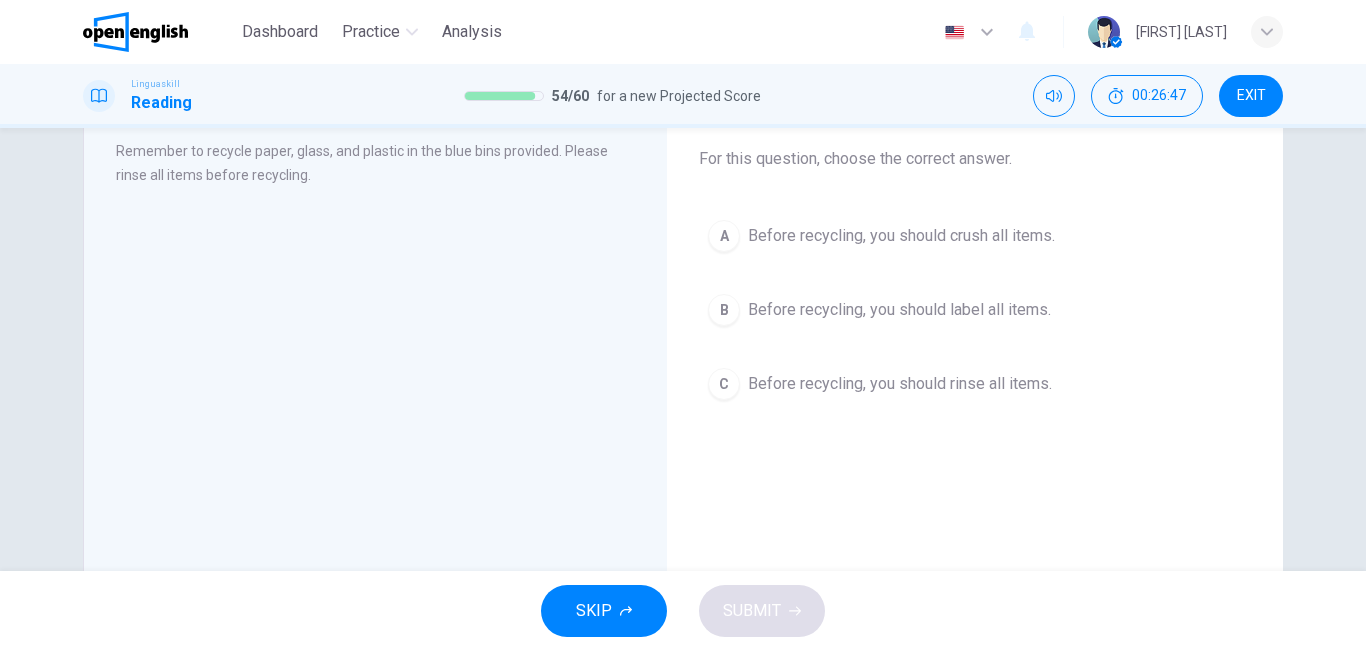 scroll, scrollTop: 115, scrollLeft: 0, axis: vertical 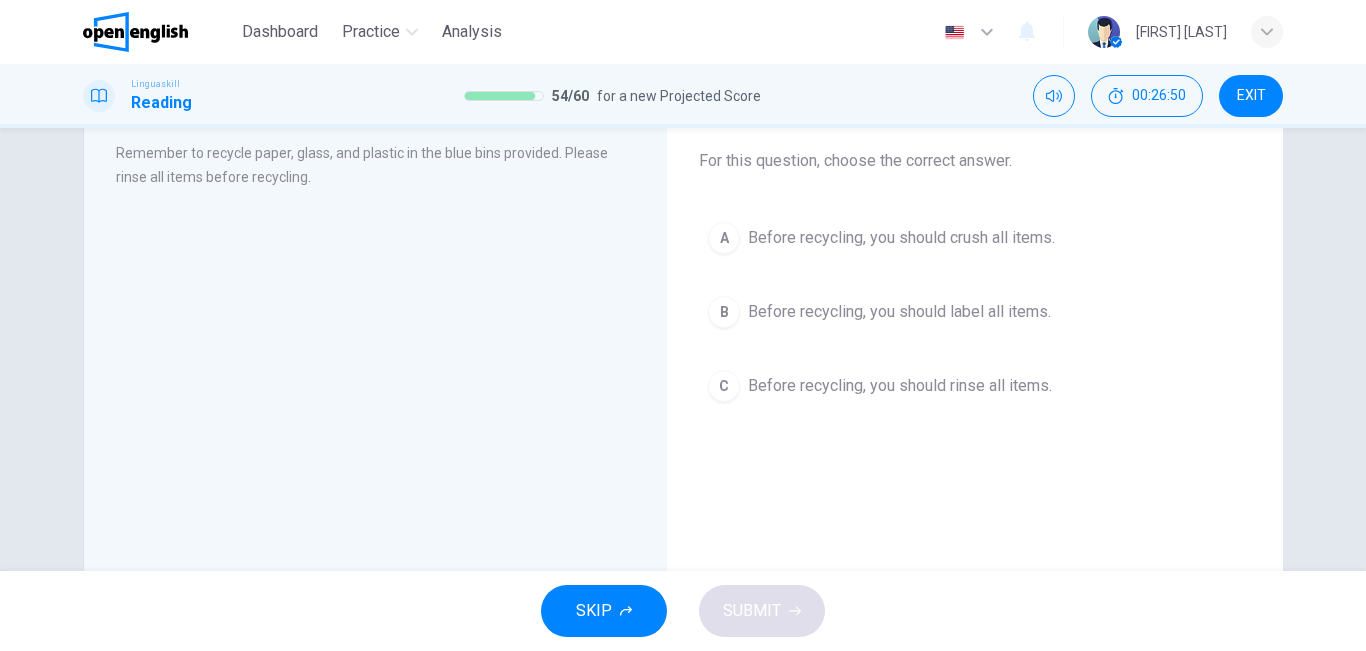 click on "B Before recycling, you should label all items." at bounding box center (975, 312) 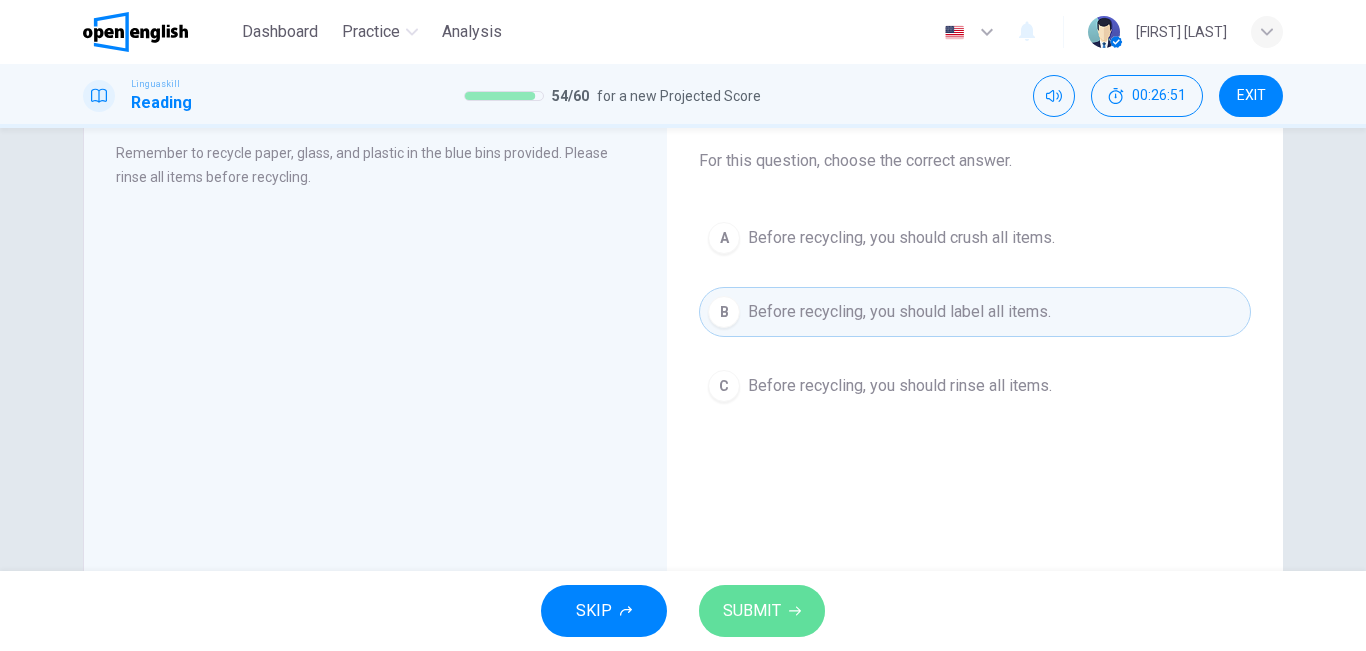 click on "SUBMIT" at bounding box center [762, 611] 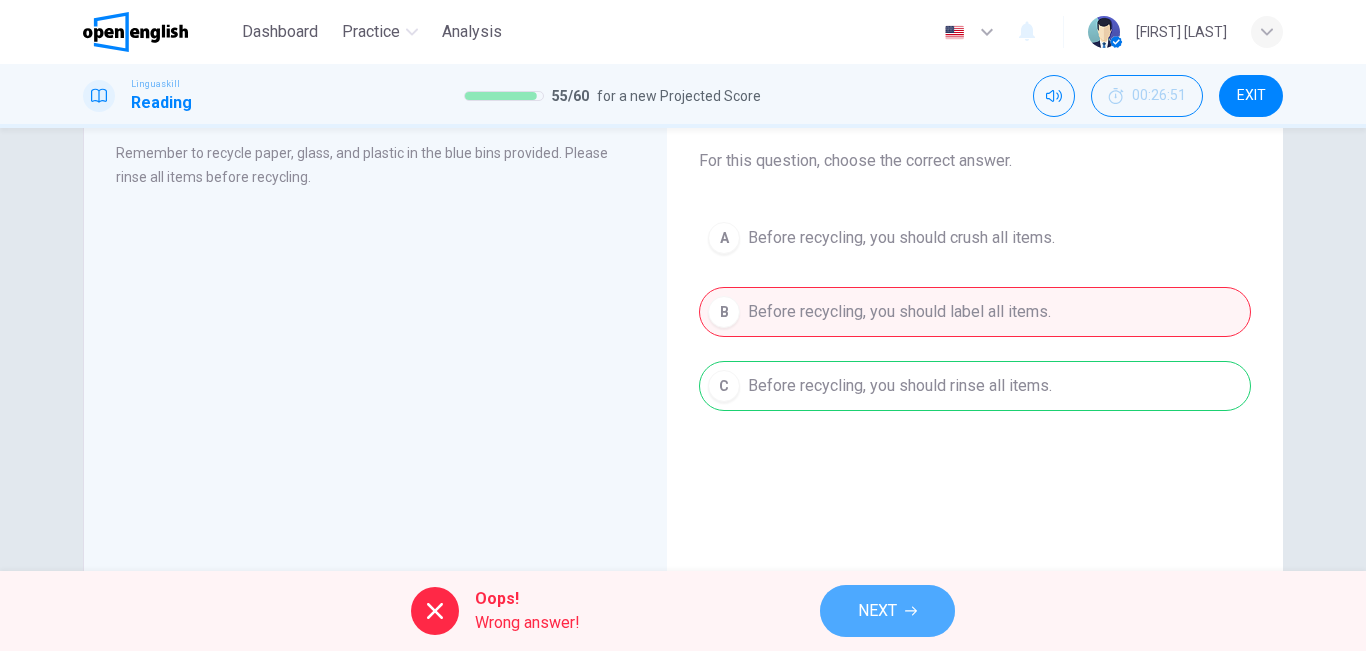 click on "NEXT" at bounding box center (887, 611) 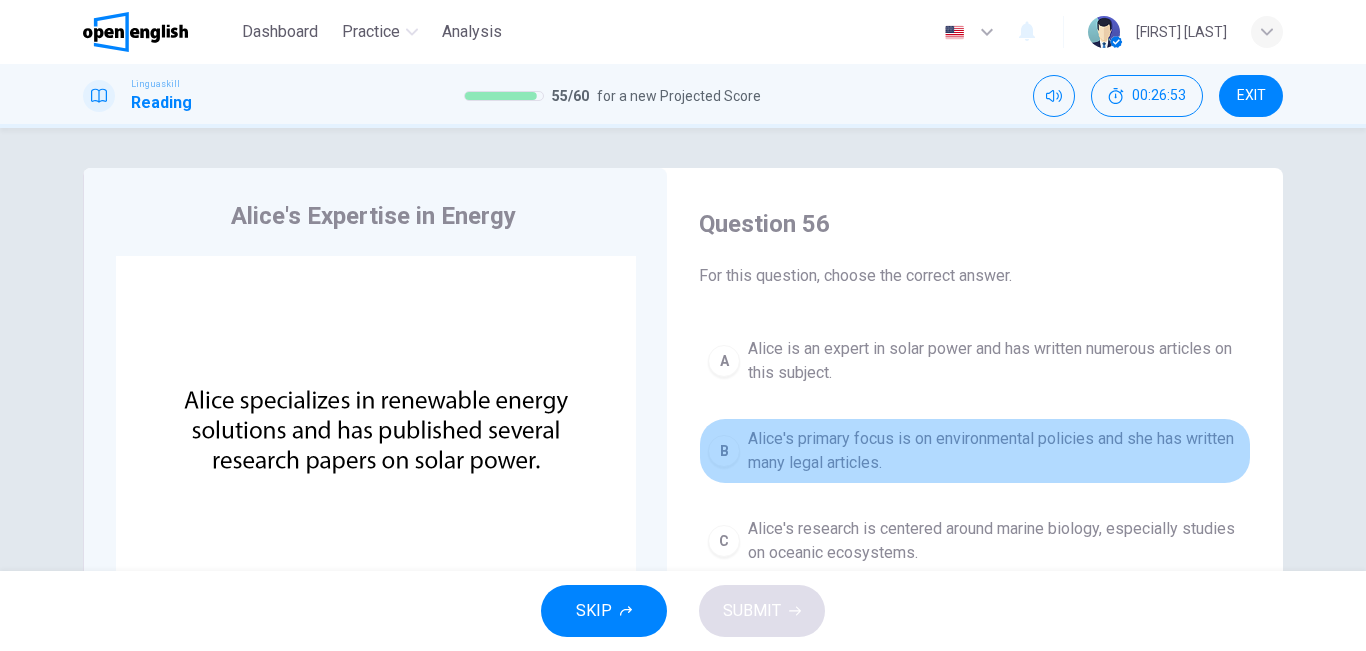 click on "Alice's primary focus is on environmental policies and she has written many legal articles." at bounding box center [995, 451] 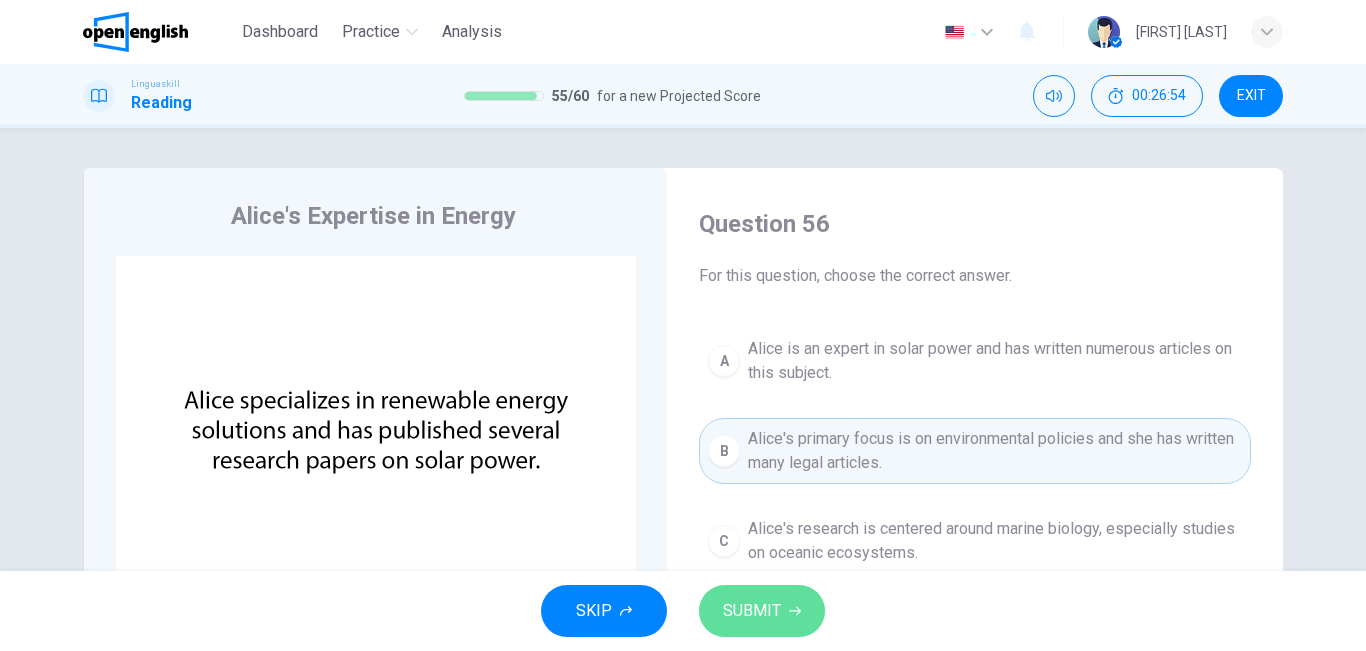 click on "SUBMIT" at bounding box center [752, 611] 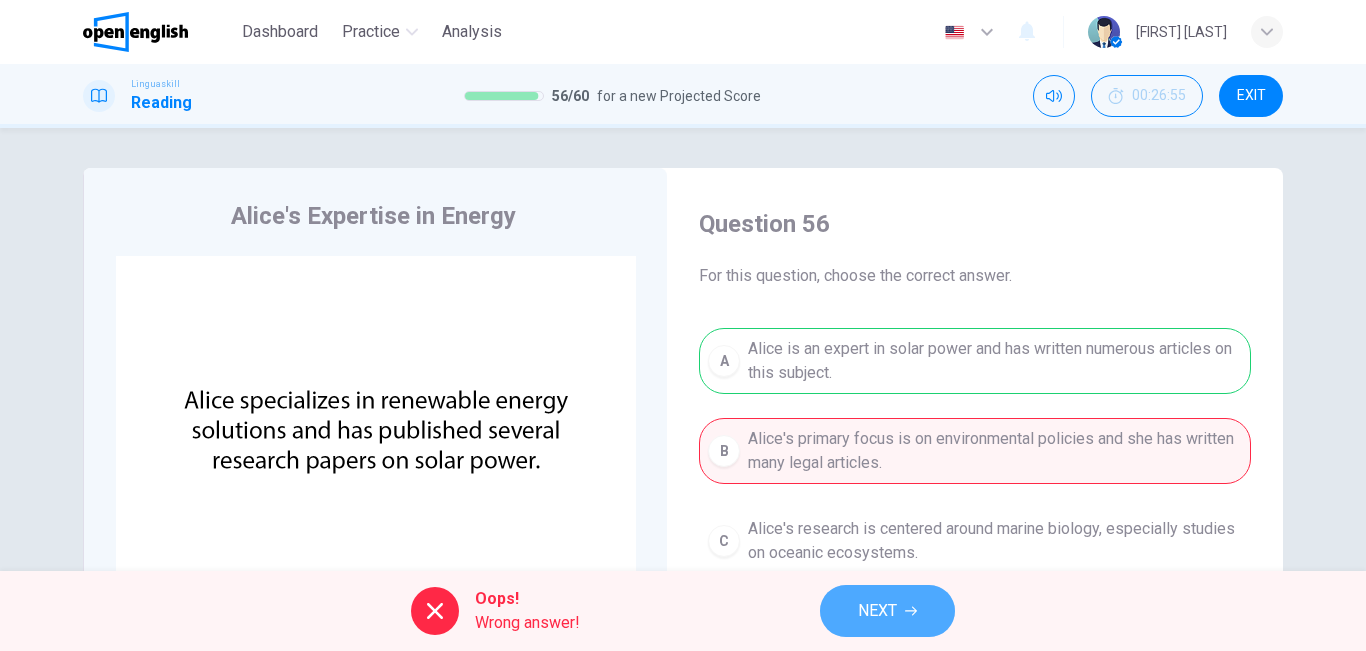 click on "NEXT" at bounding box center (877, 611) 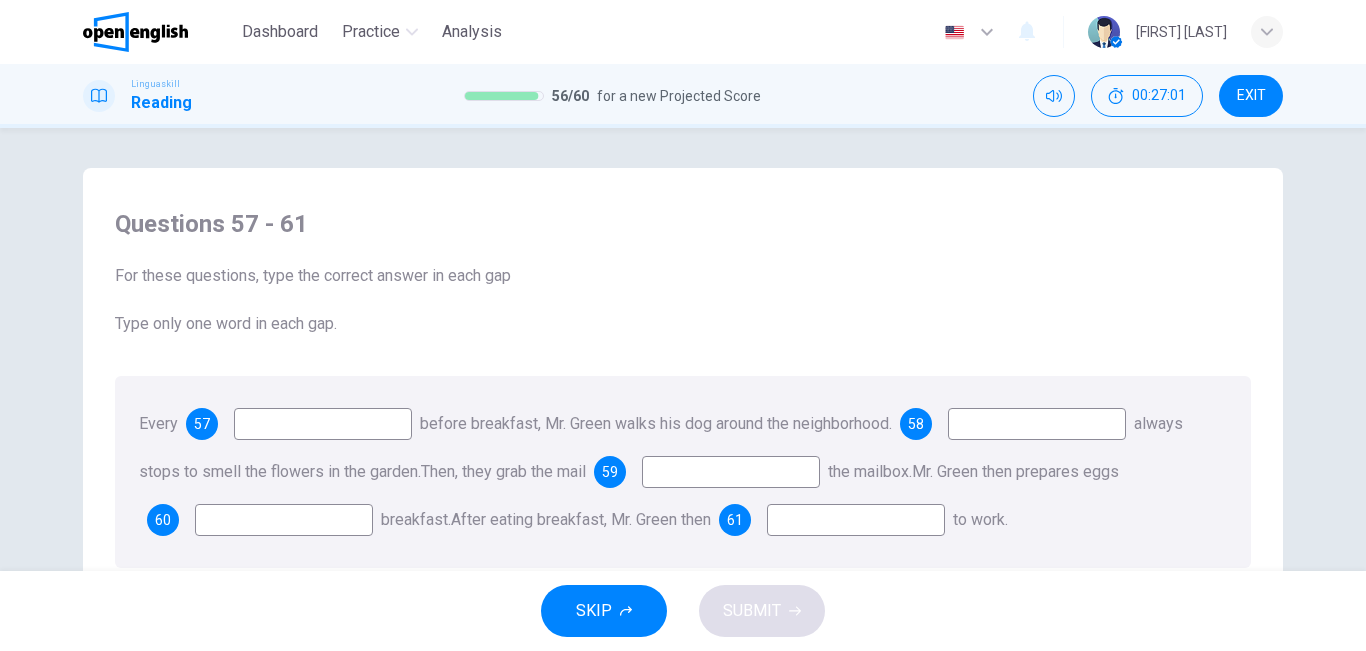 click at bounding box center (323, 424) 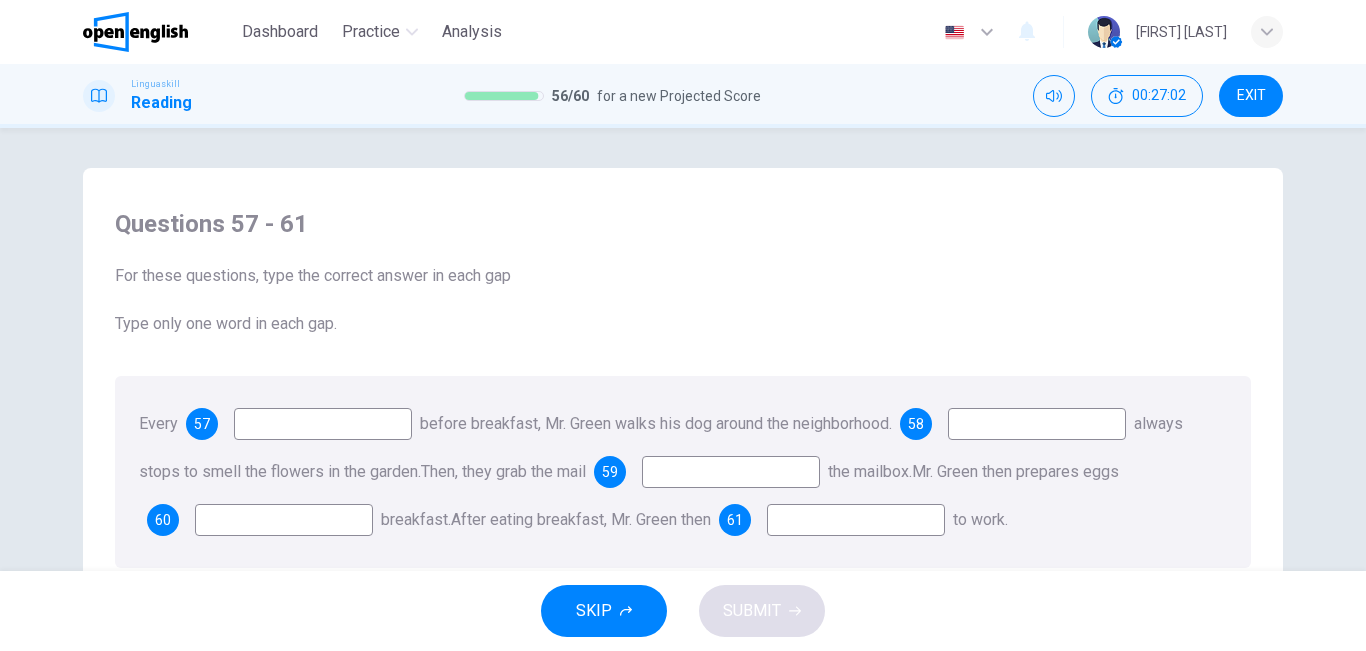 click at bounding box center [323, 424] 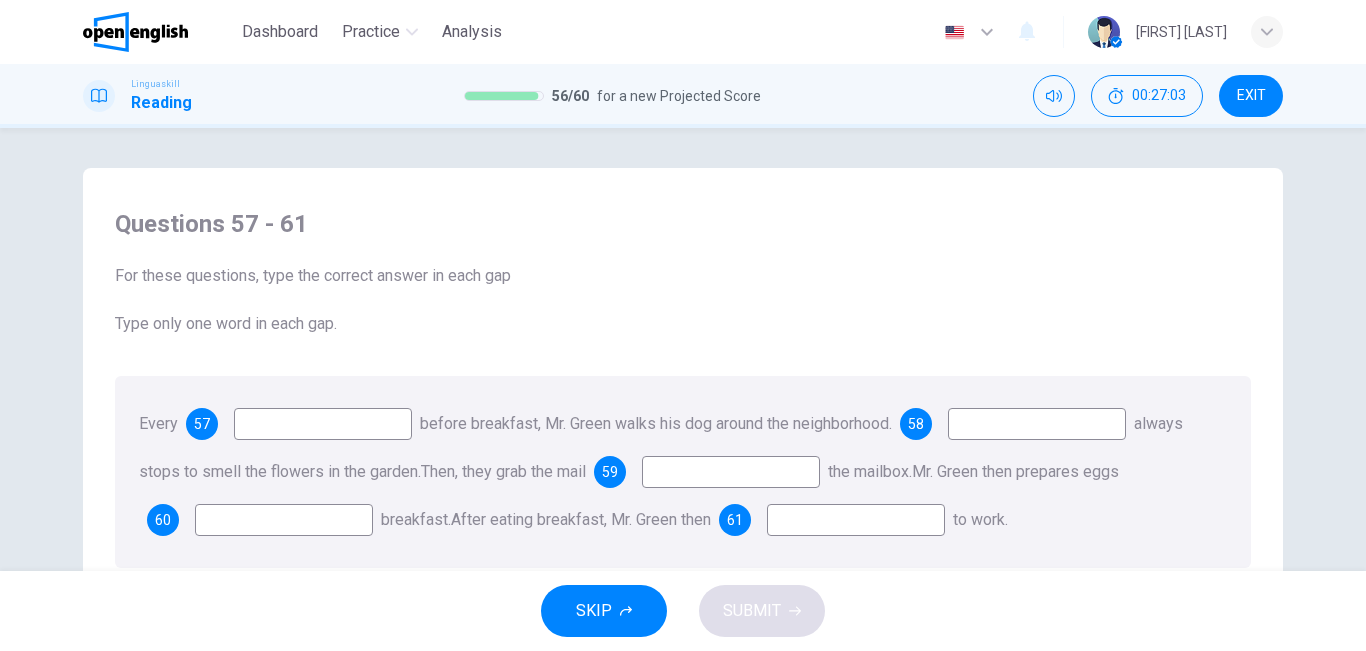 click on "SKIP" at bounding box center [604, 611] 